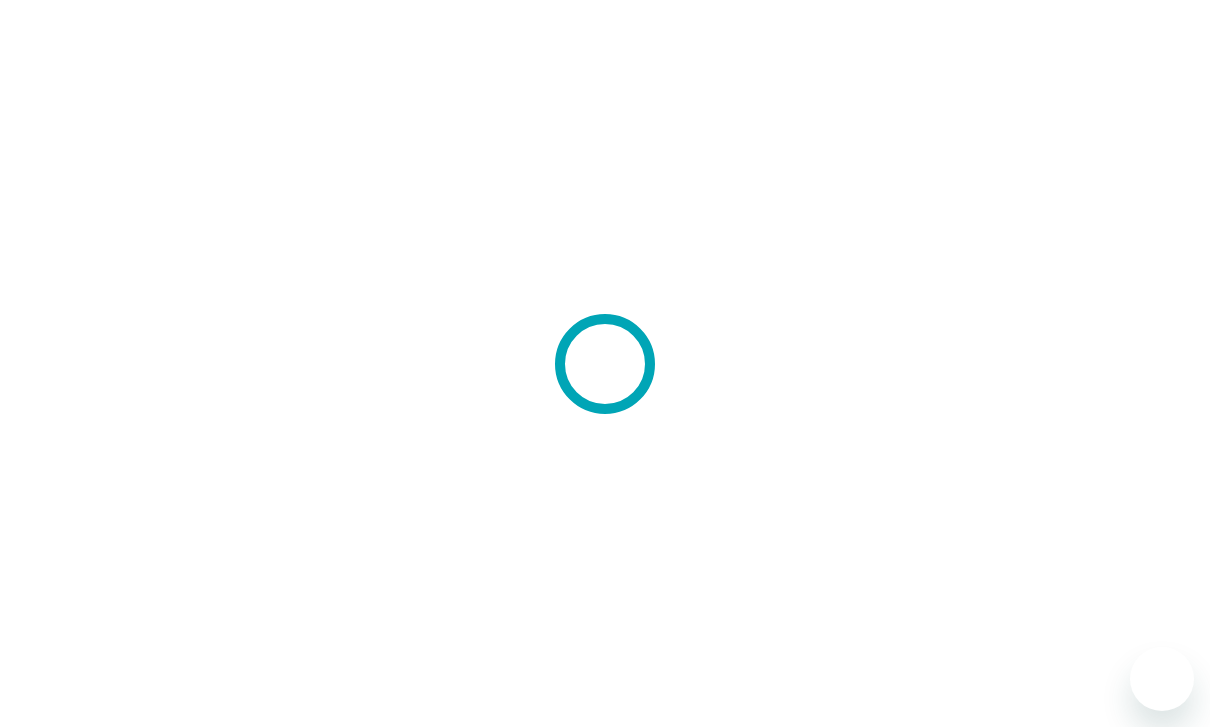 scroll, scrollTop: 0, scrollLeft: 0, axis: both 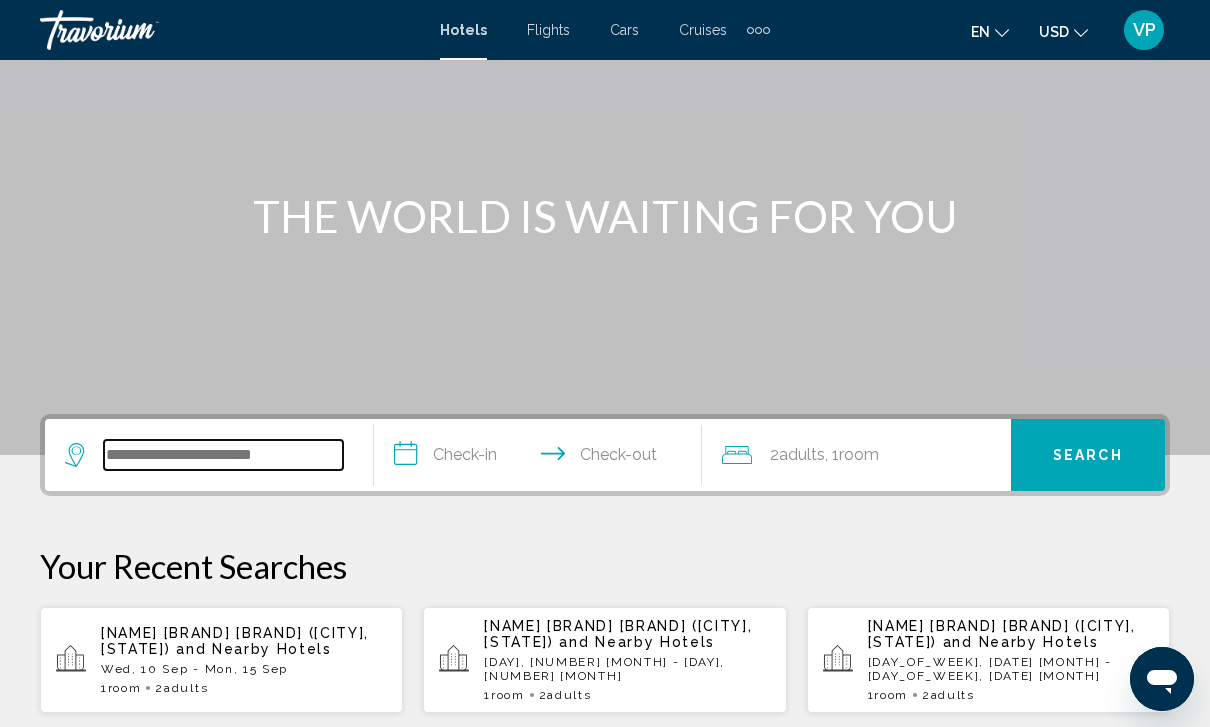 click at bounding box center [223, 455] 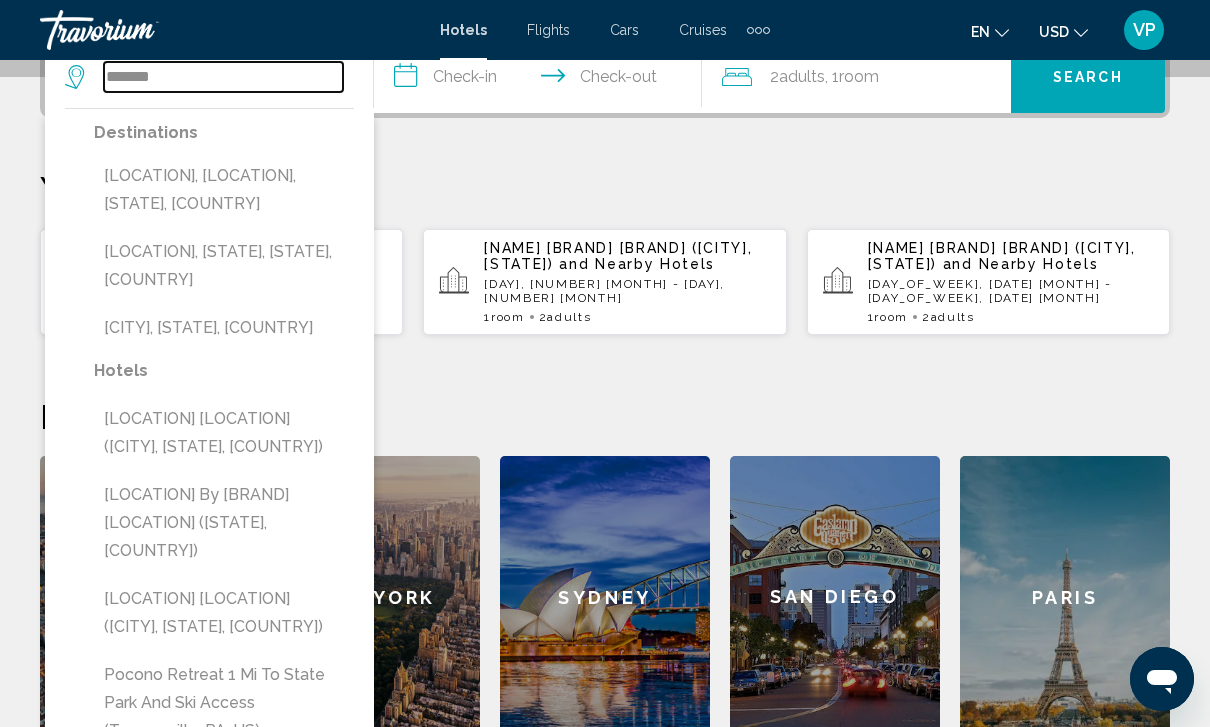 scroll, scrollTop: 522, scrollLeft: 0, axis: vertical 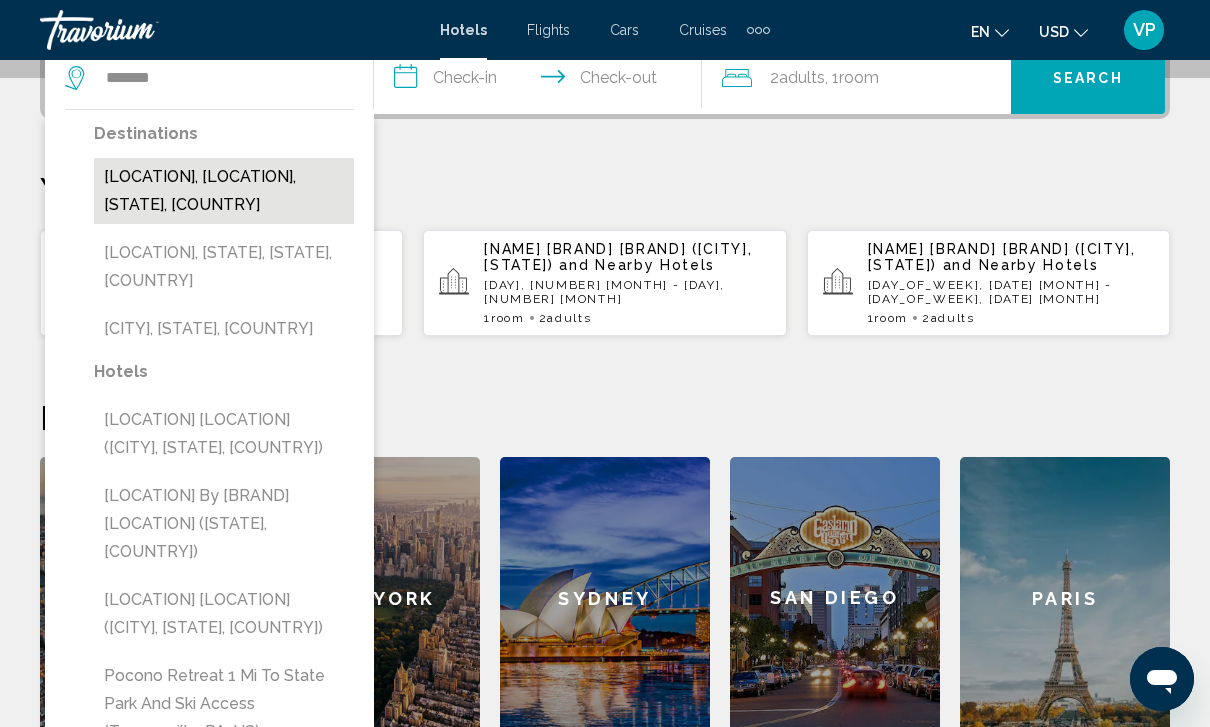 click on "[LOCATION], [LOCATION], [STATE], [COUNTRY]" at bounding box center [224, 191] 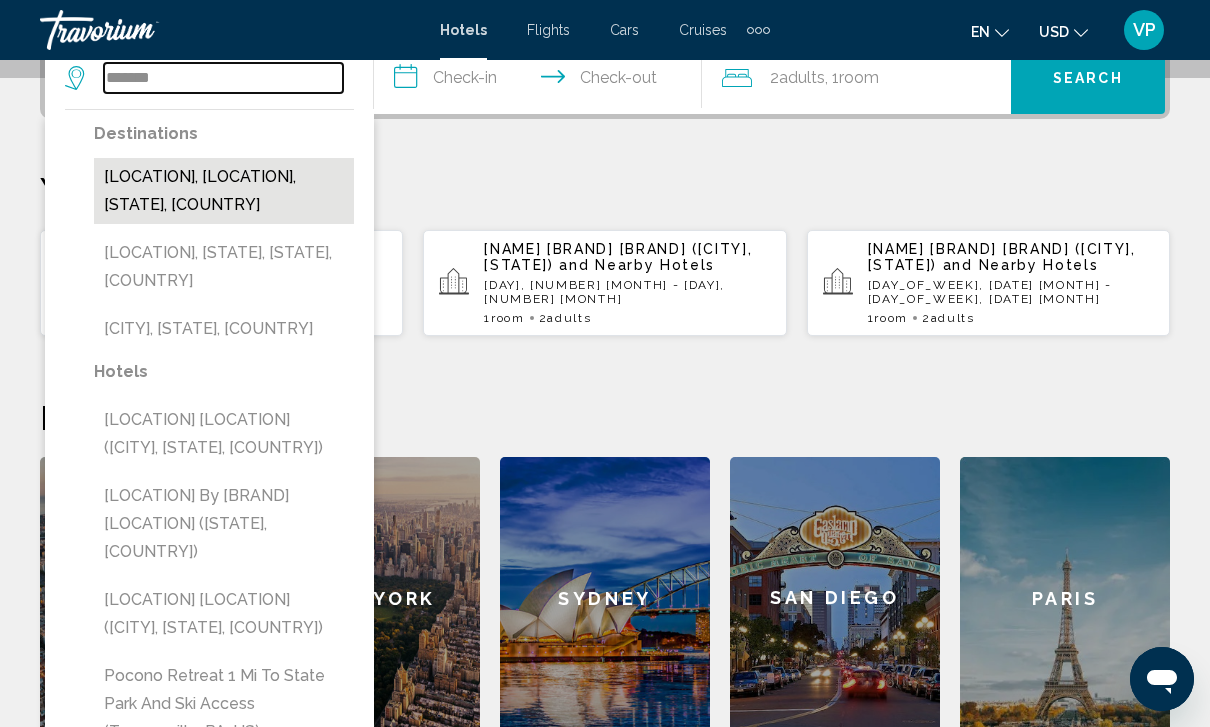 type on "**********" 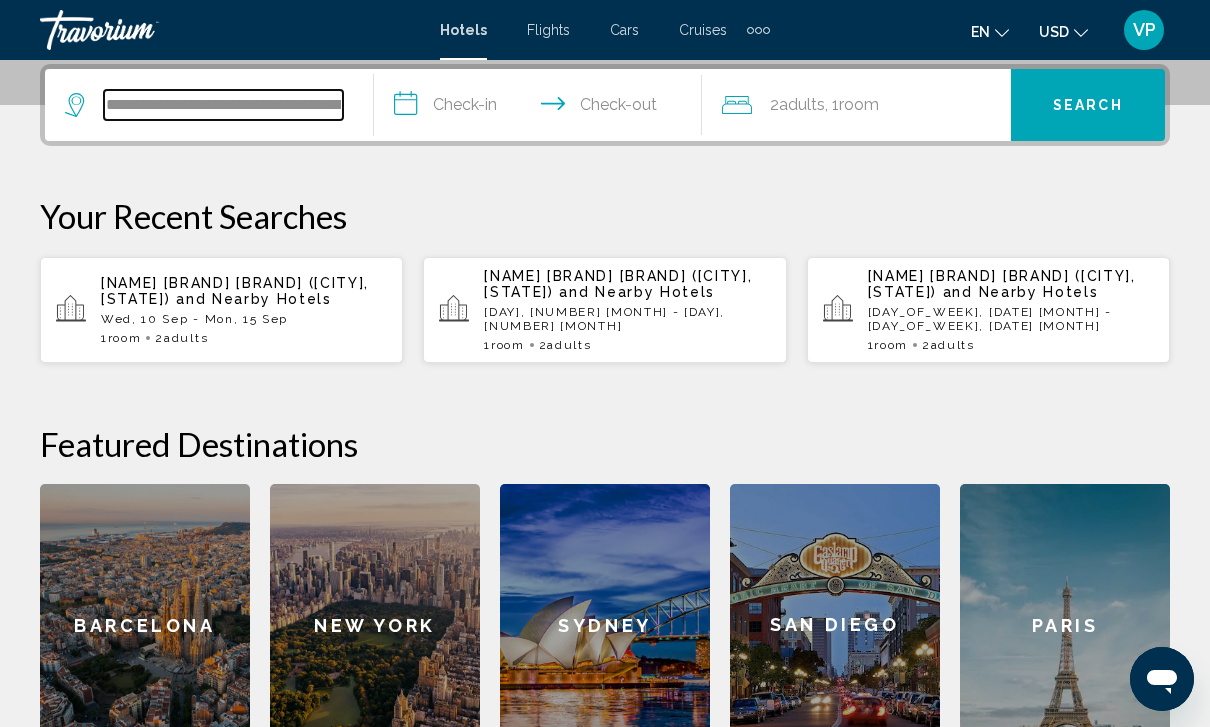 scroll, scrollTop: 494, scrollLeft: 0, axis: vertical 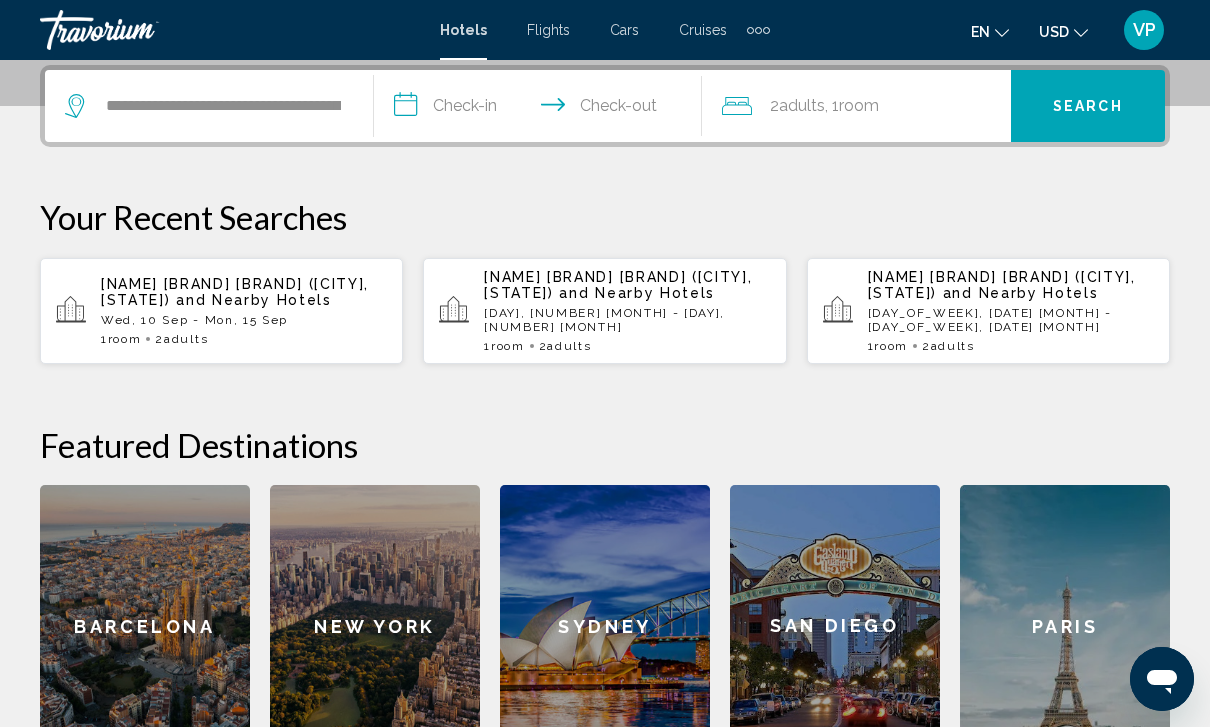 click on "**********" at bounding box center (542, 109) 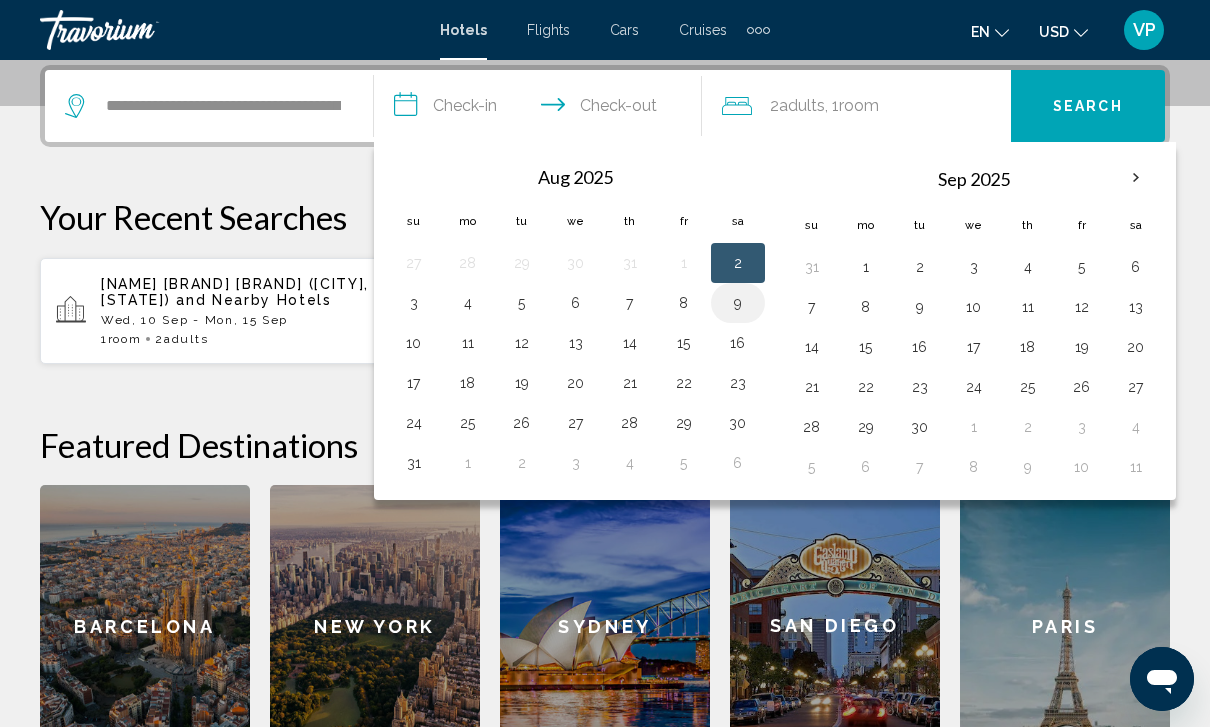 click on "9" at bounding box center [738, 303] 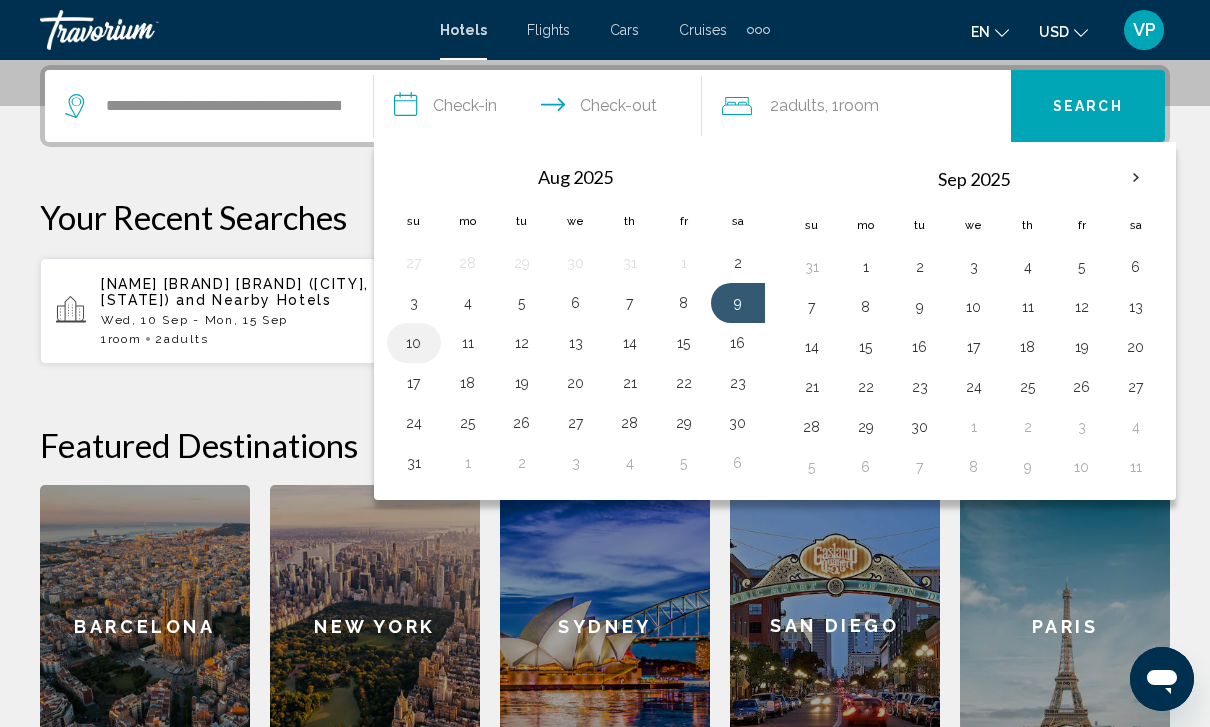 click on "10" at bounding box center [414, 343] 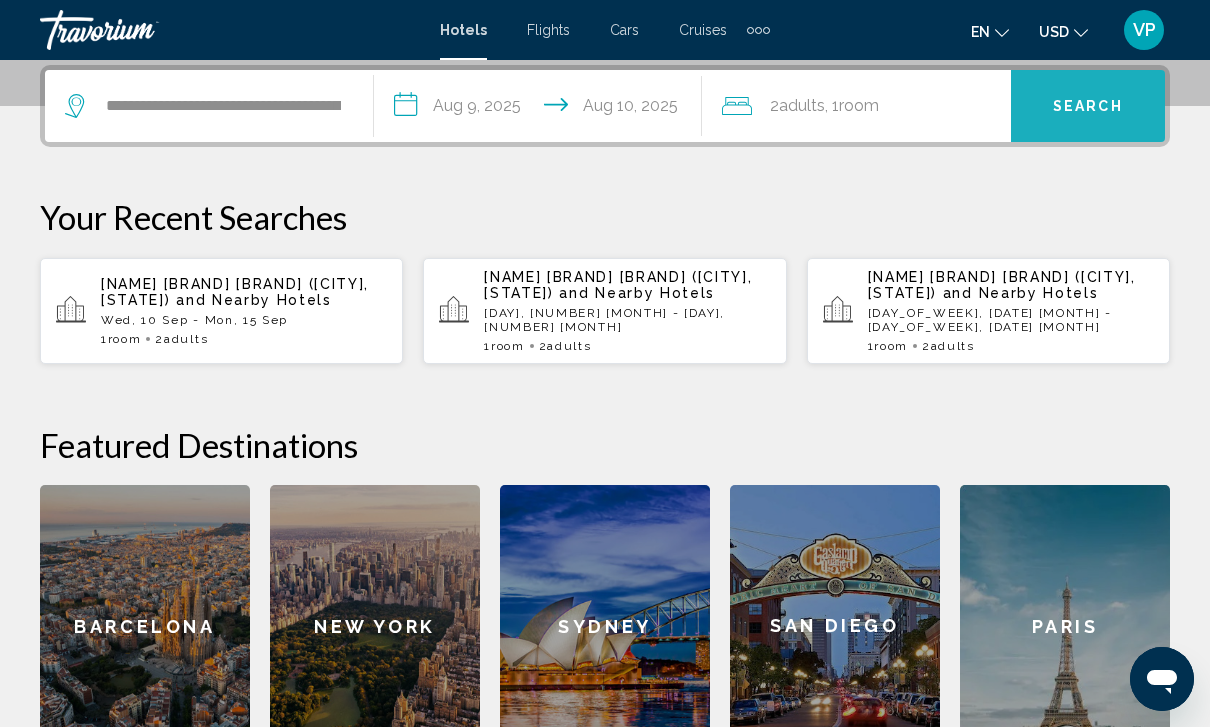 click on "Search" at bounding box center (1088, 107) 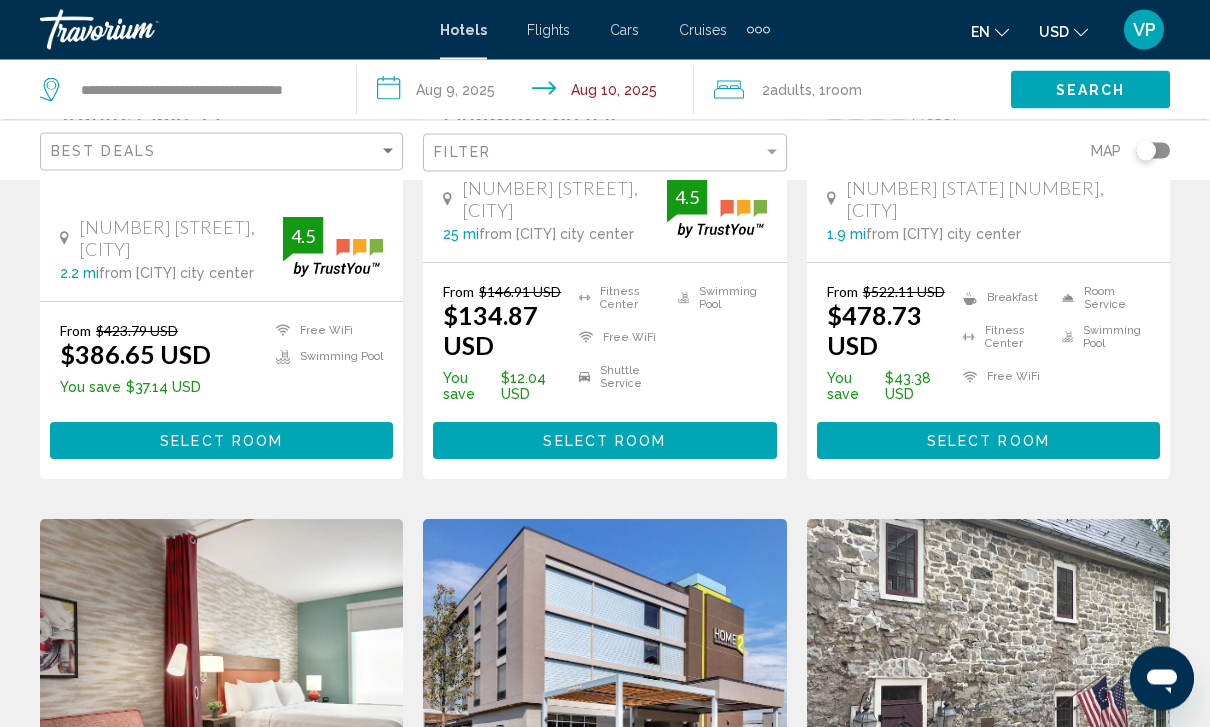 scroll, scrollTop: 2081, scrollLeft: 0, axis: vertical 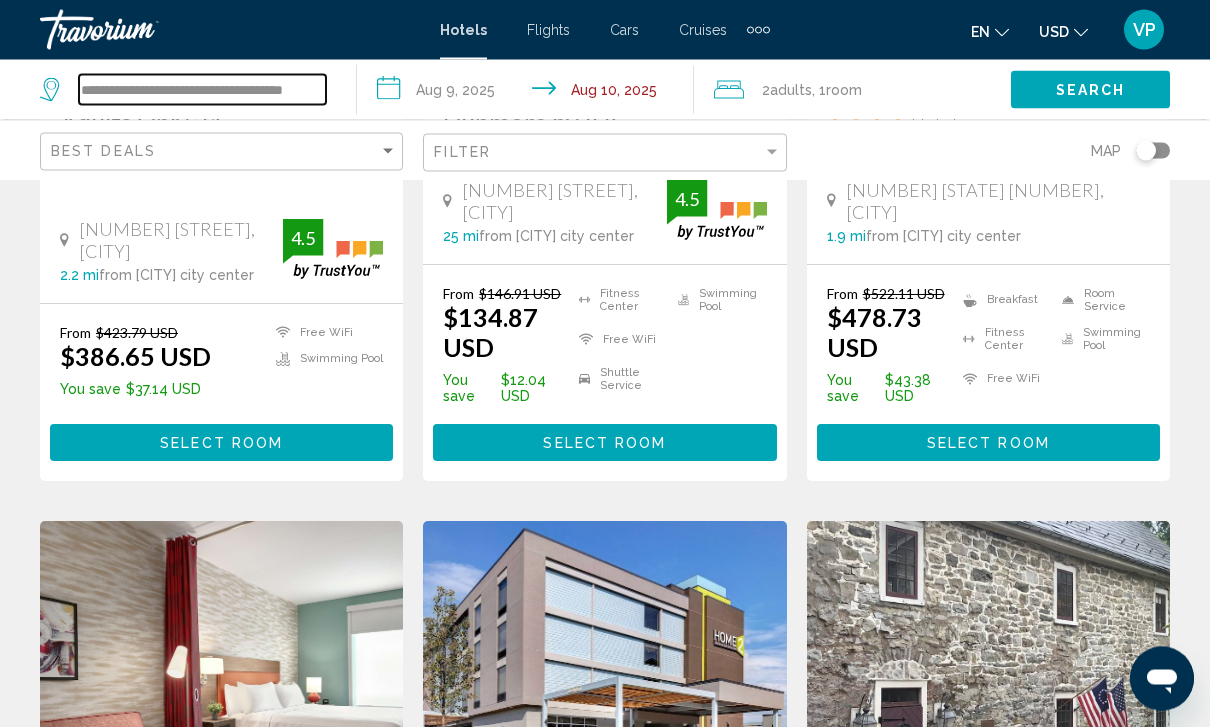 click on "**********" at bounding box center (202, 90) 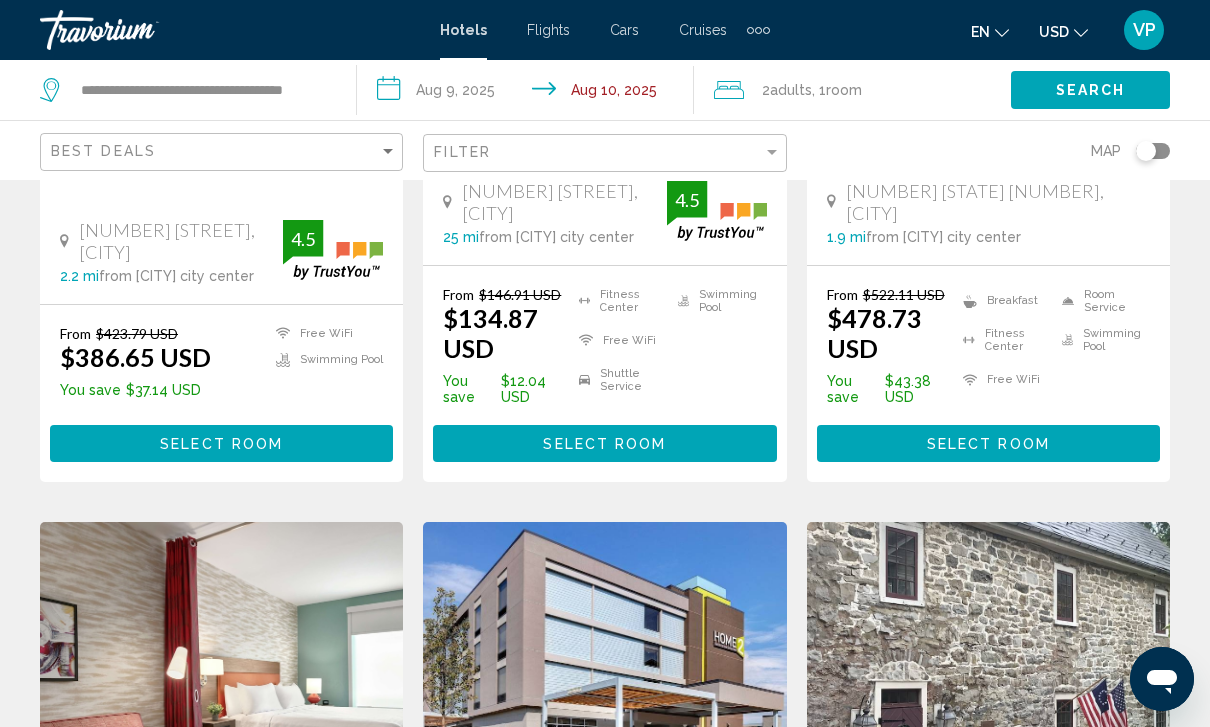 click 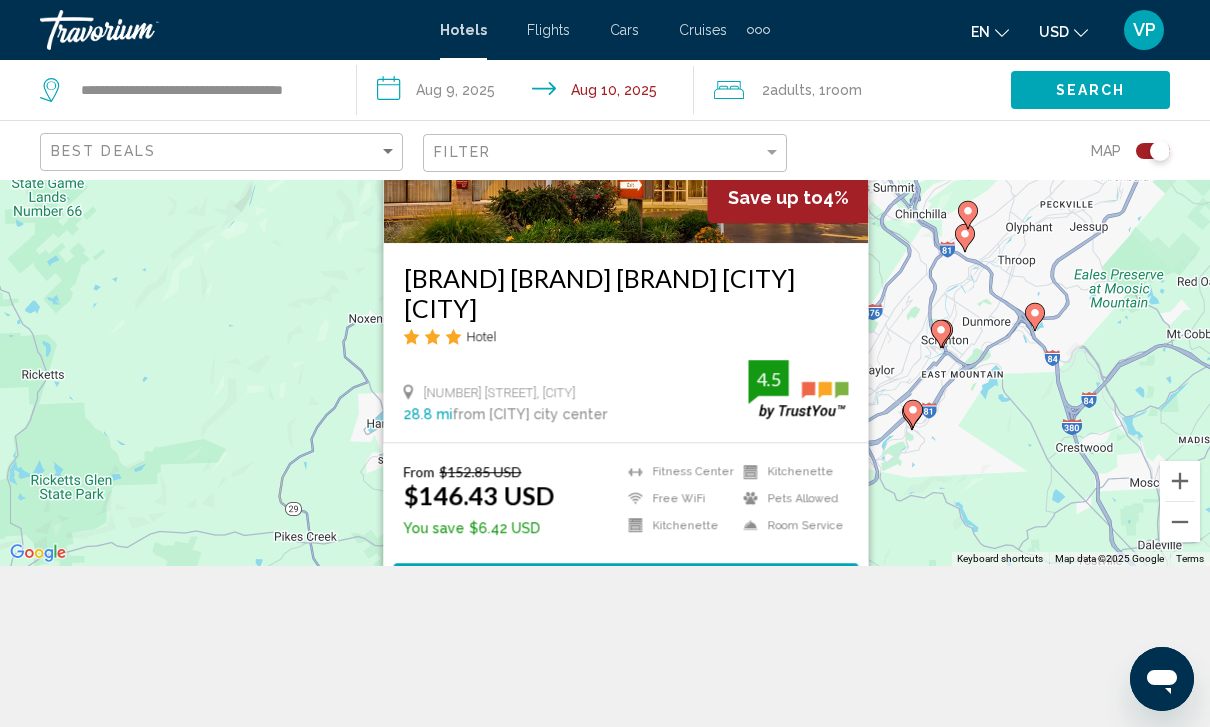 scroll, scrollTop: 169, scrollLeft: 0, axis: vertical 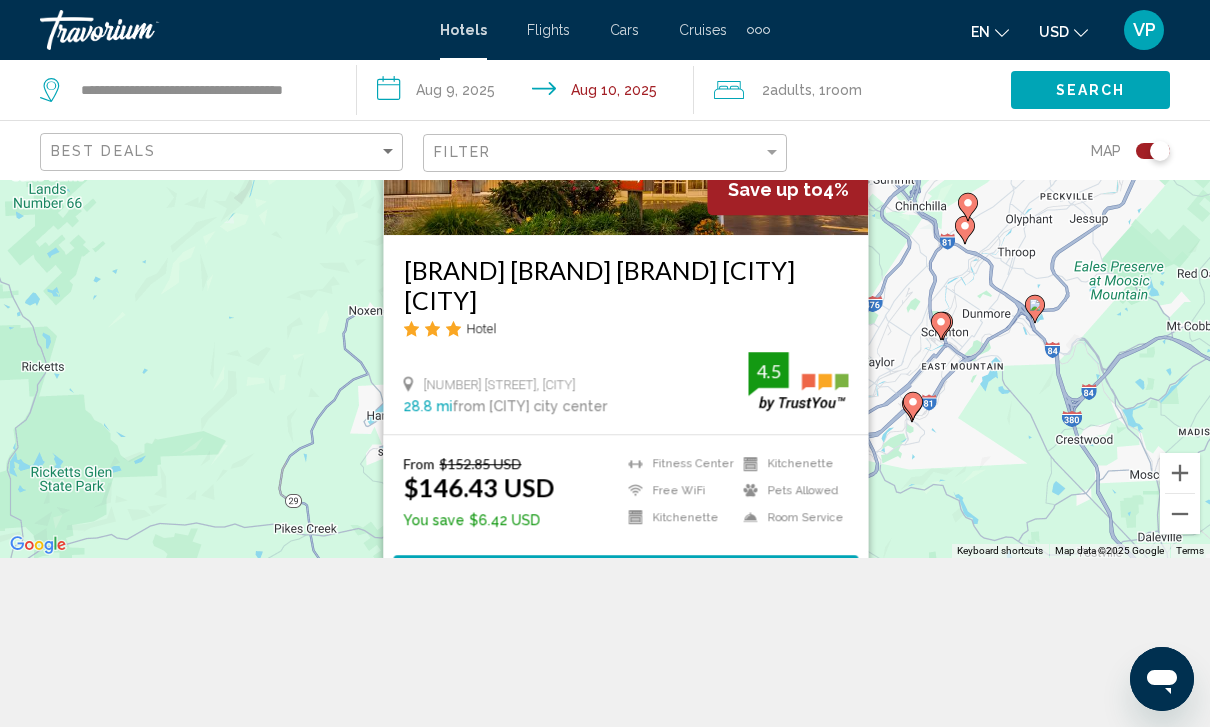click on "Save up to  [NUMBER]%   [BRAND] [BRAND] [BRAND] [CITY] [CITY]
Hotel
[NUMBER] [STREET], [CITY] [NUMBER] mi  from [CITY] [CITY] city center from hotel [NUMBER] From $[NUMBER] [CURRENCY] $[NUMBER] [CURRENCY]  You save  $[NUMBER] [CURRENCY]
Fitness Center
Free WiFi
Kitchenette
Kitchenette
Pets Allowed
Room Service  [NUMBER] Select Room" at bounding box center [605, 284] 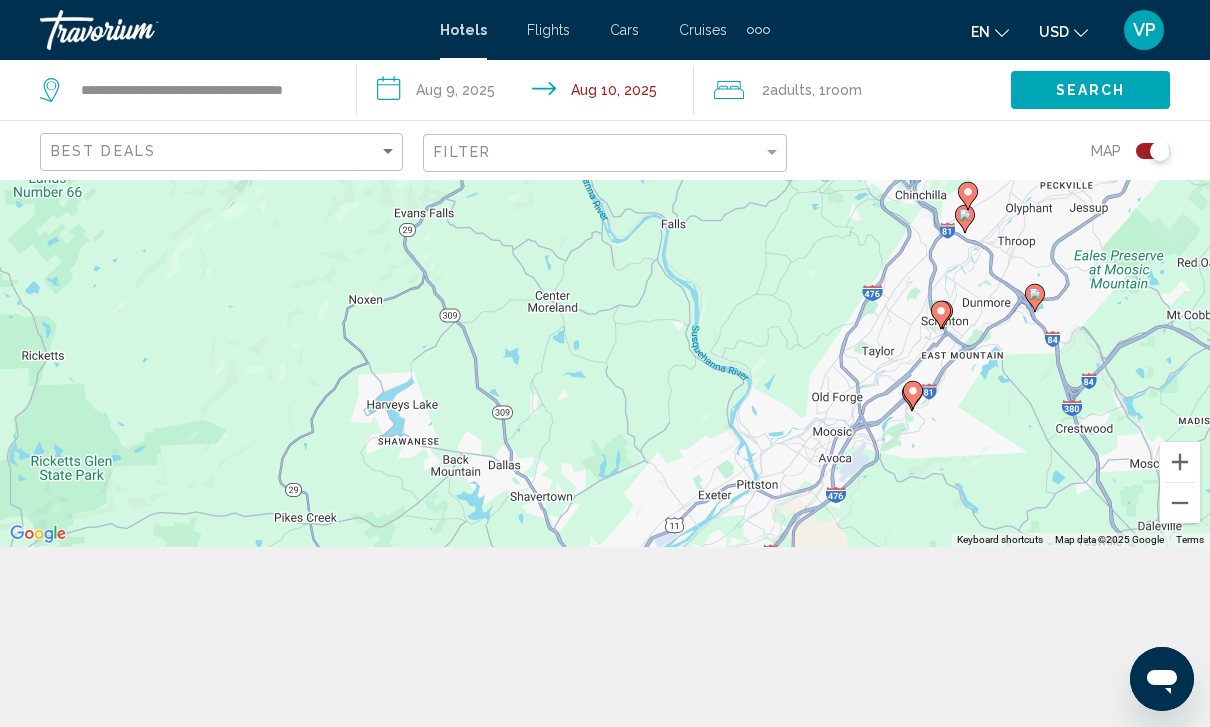 scroll, scrollTop: 210, scrollLeft: 0, axis: vertical 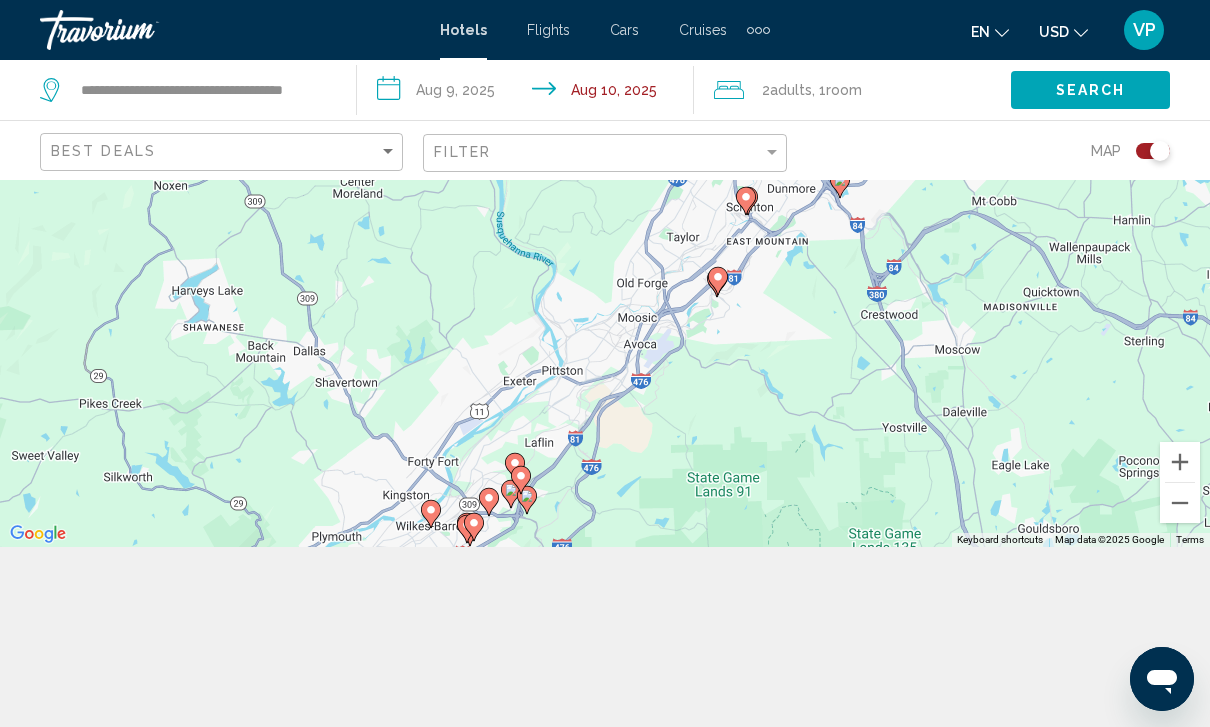 click 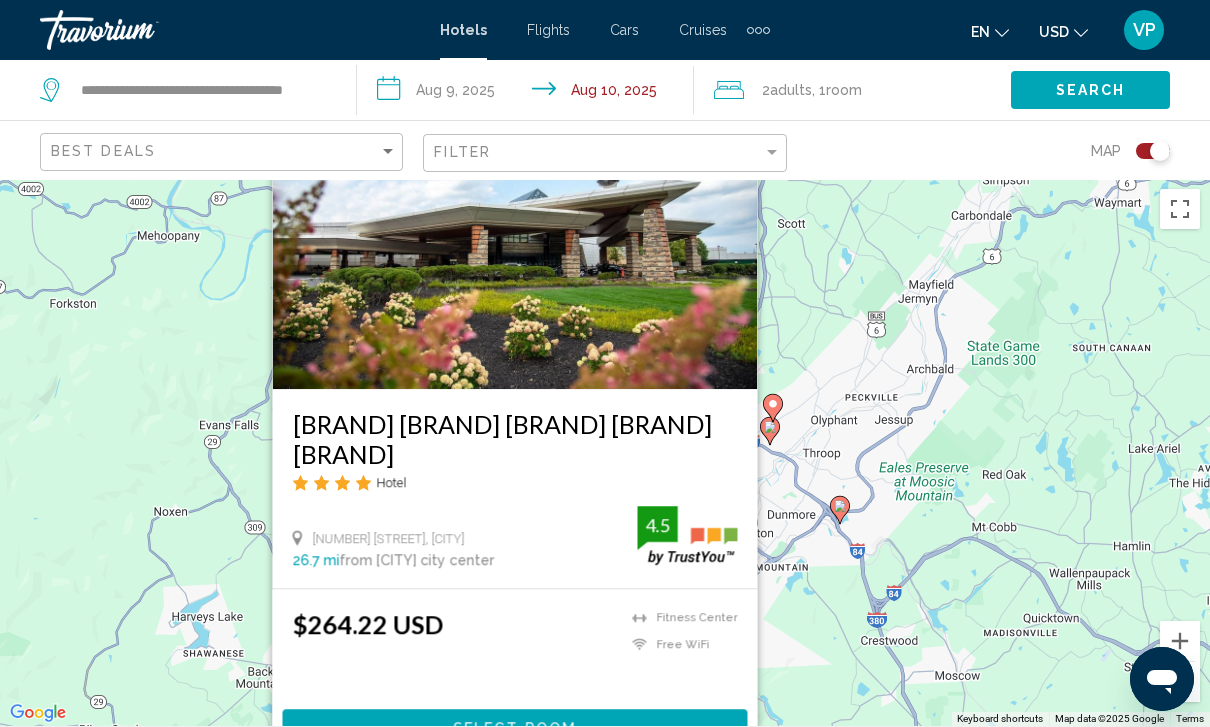scroll, scrollTop: 180, scrollLeft: 0, axis: vertical 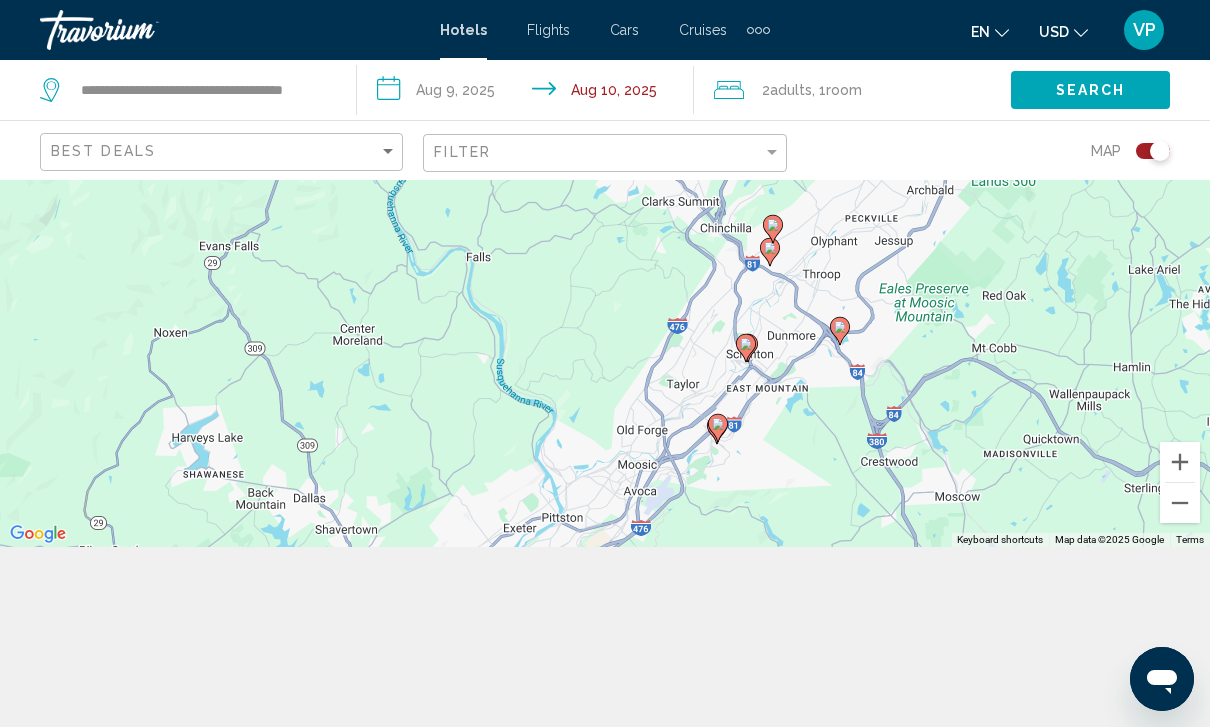 click on "To activate drag with keyboard, press Alt + Enter. Once in keyboard drag state, use the arrow keys to move the marker. To complete the drag, press the Enter key. To cancel, press Escape." at bounding box center [605, 273] 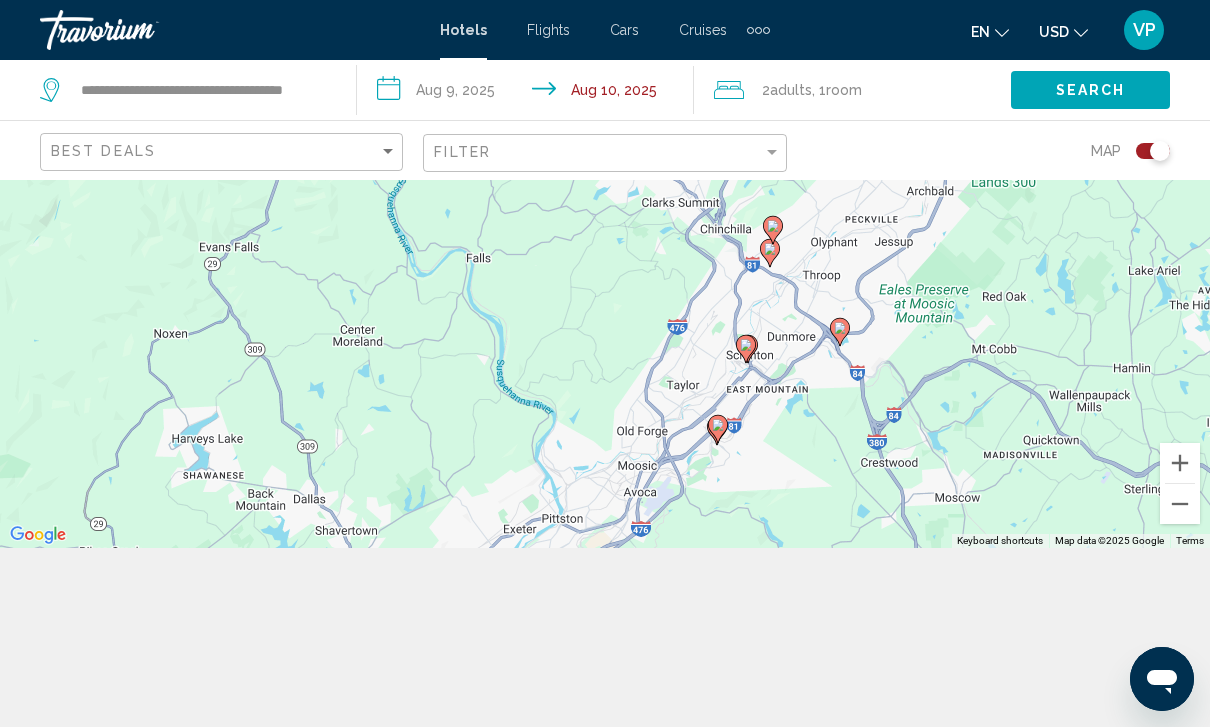 scroll, scrollTop: 175, scrollLeft: 0, axis: vertical 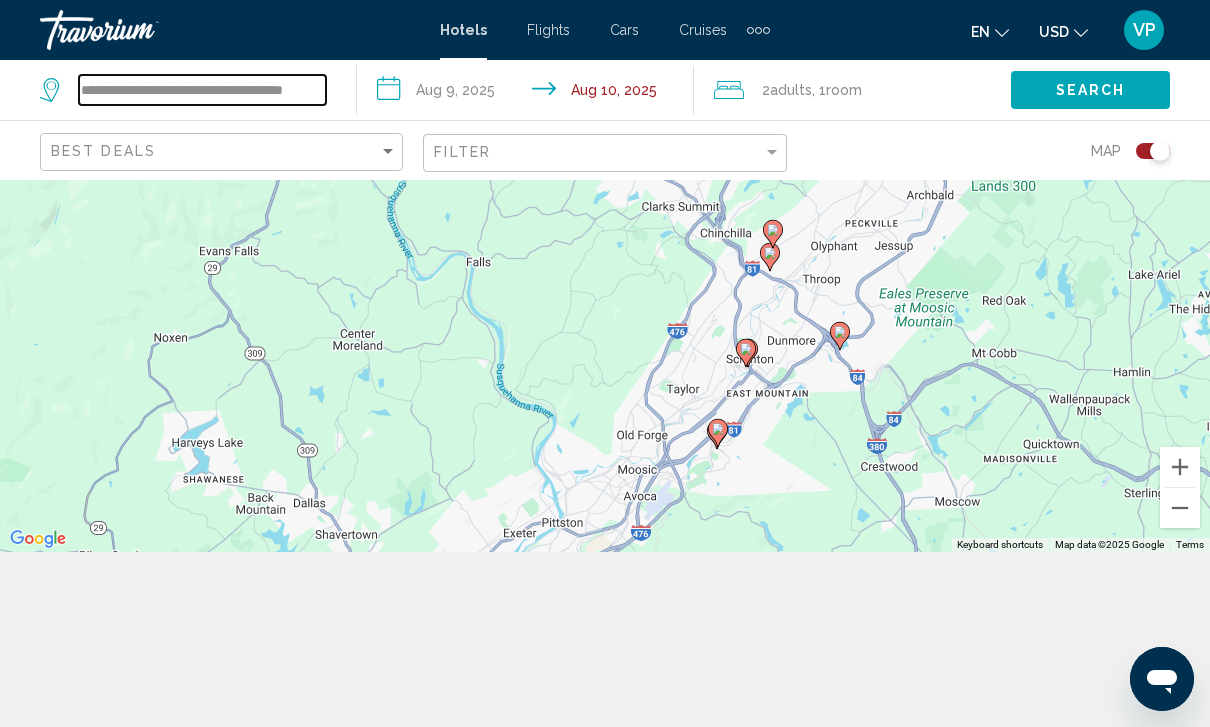 click on "**********" at bounding box center [202, 90] 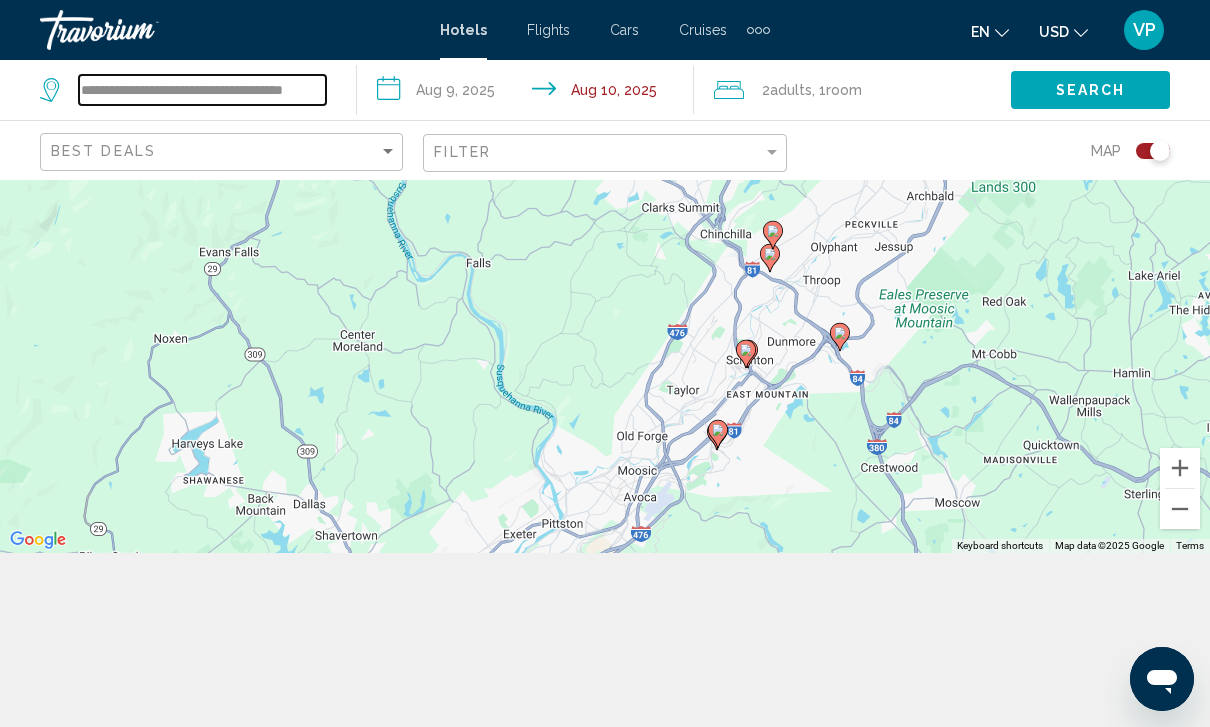 click on "**********" at bounding box center [202, 90] 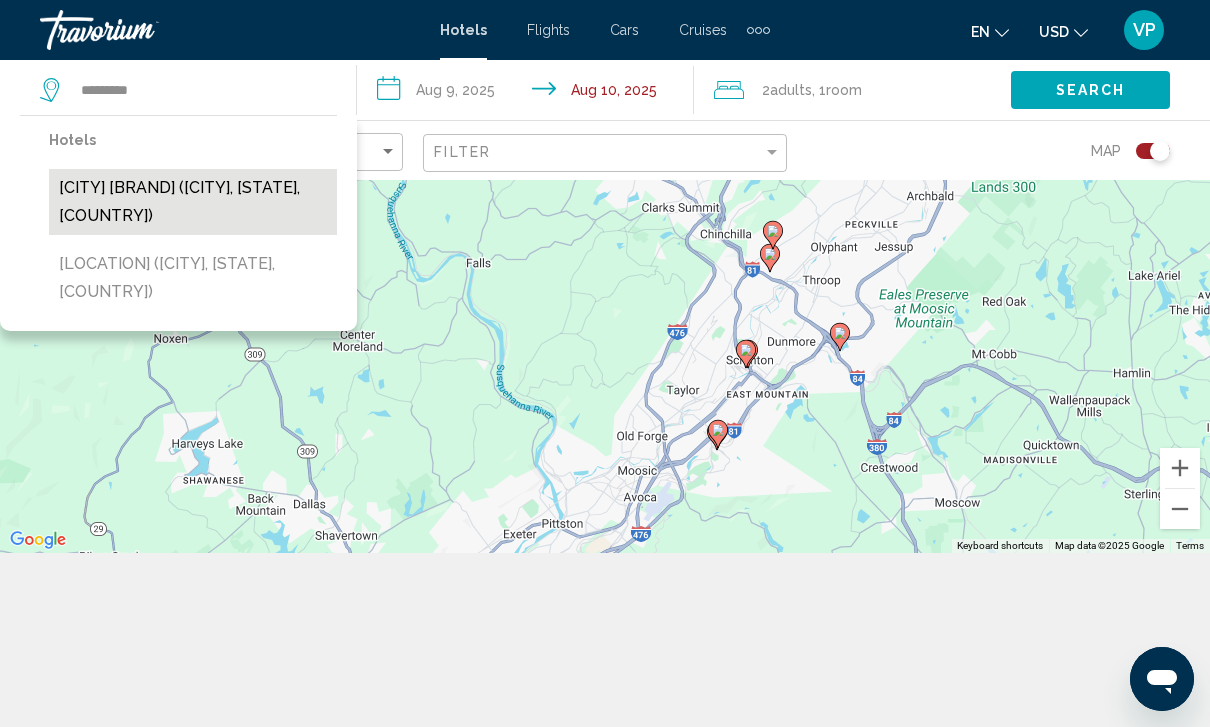click on "[CITY] [BRAND] ([CITY], [STATE], [COUNTRY])" at bounding box center [193, 202] 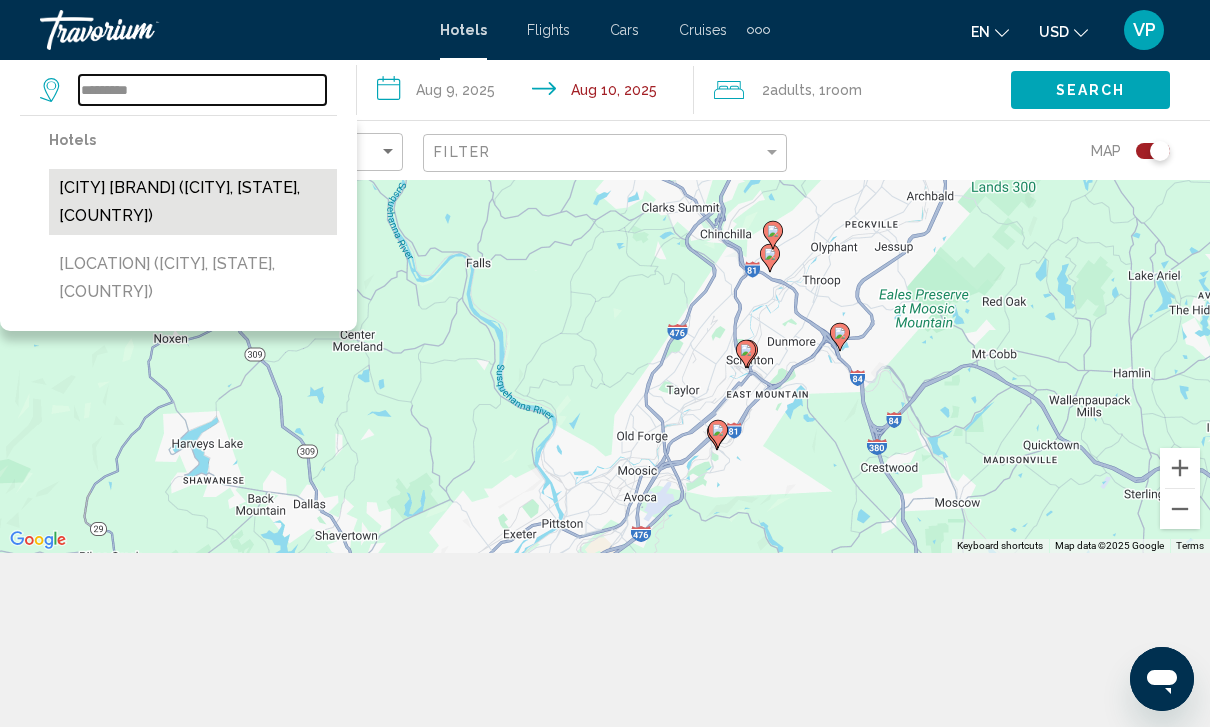 type on "**********" 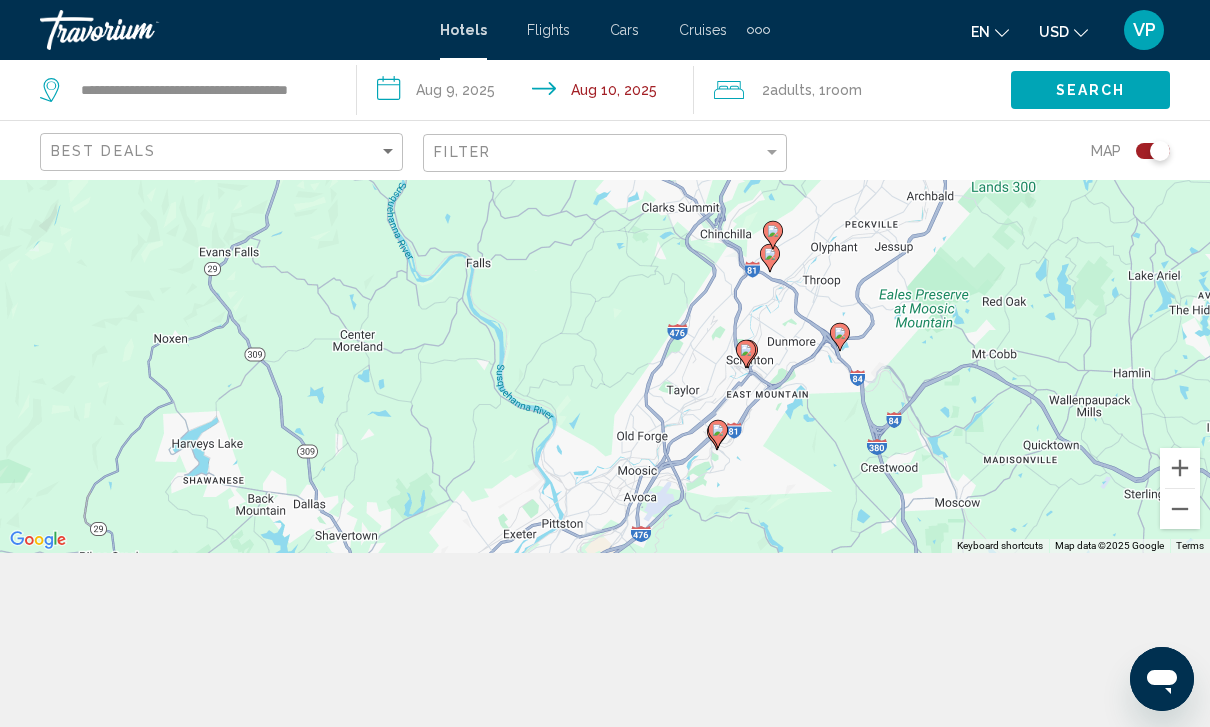 click on "Search" 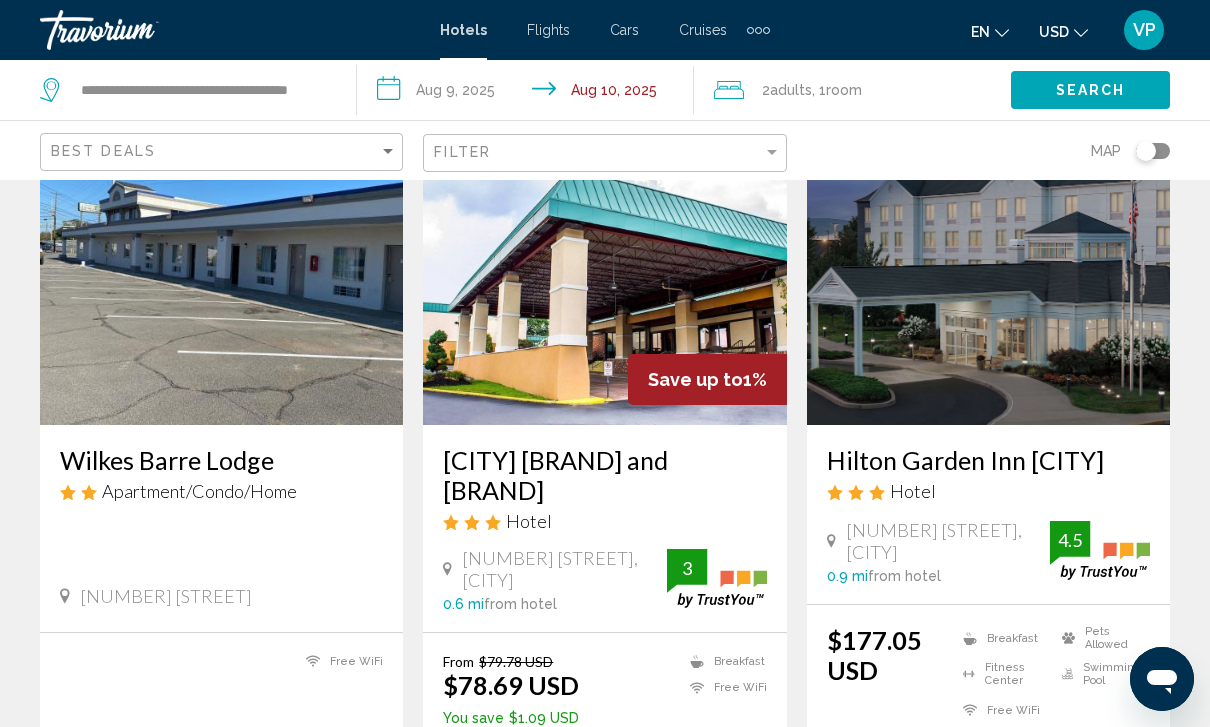 scroll, scrollTop: 156, scrollLeft: 0, axis: vertical 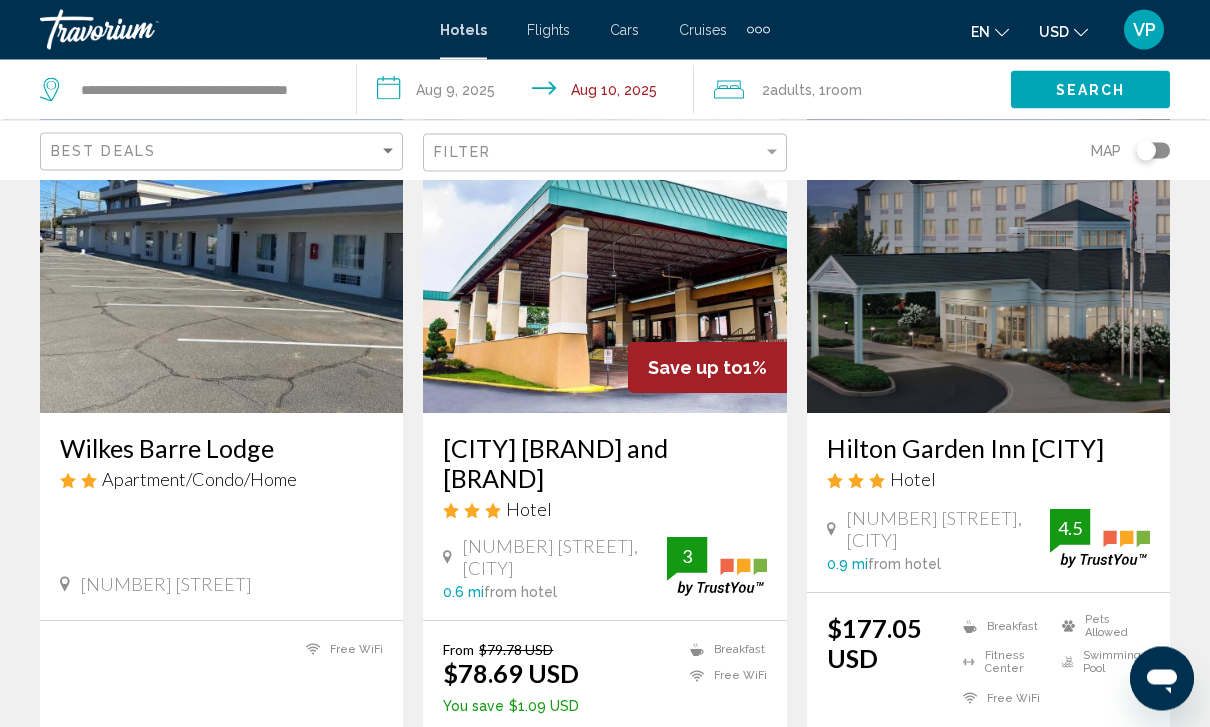 click at bounding box center [988, 254] 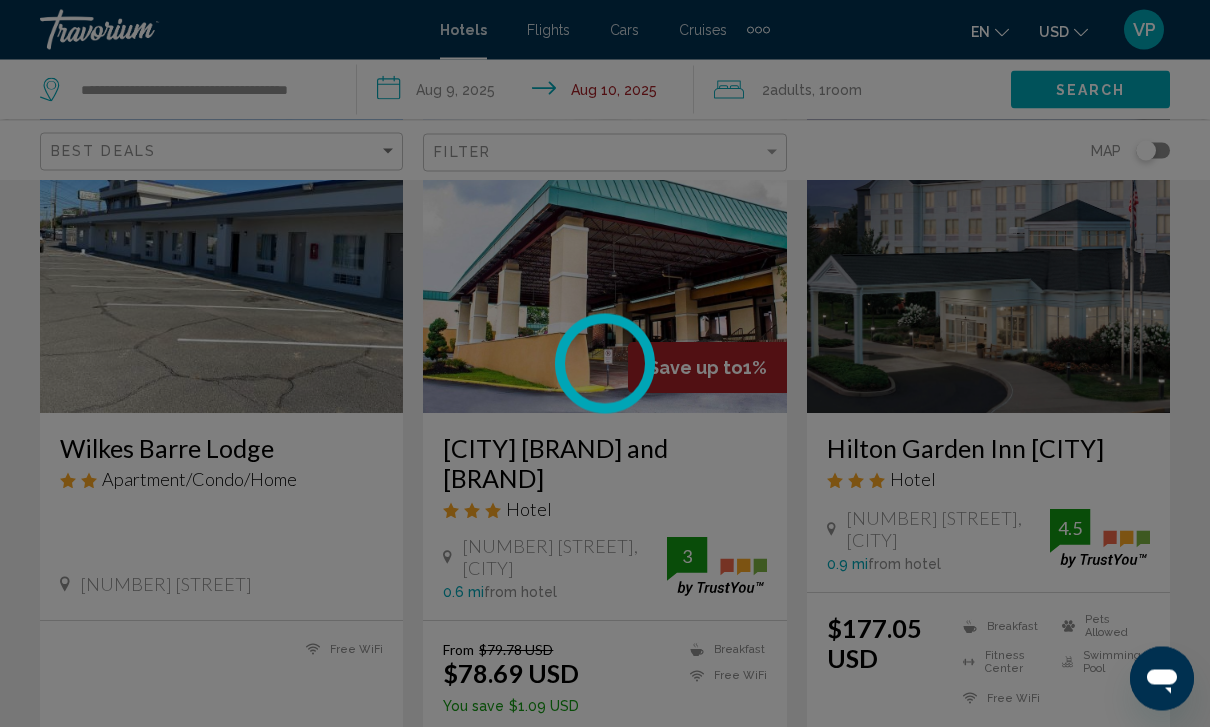 scroll, scrollTop: 157, scrollLeft: 0, axis: vertical 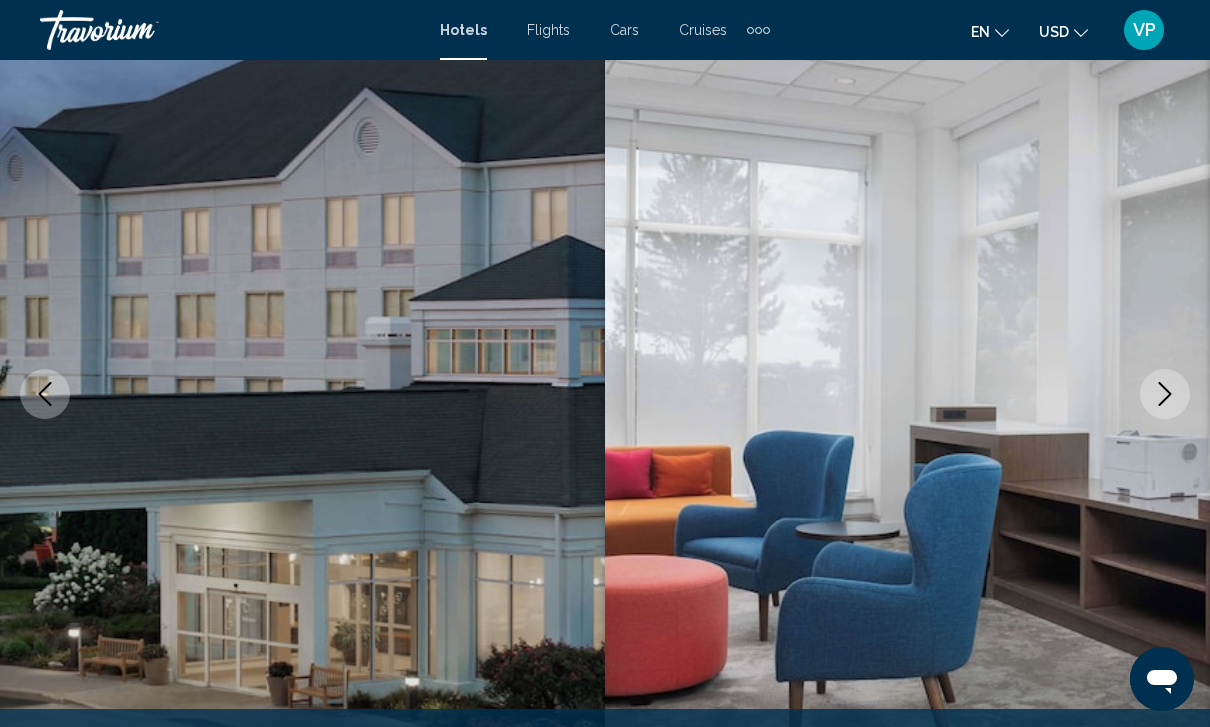 click 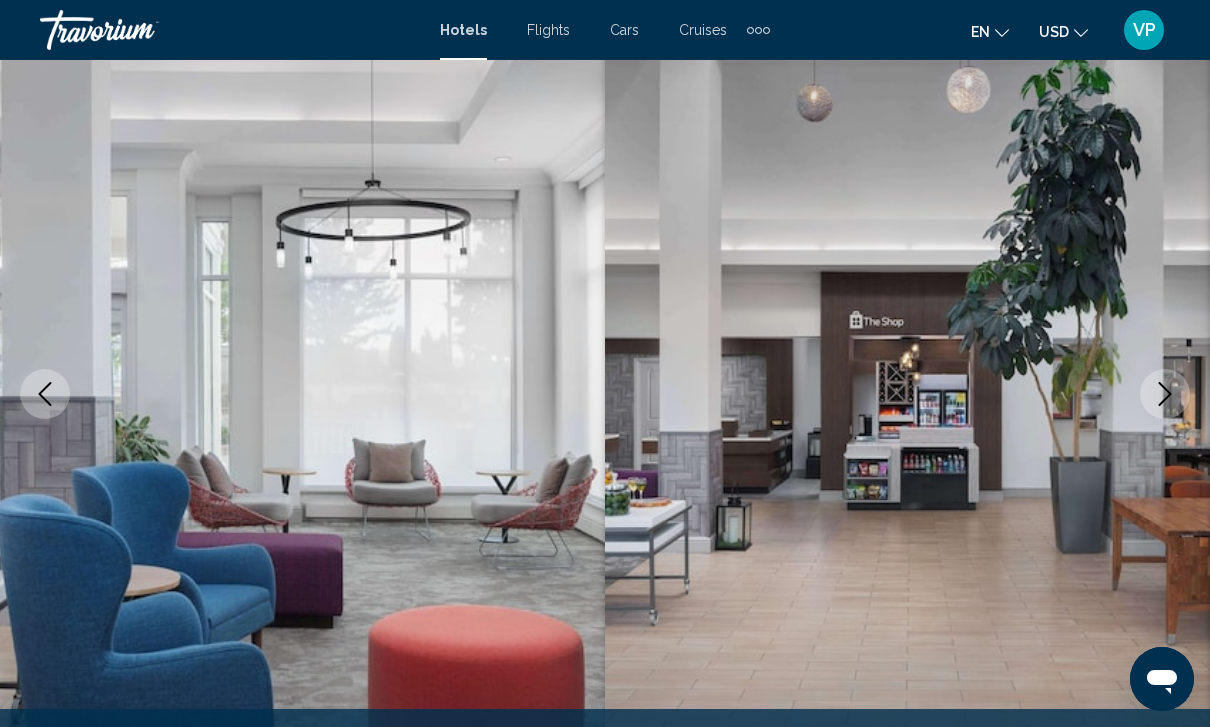 click 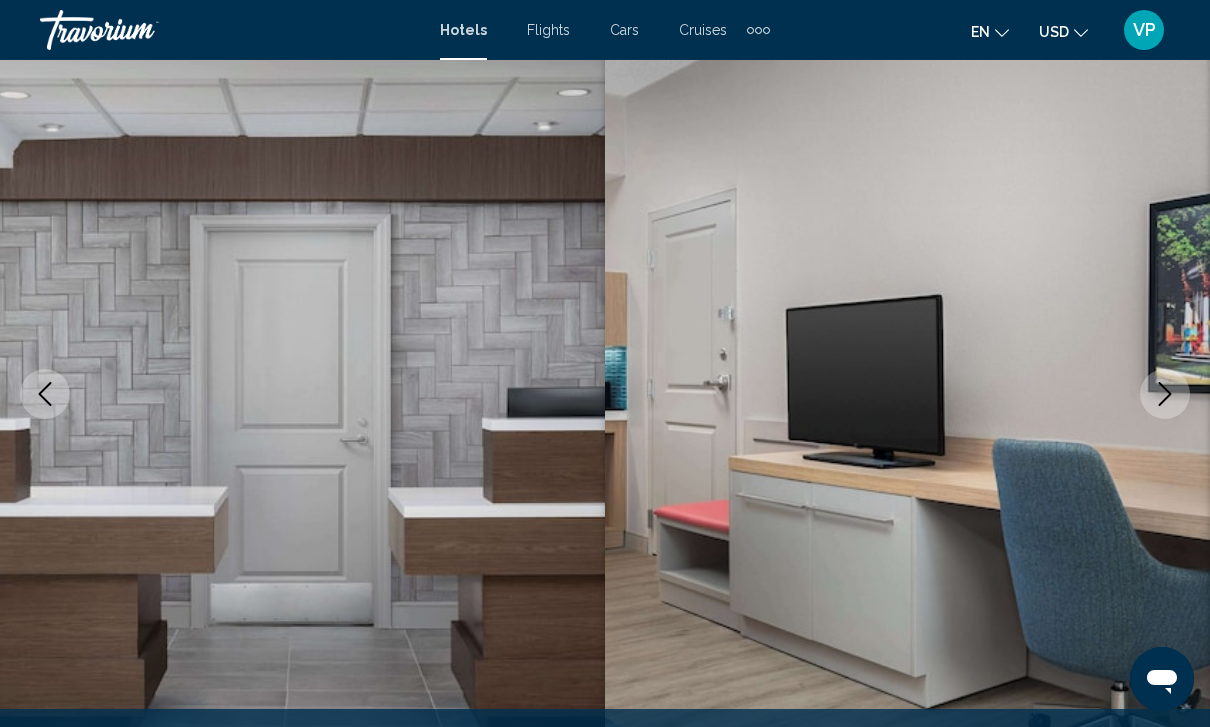 click 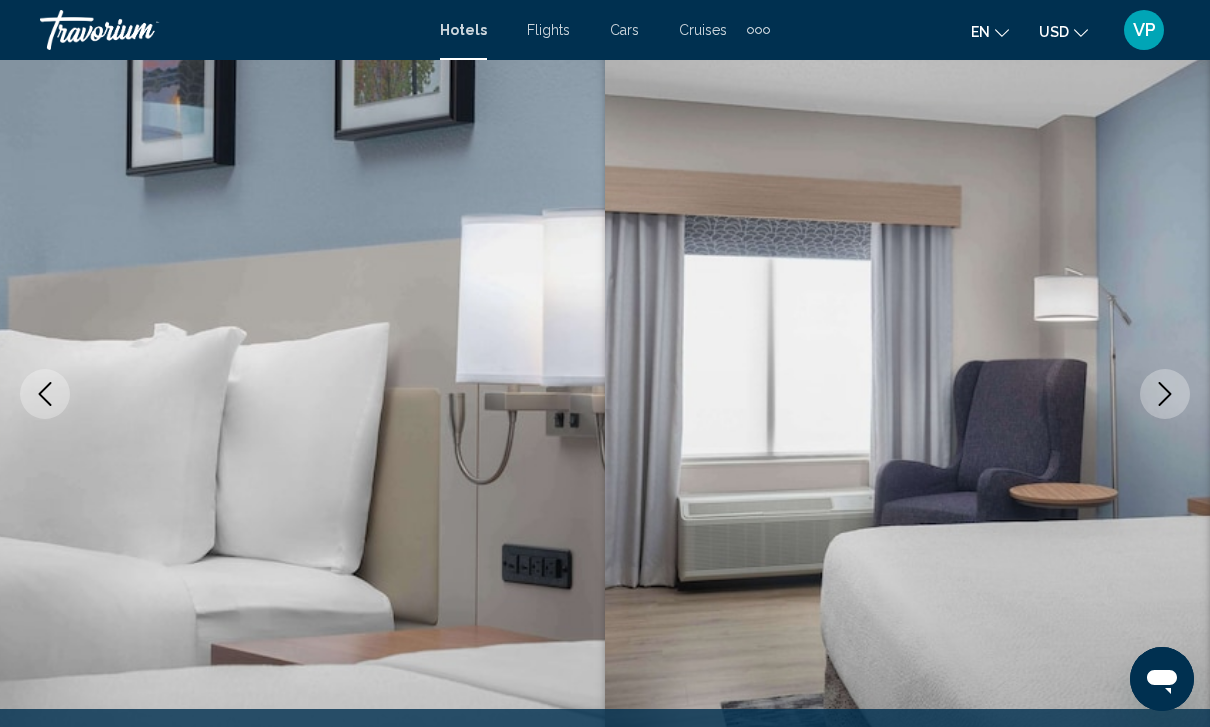 click 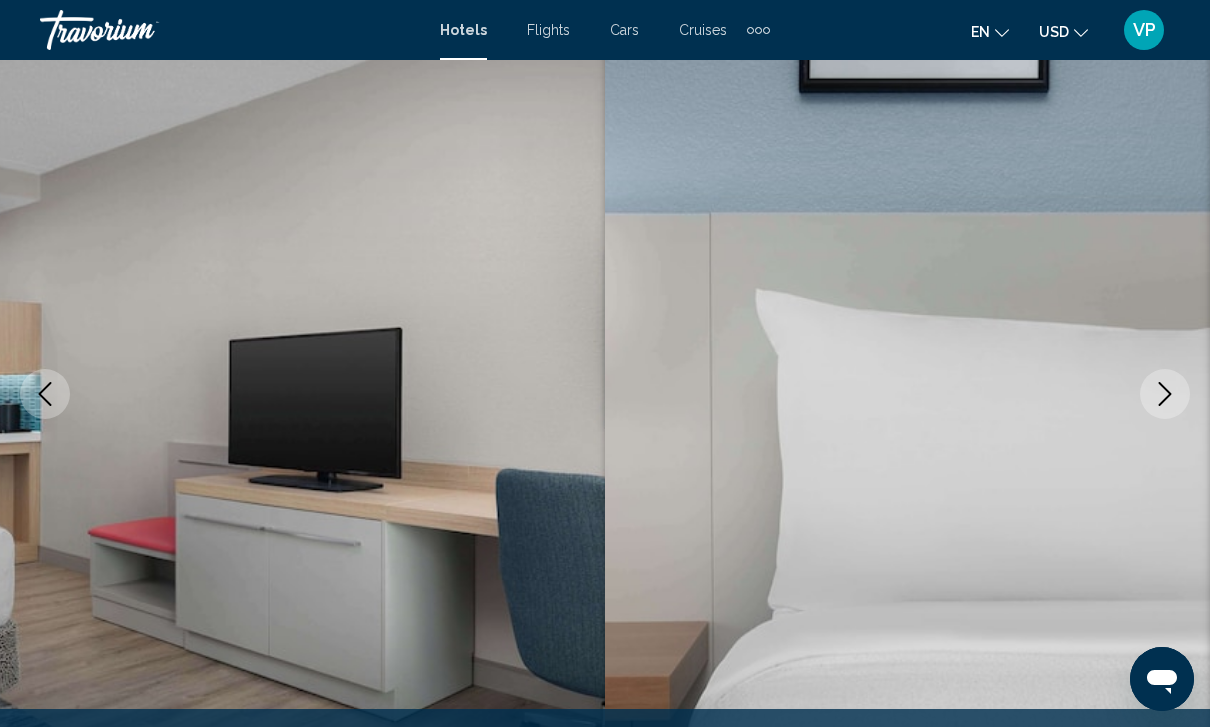 click 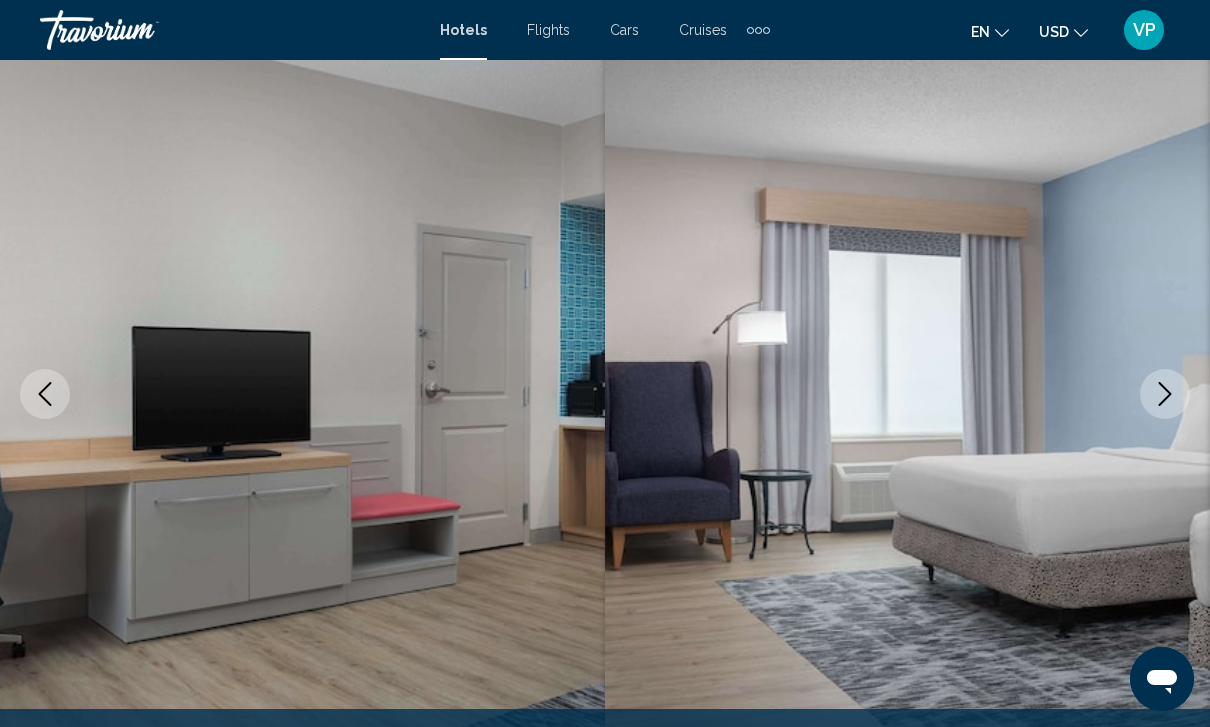 click at bounding box center [1165, 394] 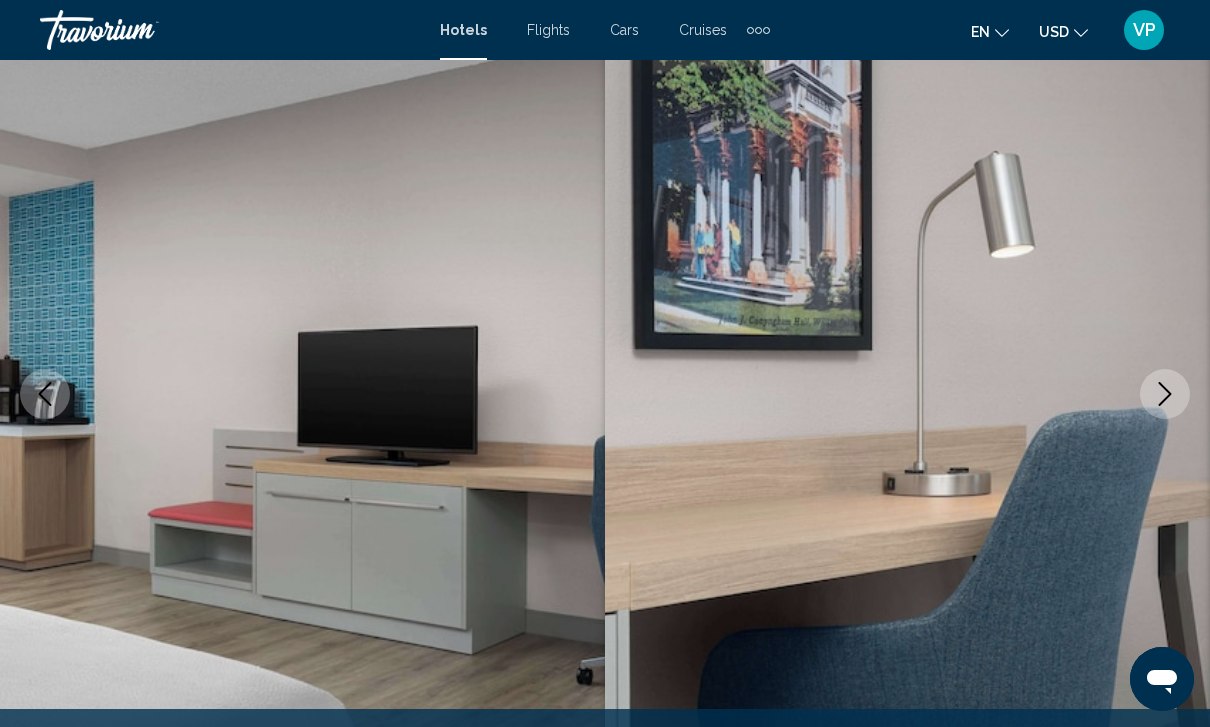 click at bounding box center [1165, 394] 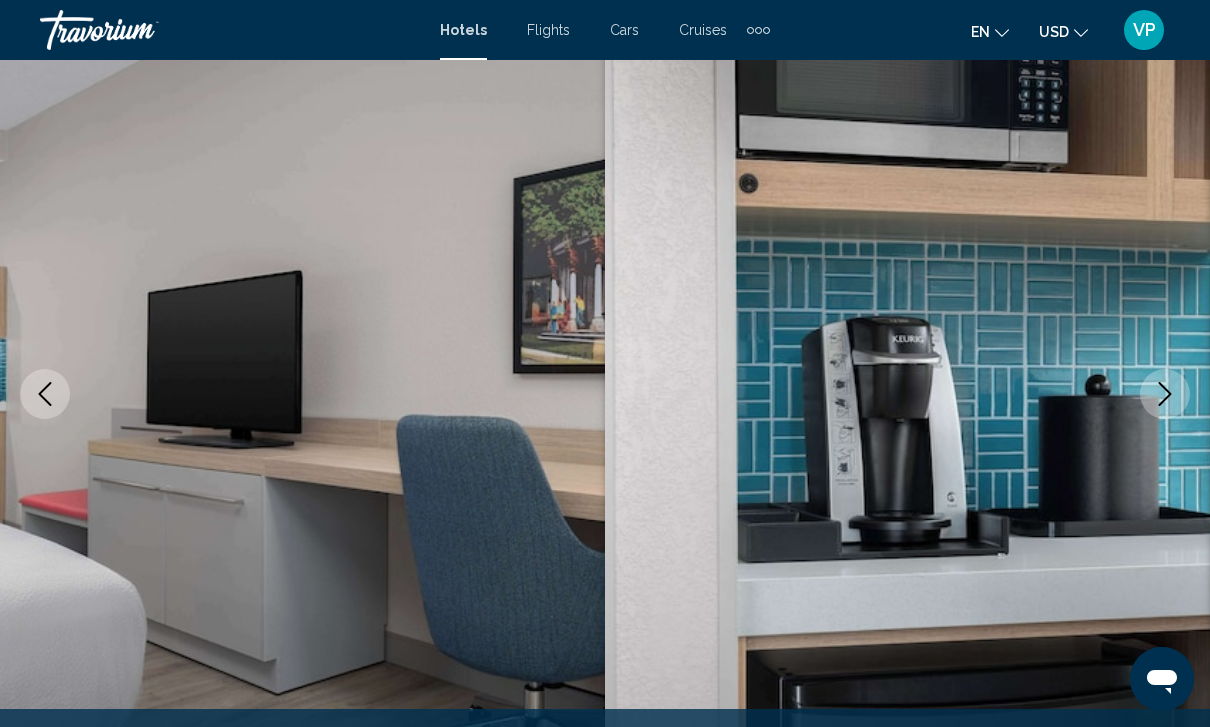 click at bounding box center (1165, 394) 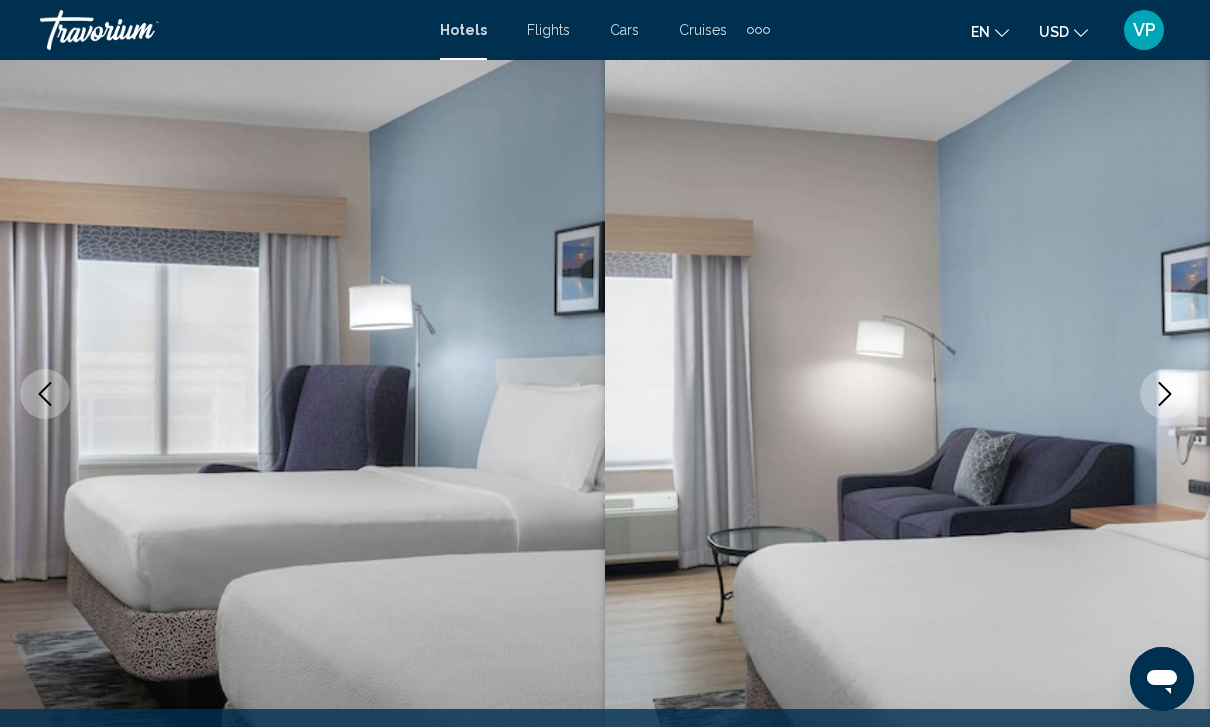click 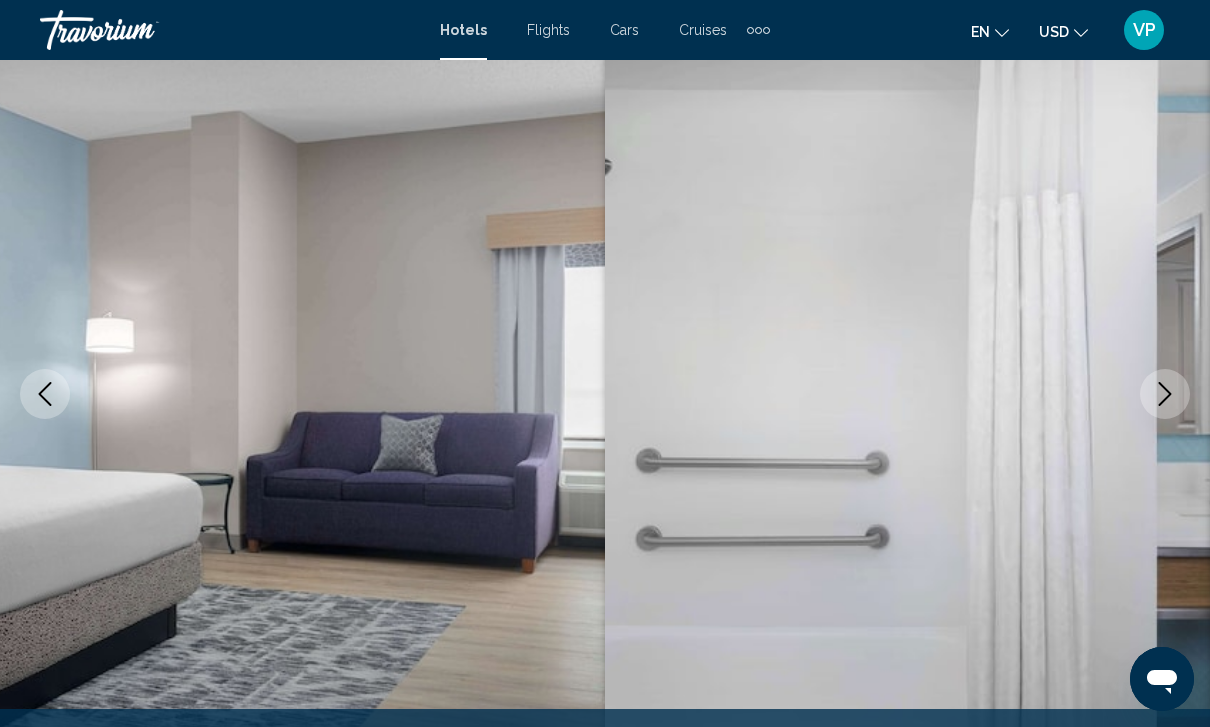 click at bounding box center (1165, 394) 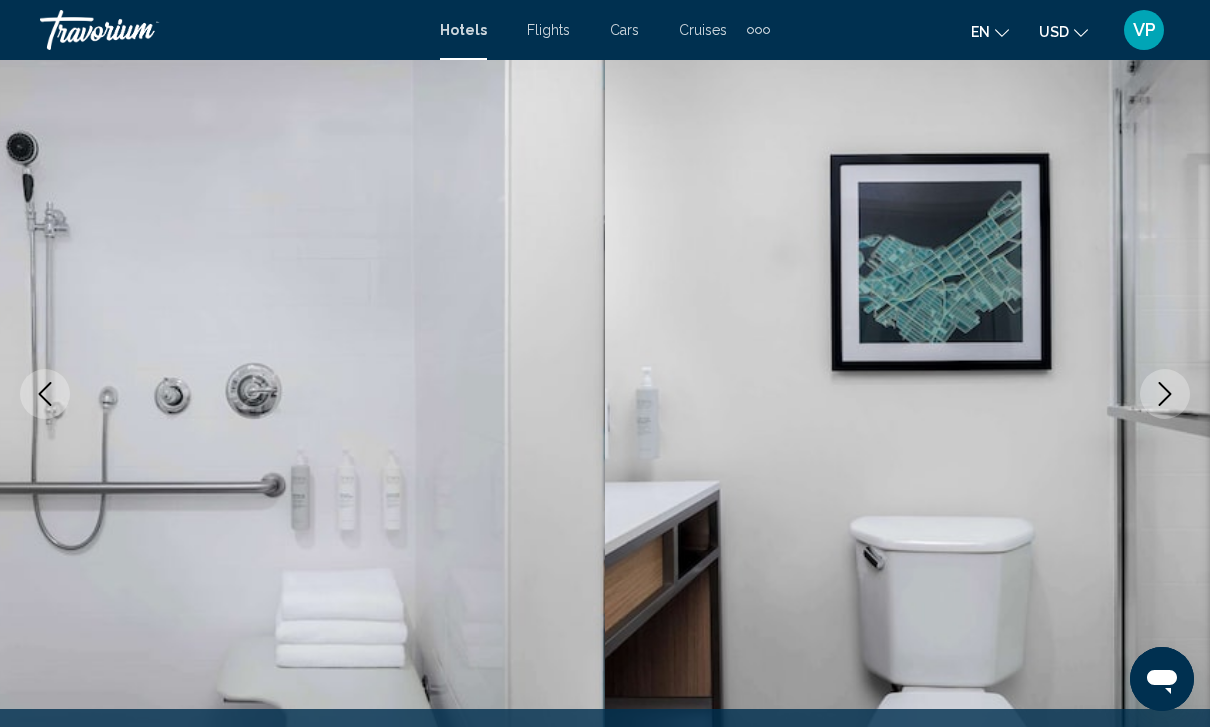 click at bounding box center (1165, 394) 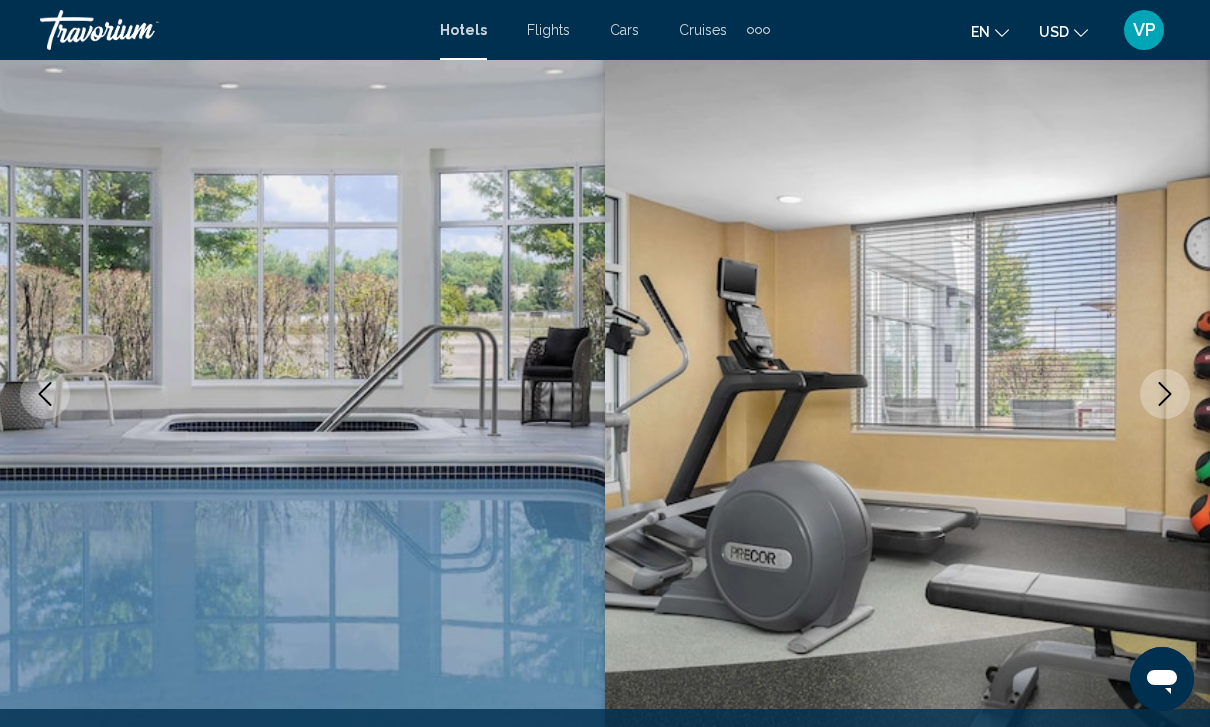 click at bounding box center [1165, 394] 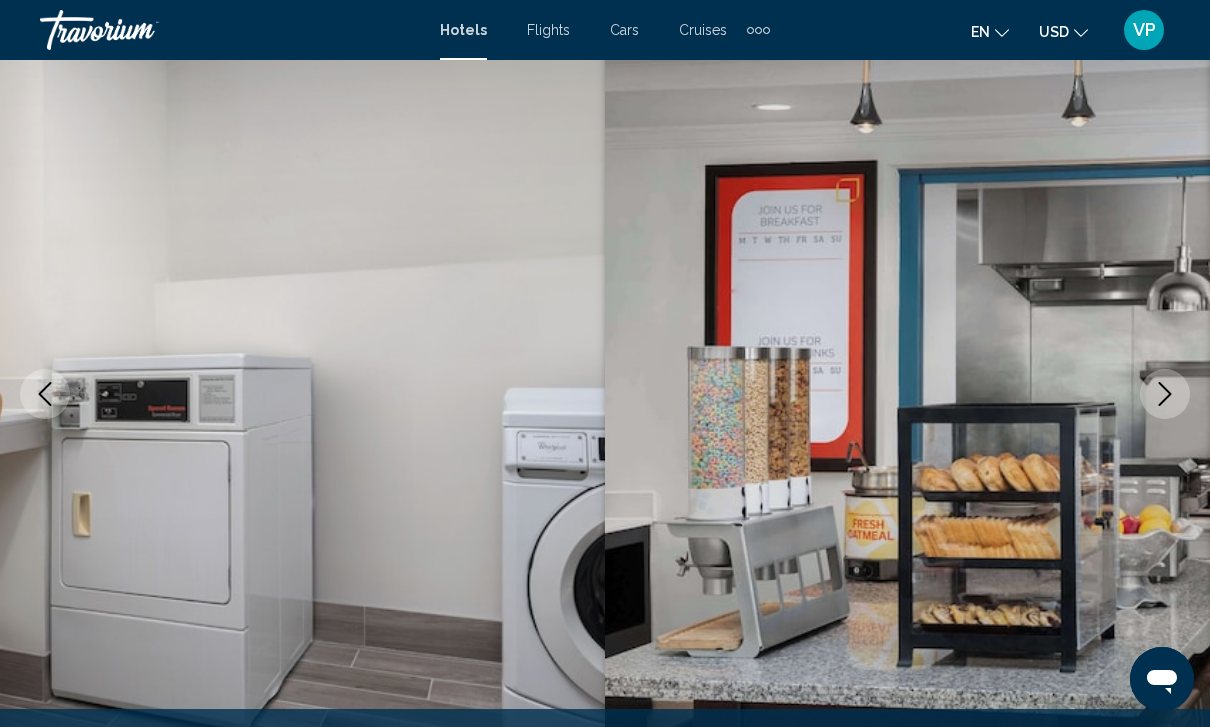 click at bounding box center (1165, 394) 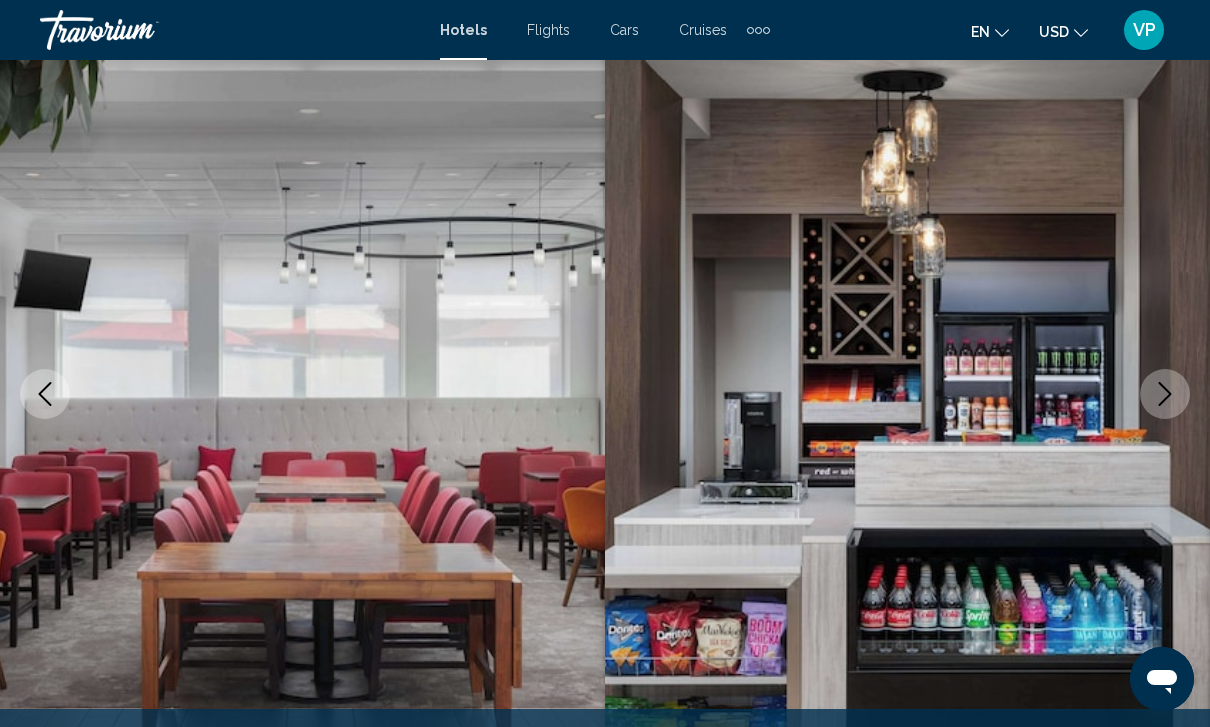 click at bounding box center [1165, 394] 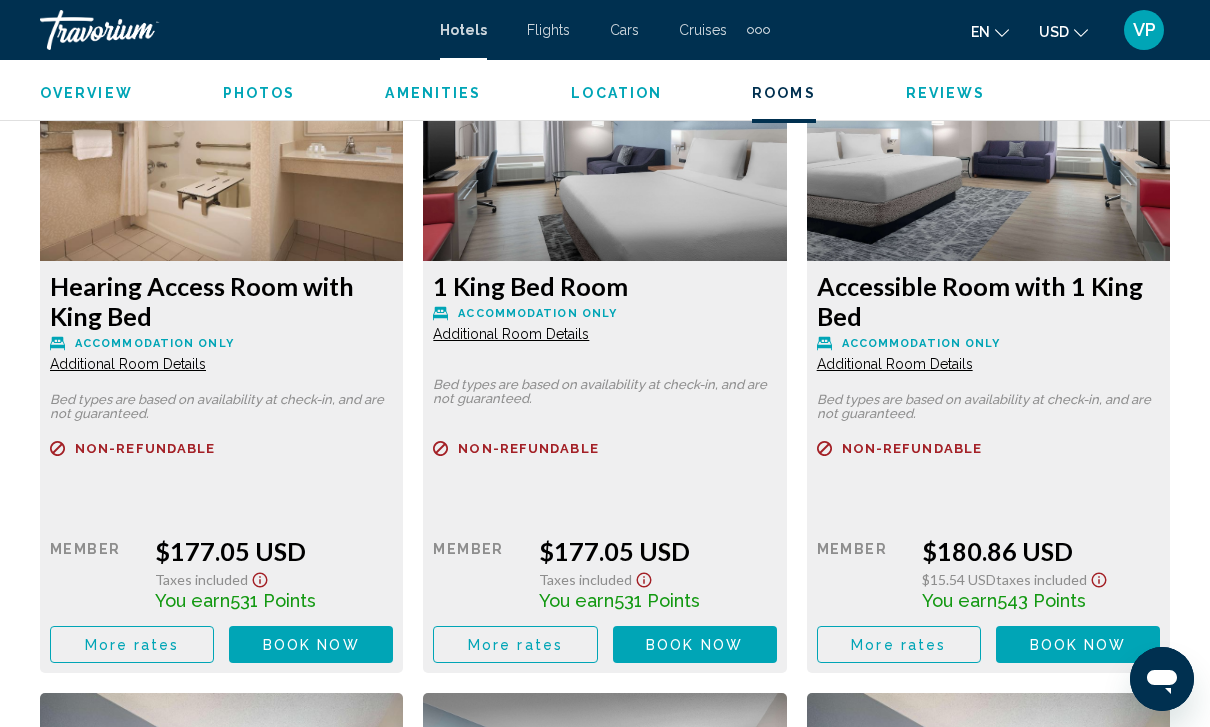 scroll, scrollTop: 3170, scrollLeft: 0, axis: vertical 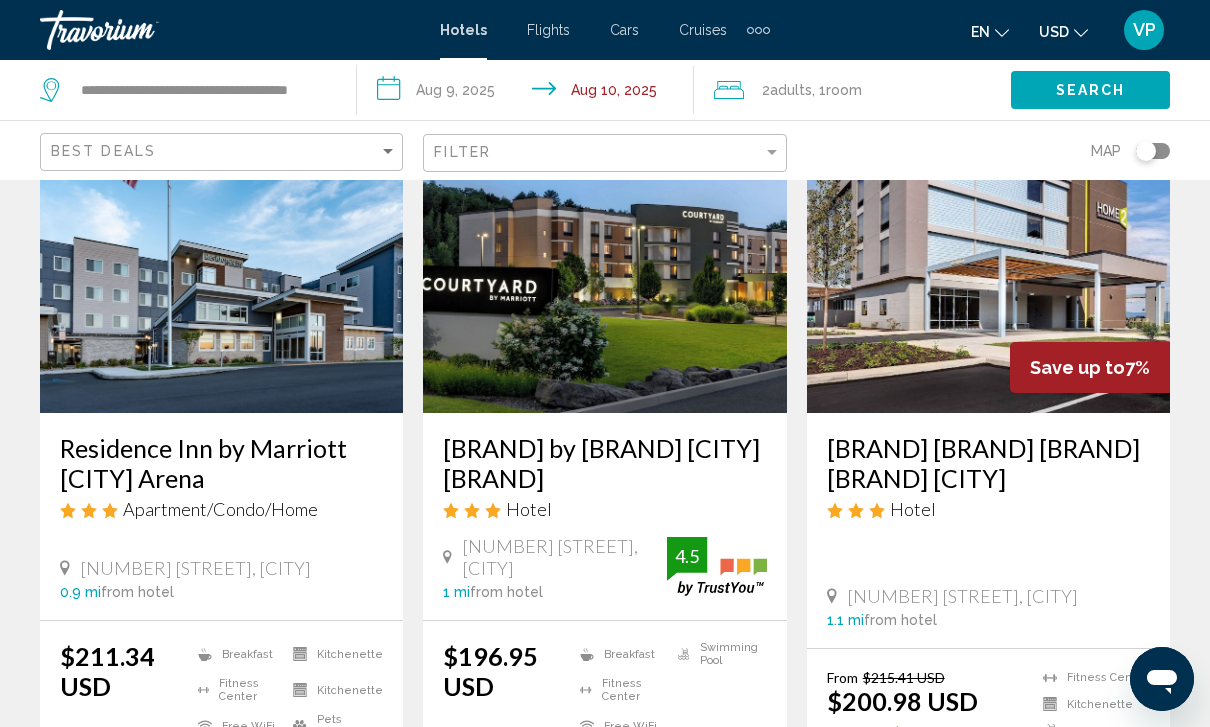 click at bounding box center [604, 253] 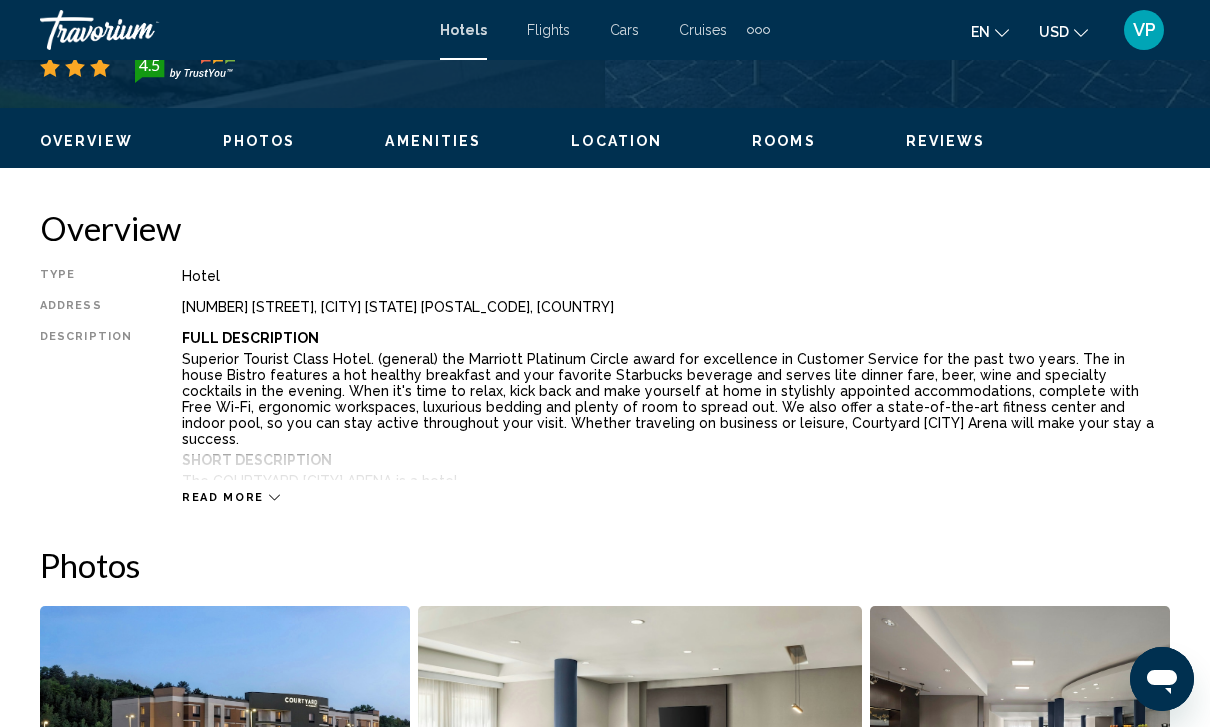 scroll, scrollTop: 0, scrollLeft: 0, axis: both 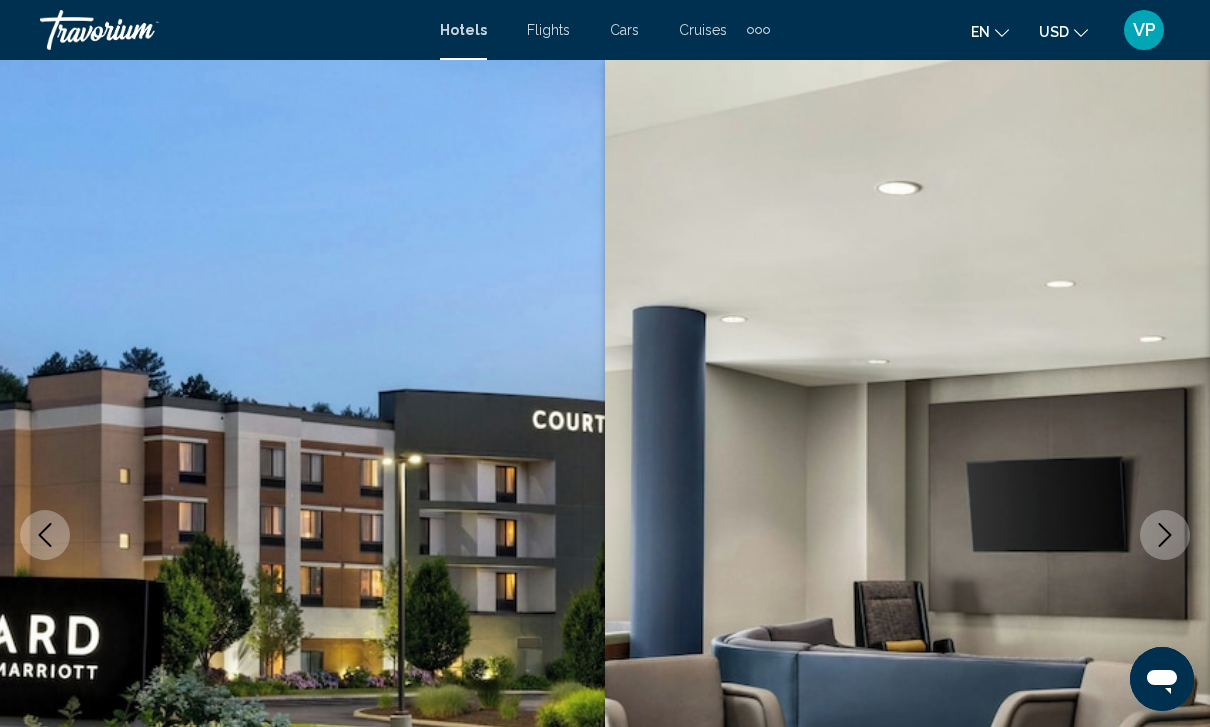 click at bounding box center (1165, 535) 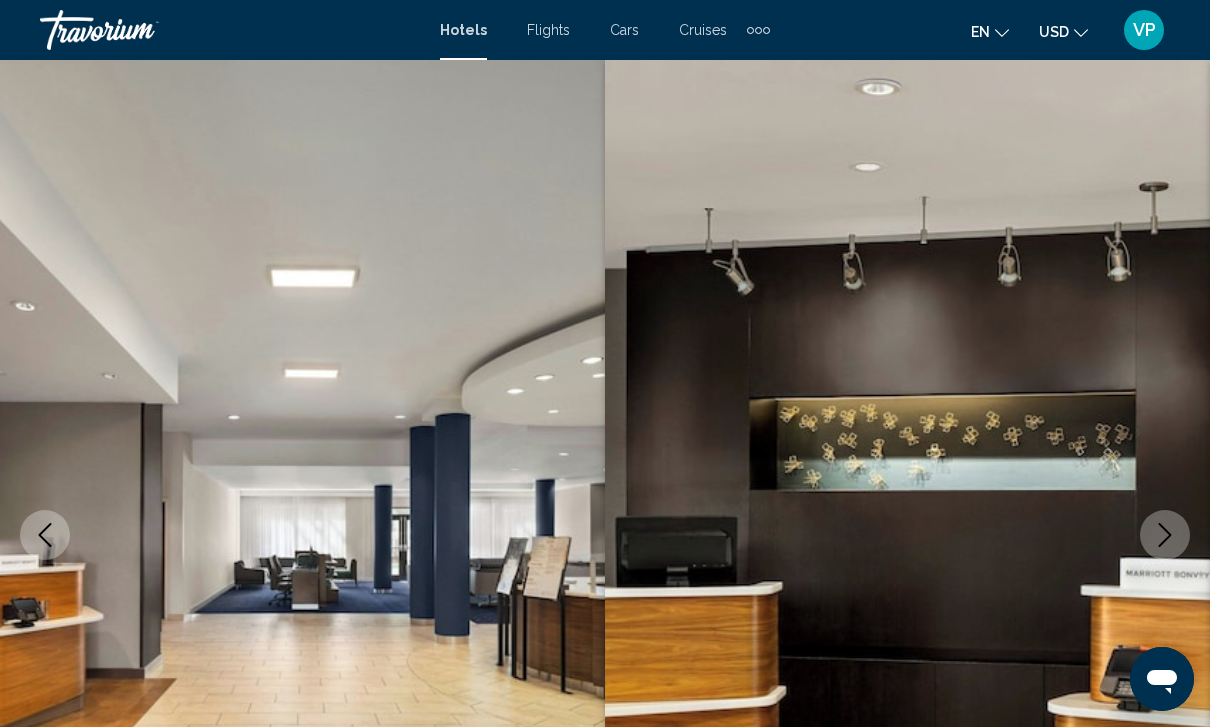 click 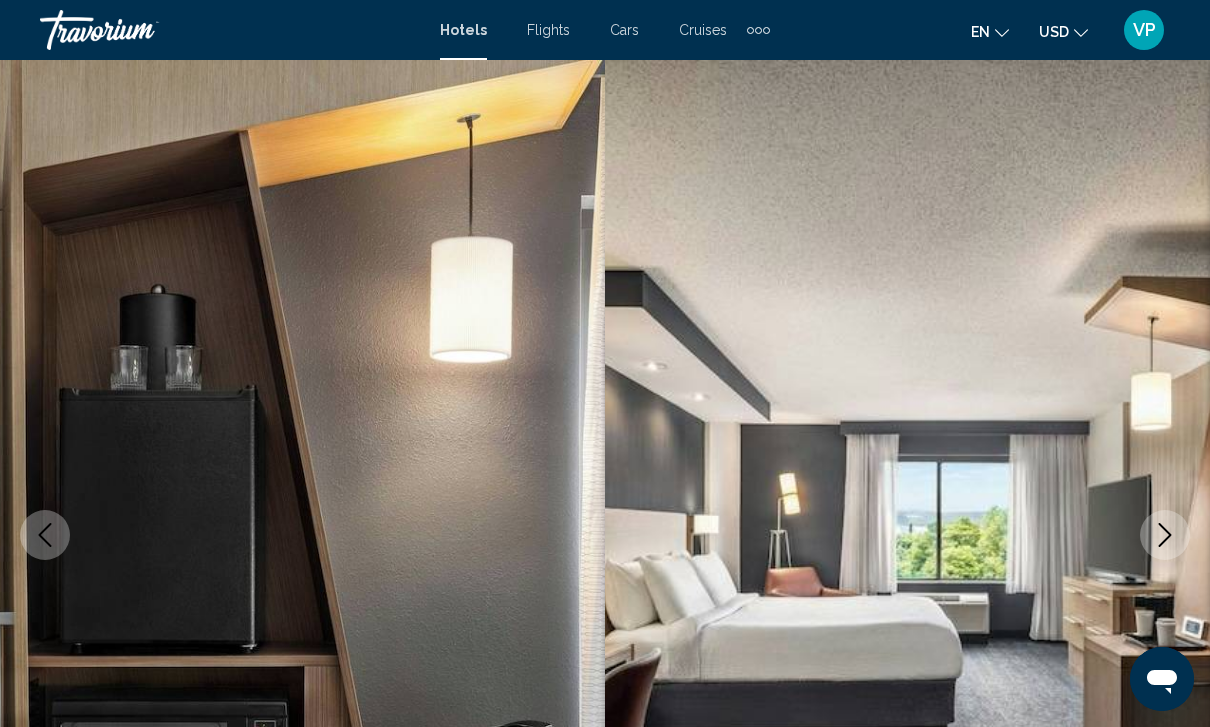 click 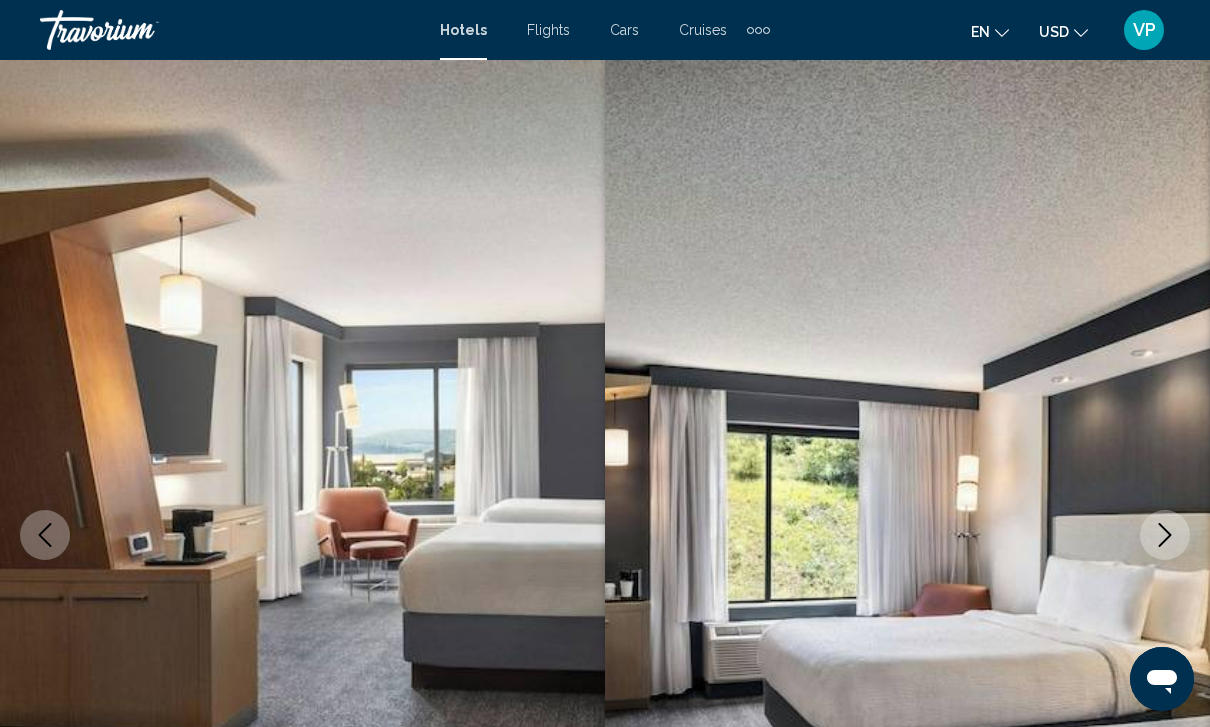click 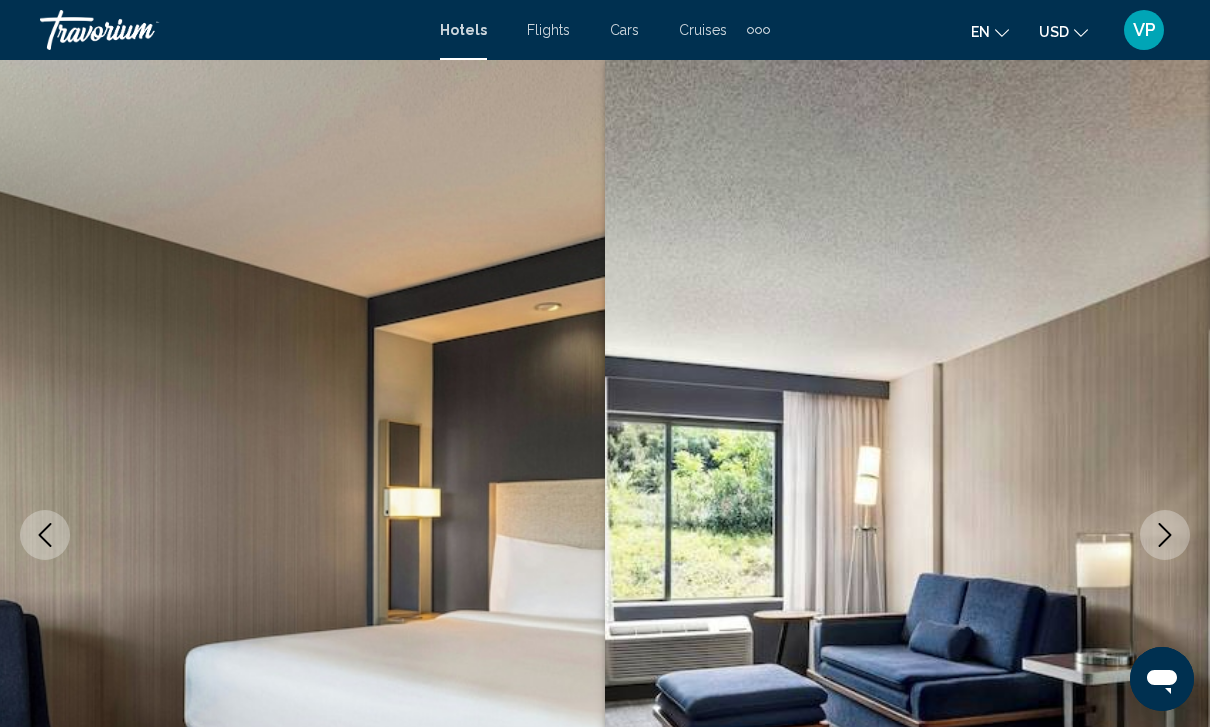 click 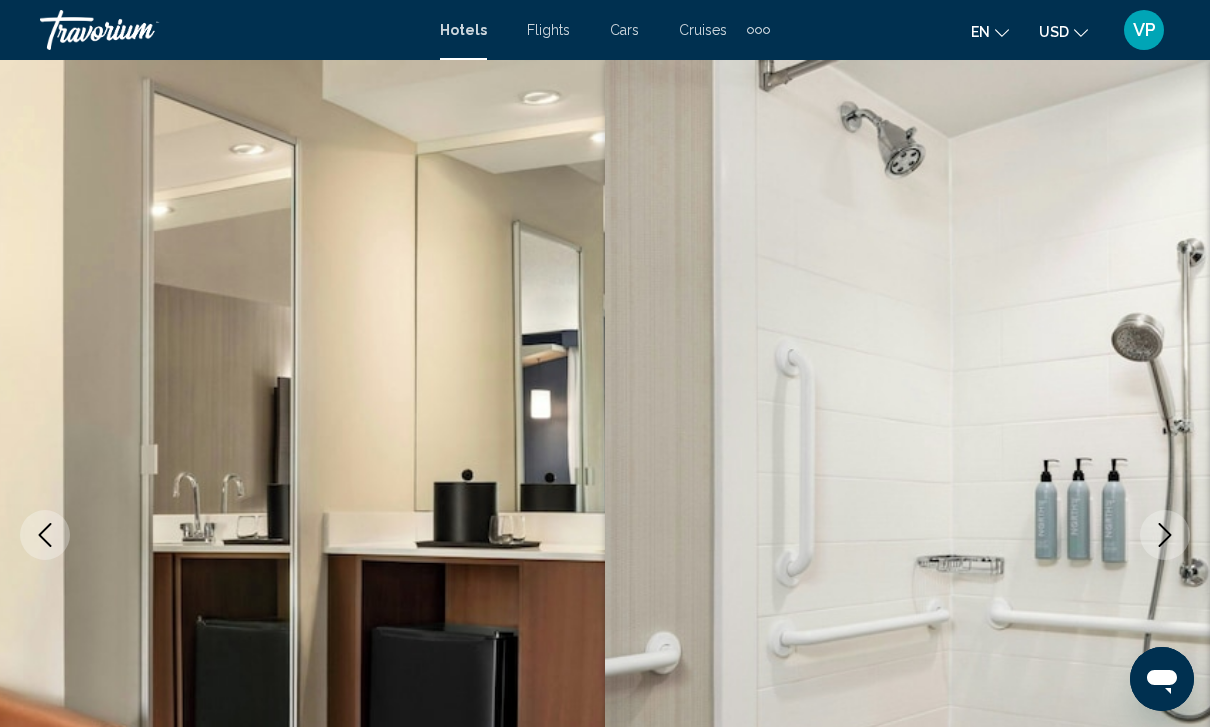 click at bounding box center (1165, 535) 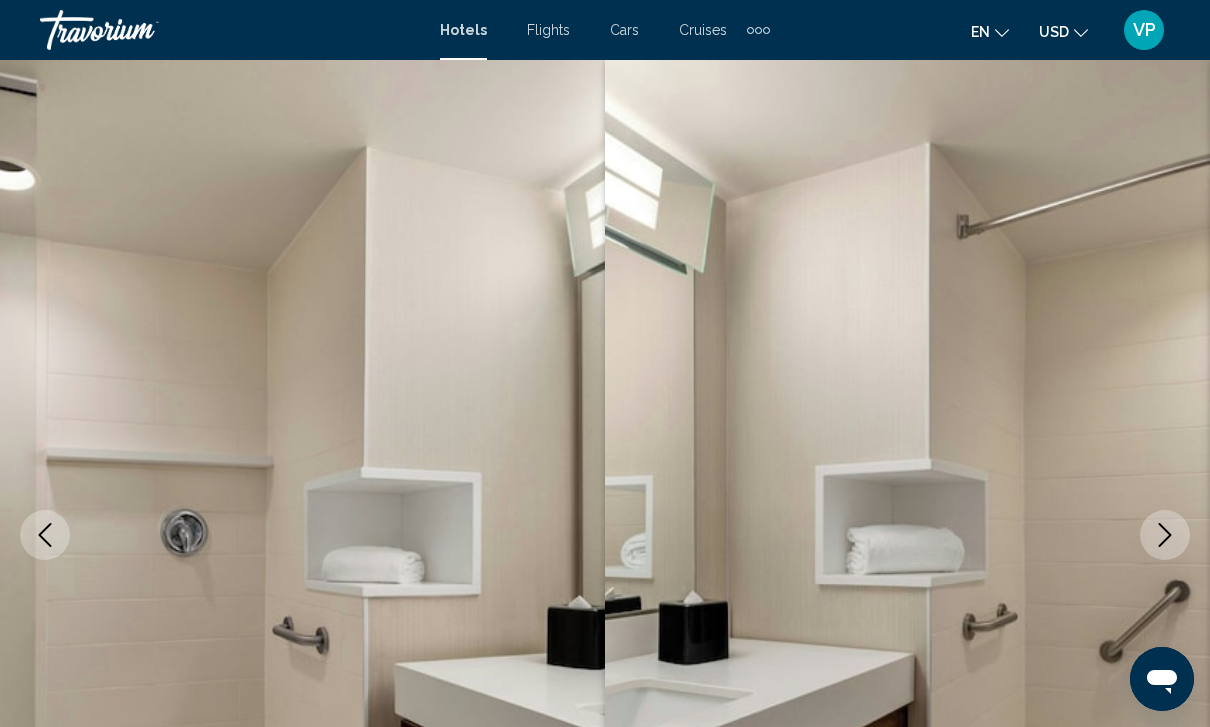 click at bounding box center [1165, 535] 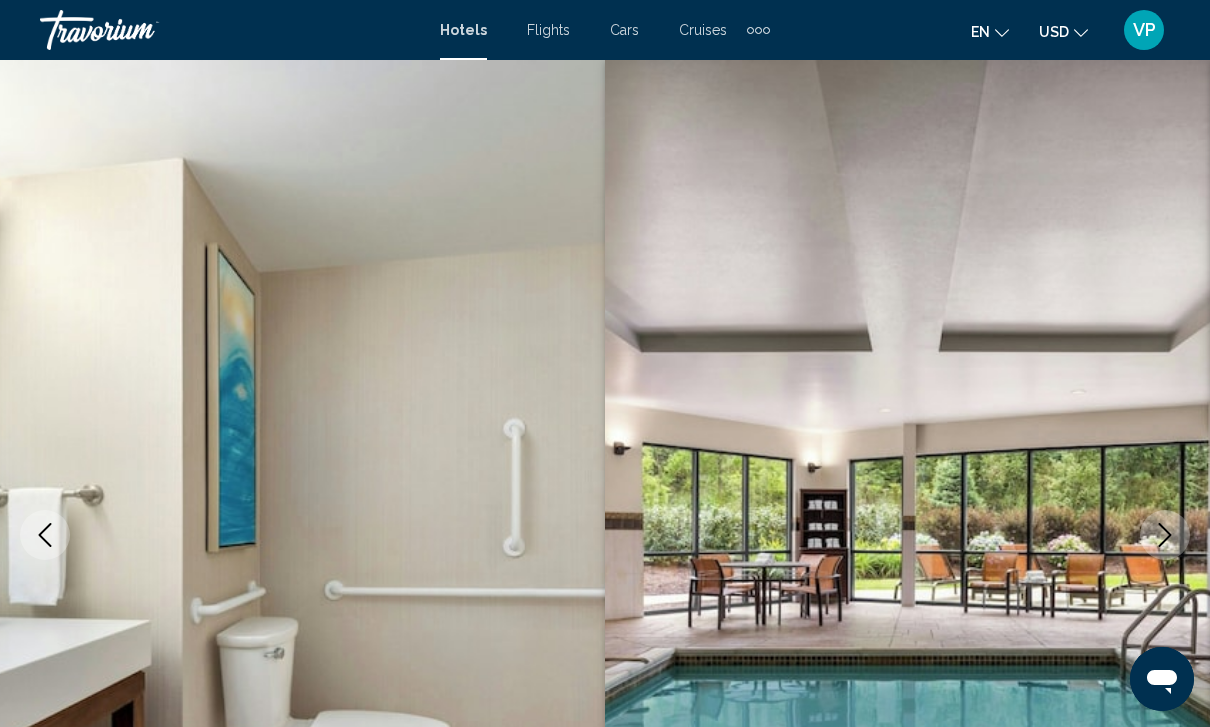click at bounding box center (1165, 535) 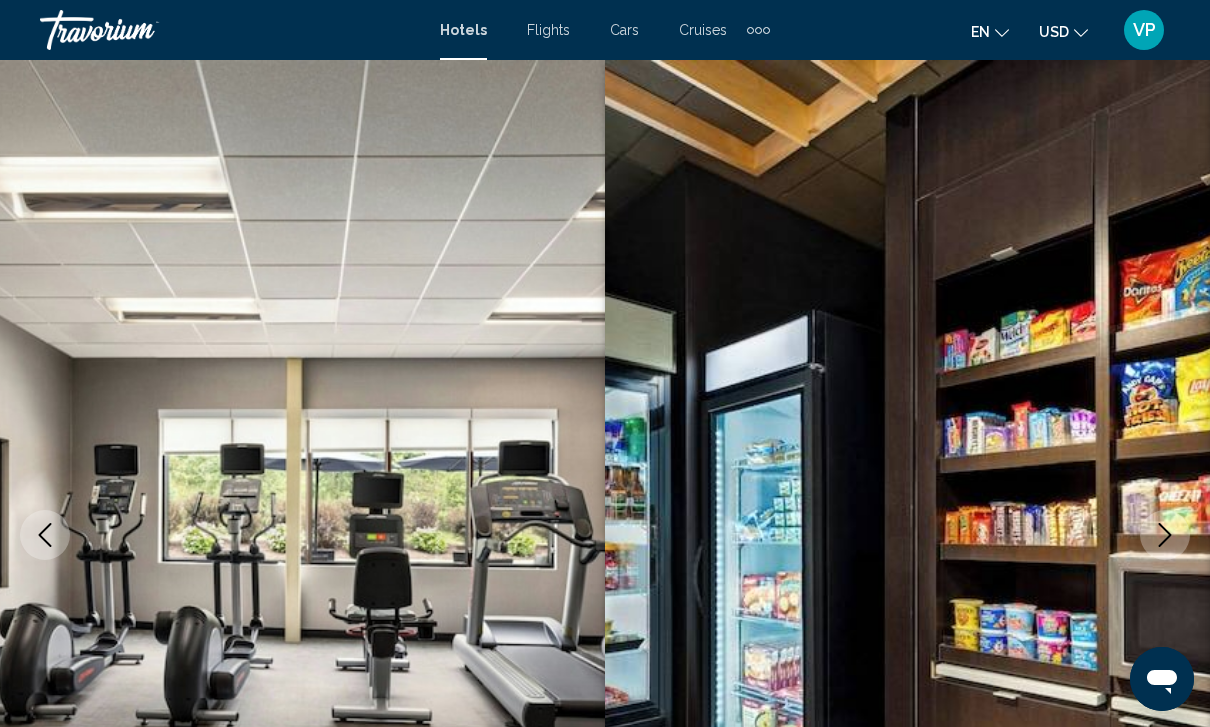 click at bounding box center [1165, 535] 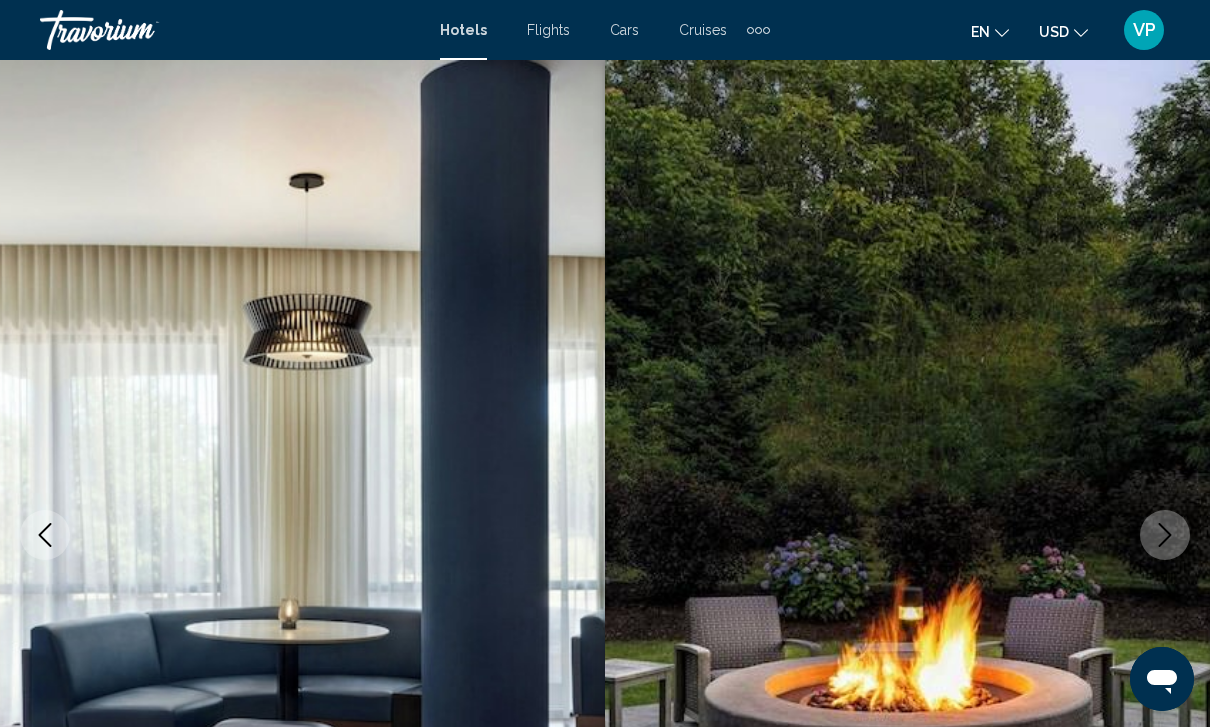click at bounding box center (907, 535) 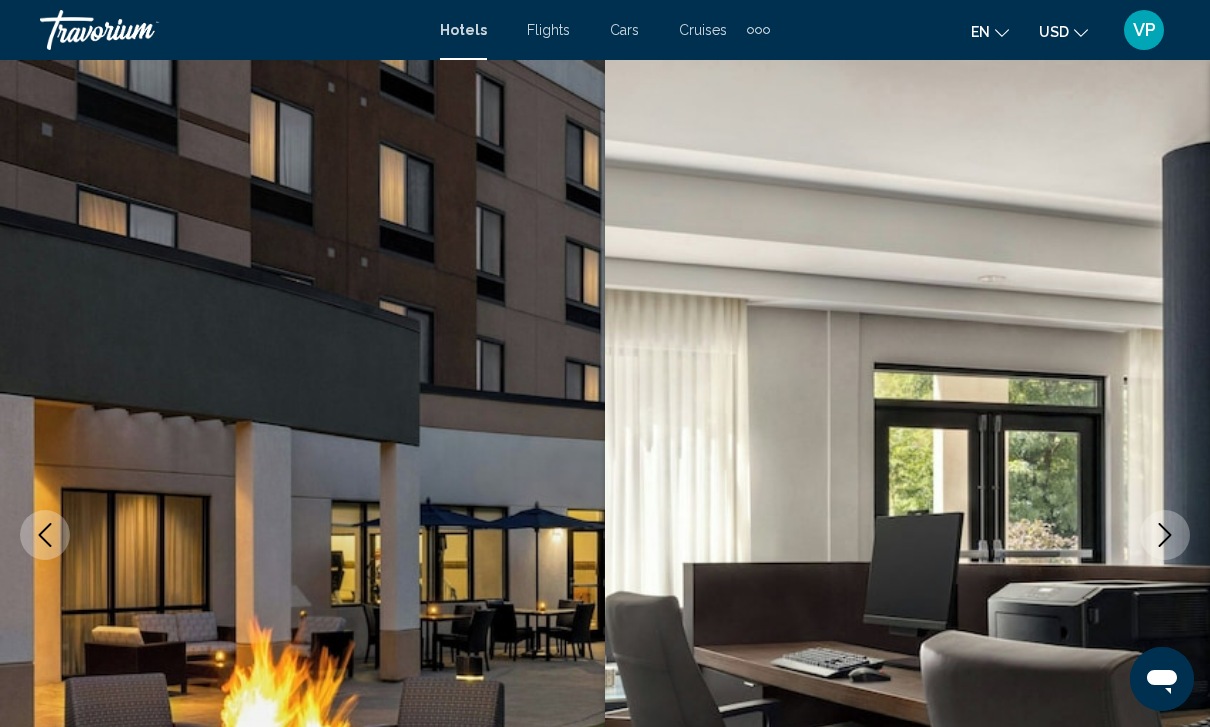 click 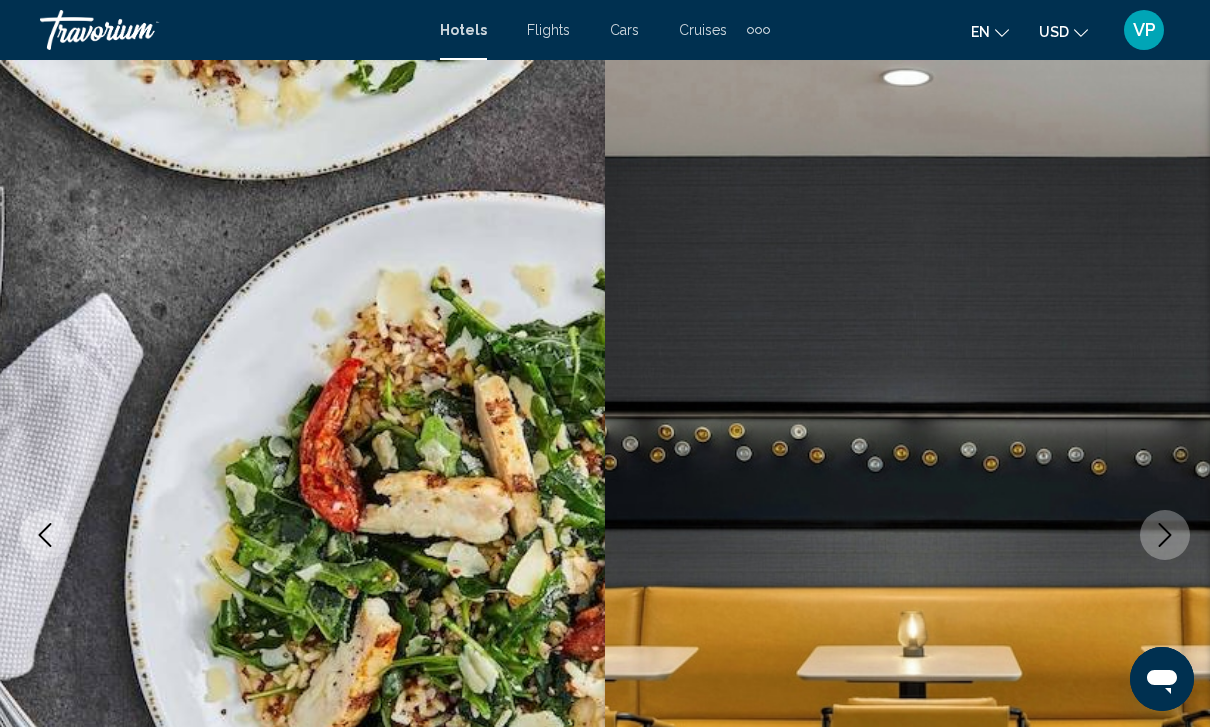 click at bounding box center [1165, 535] 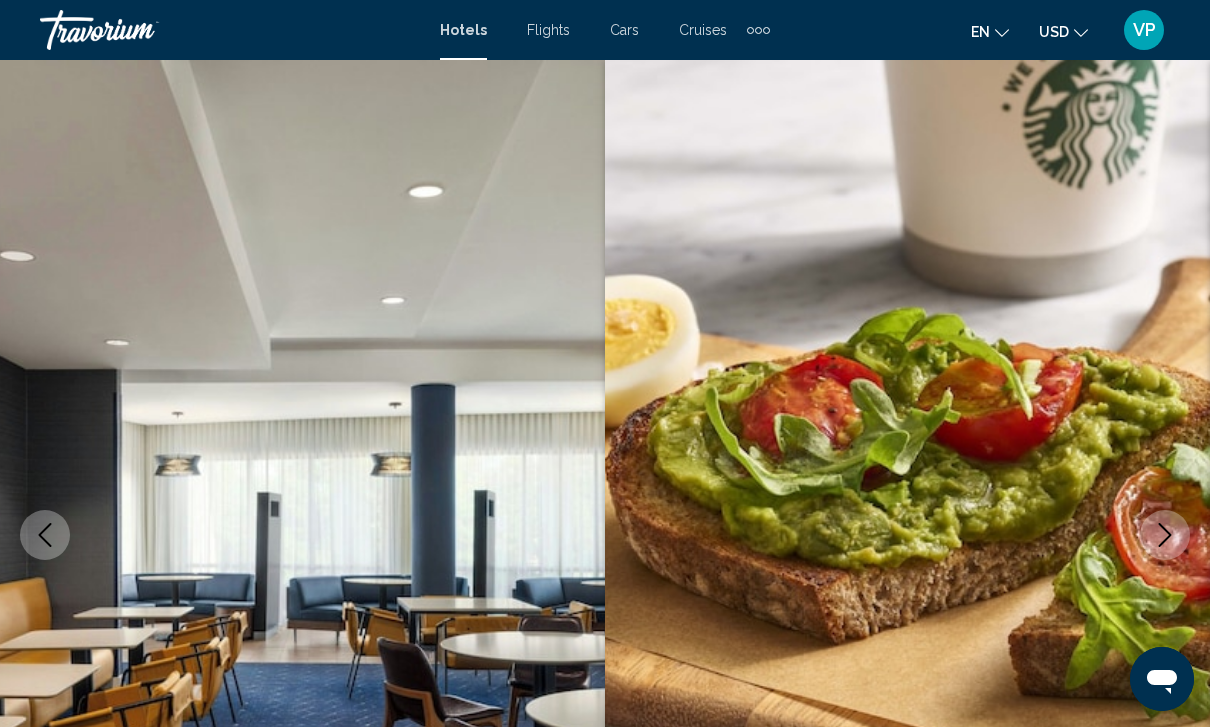click 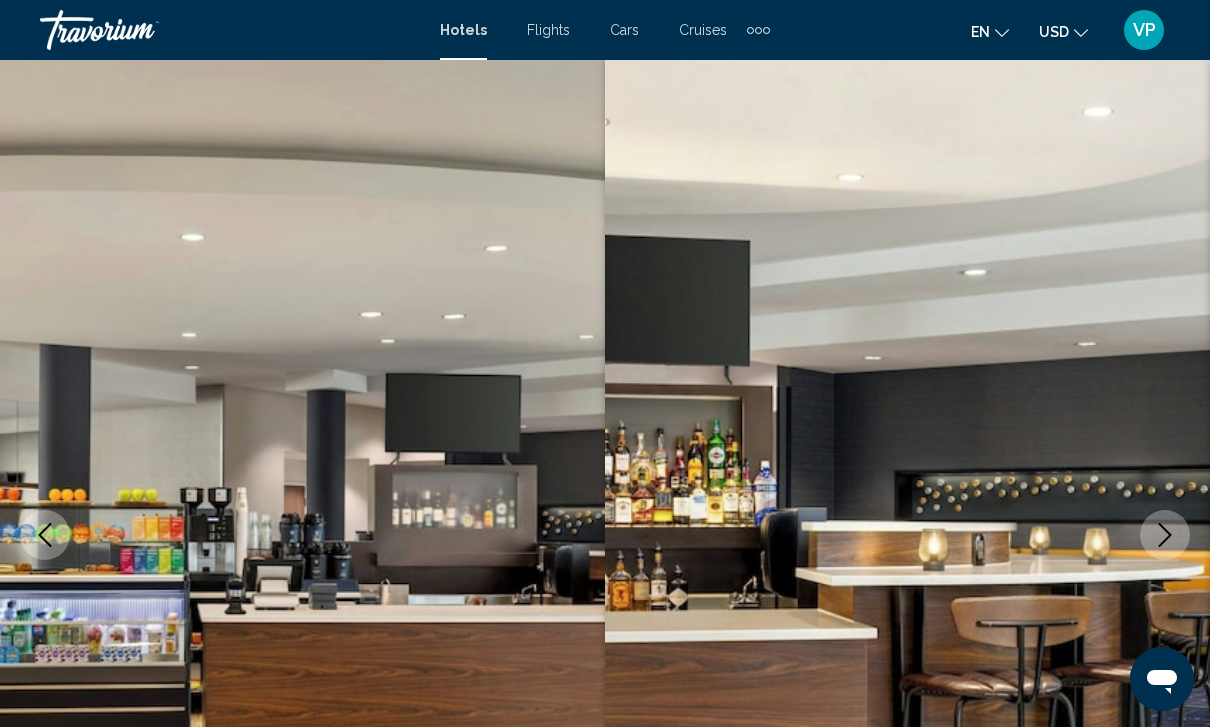 click 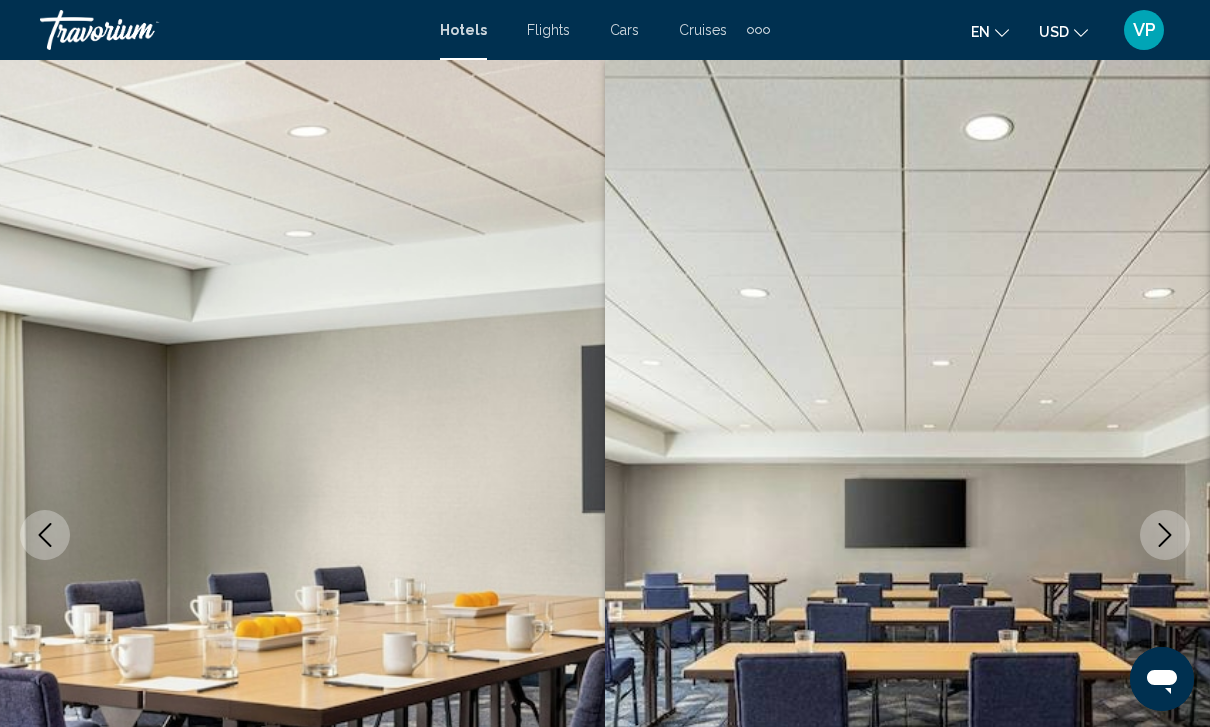 click at bounding box center [1165, 535] 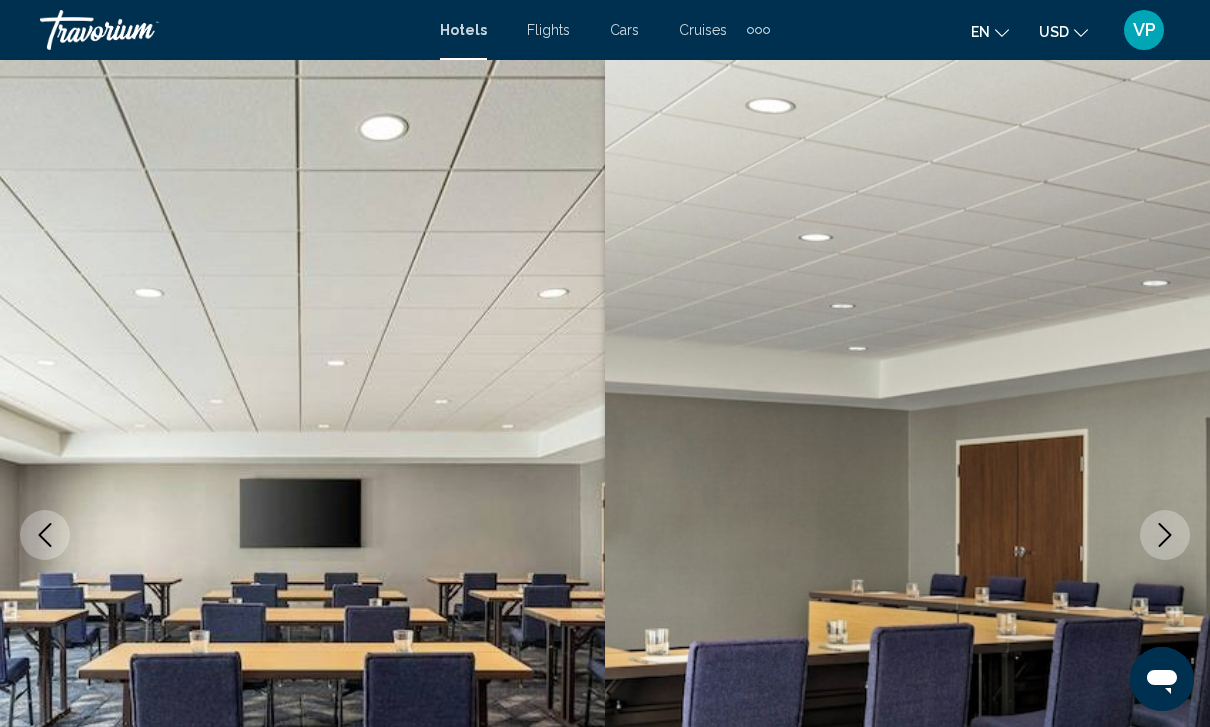 click at bounding box center [907, 535] 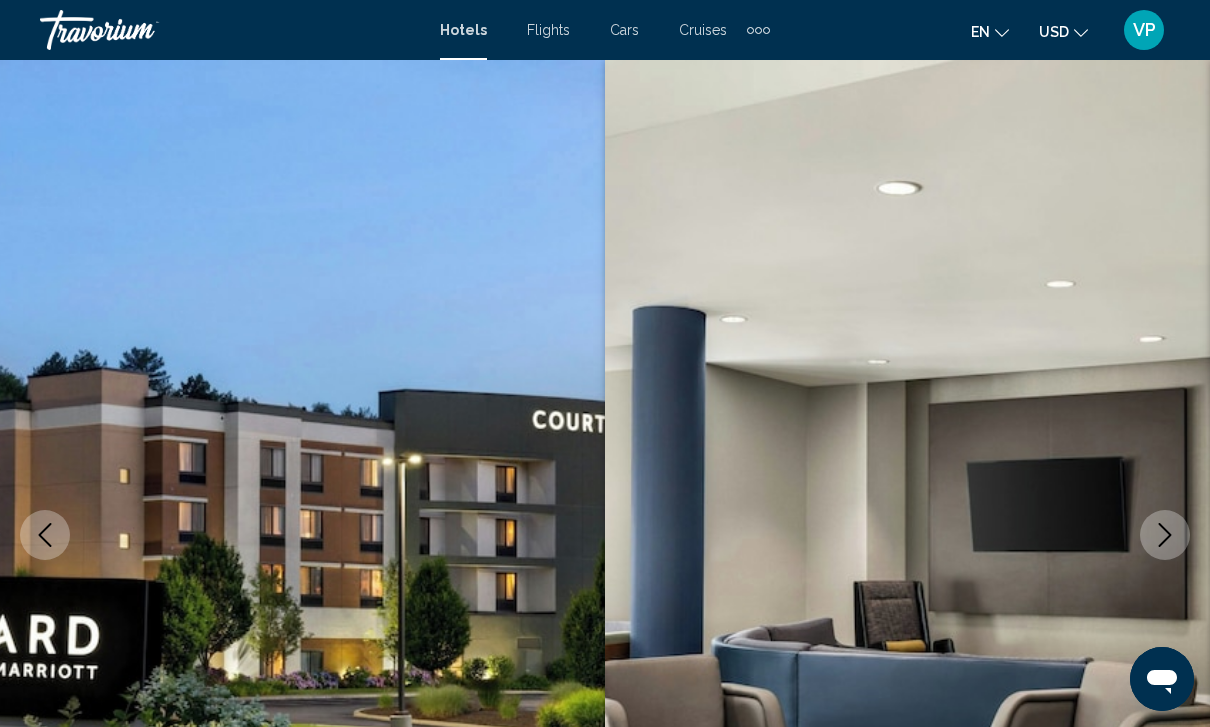 click at bounding box center (907, 535) 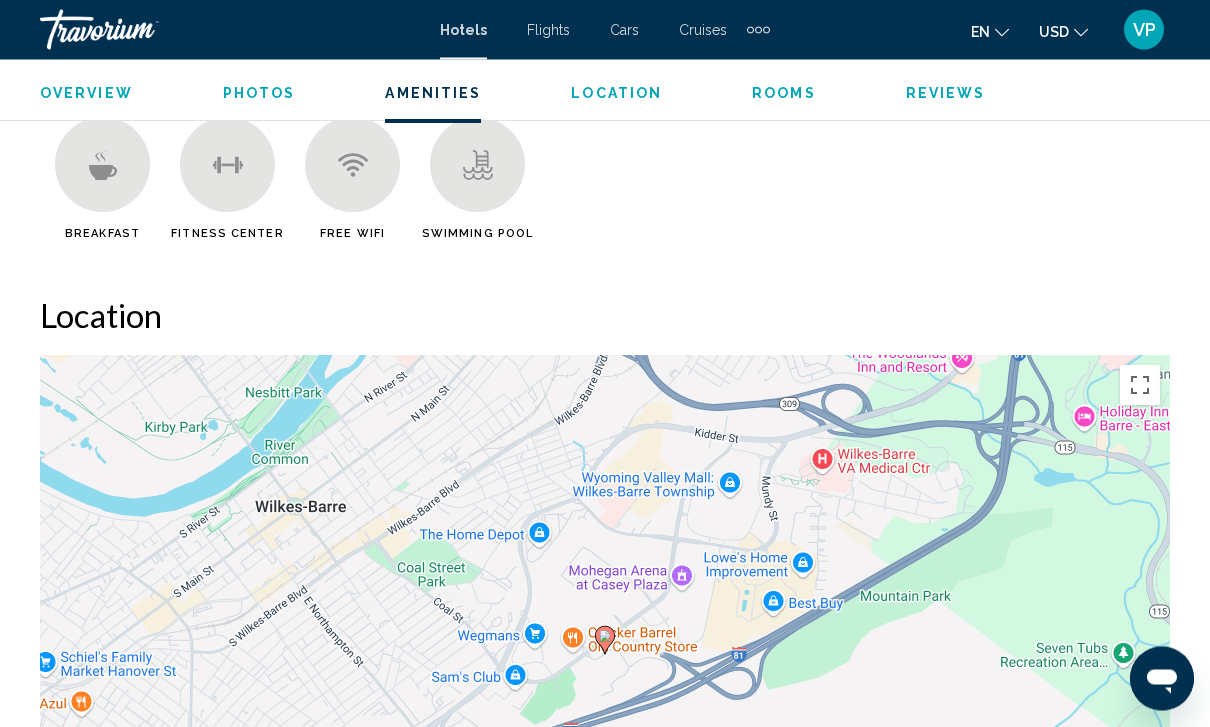 scroll, scrollTop: 1996, scrollLeft: 0, axis: vertical 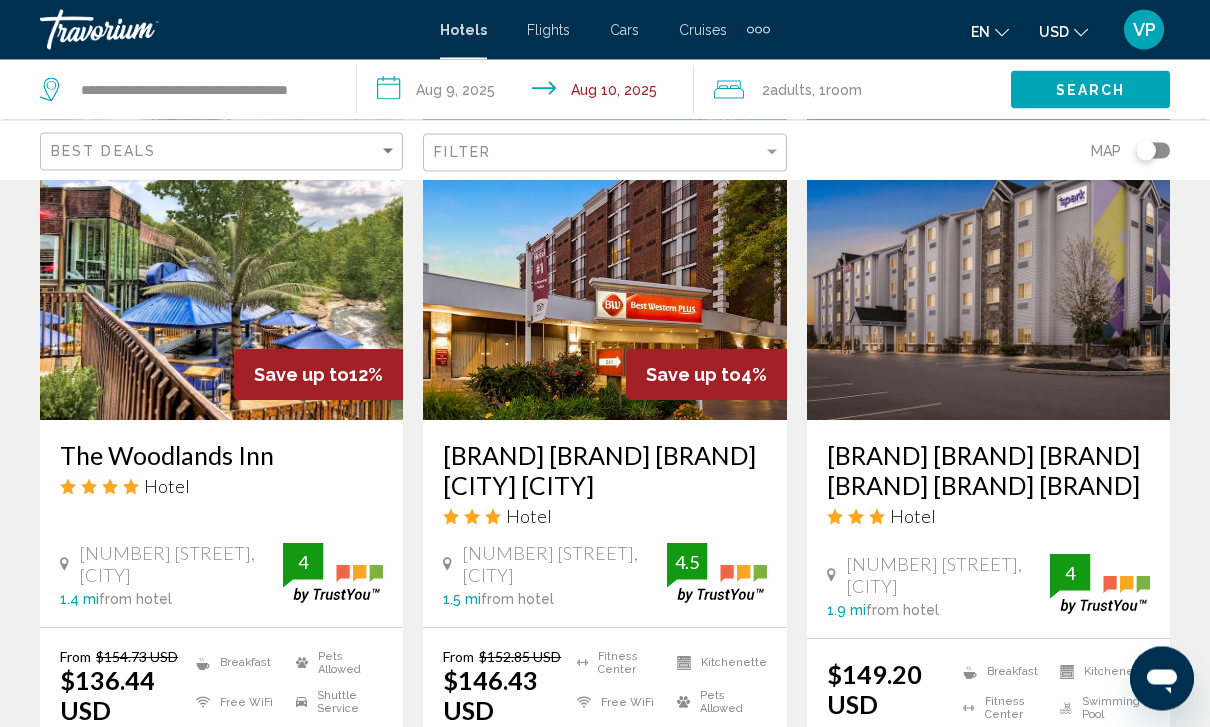 click at bounding box center [221, 261] 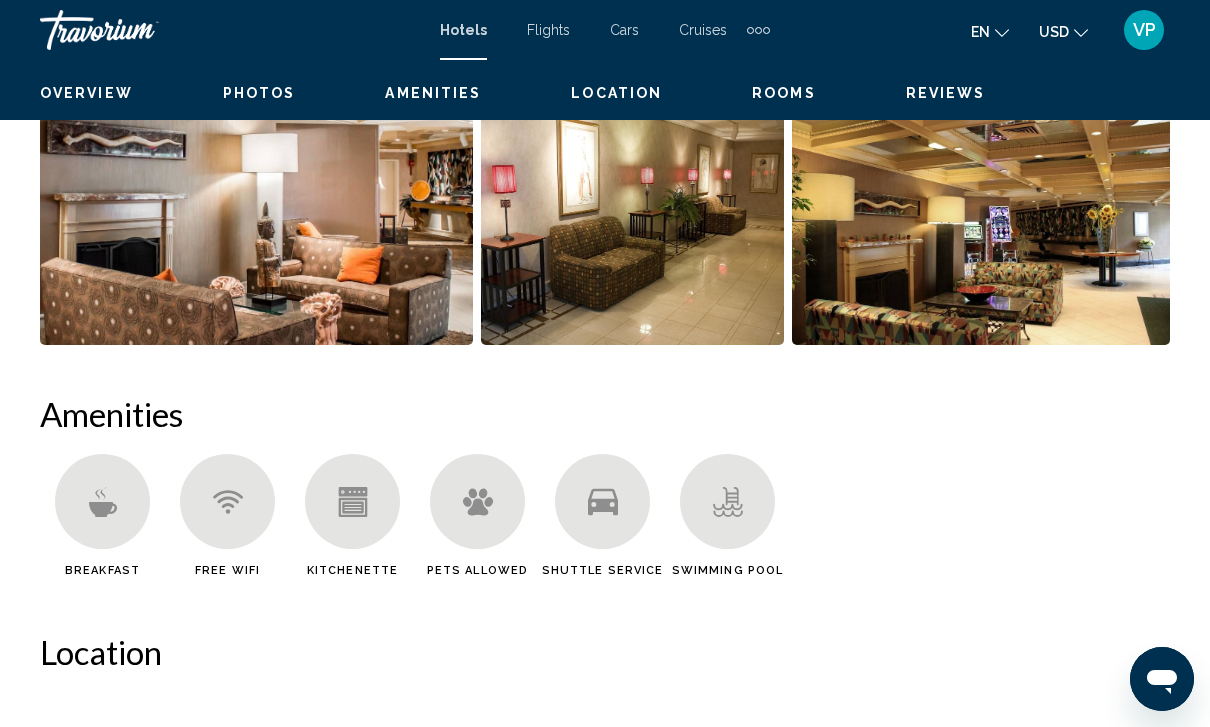 scroll, scrollTop: 0, scrollLeft: 0, axis: both 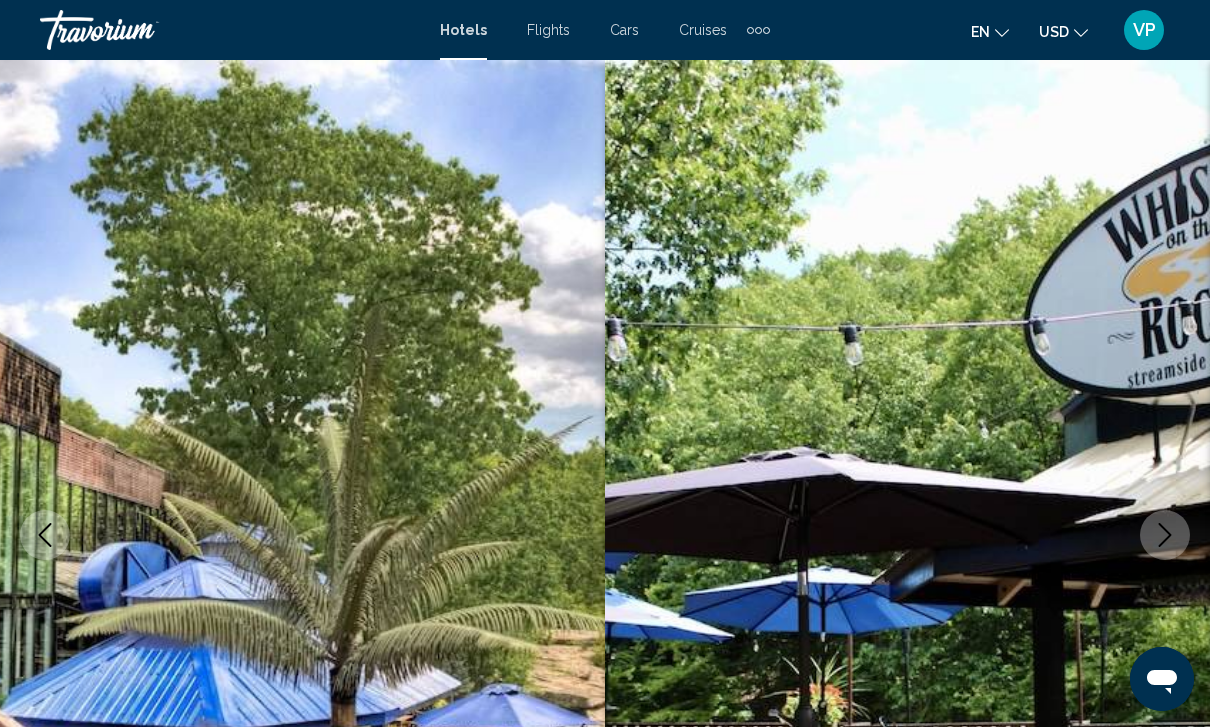 click 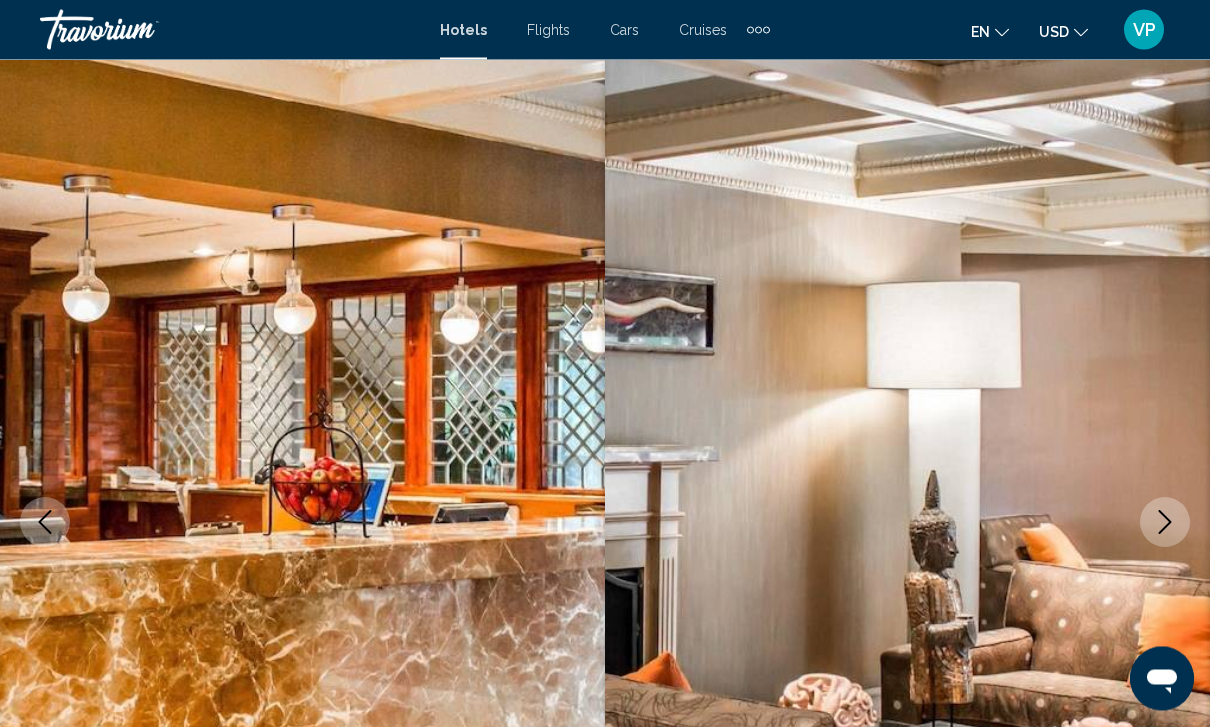 scroll, scrollTop: 0, scrollLeft: 0, axis: both 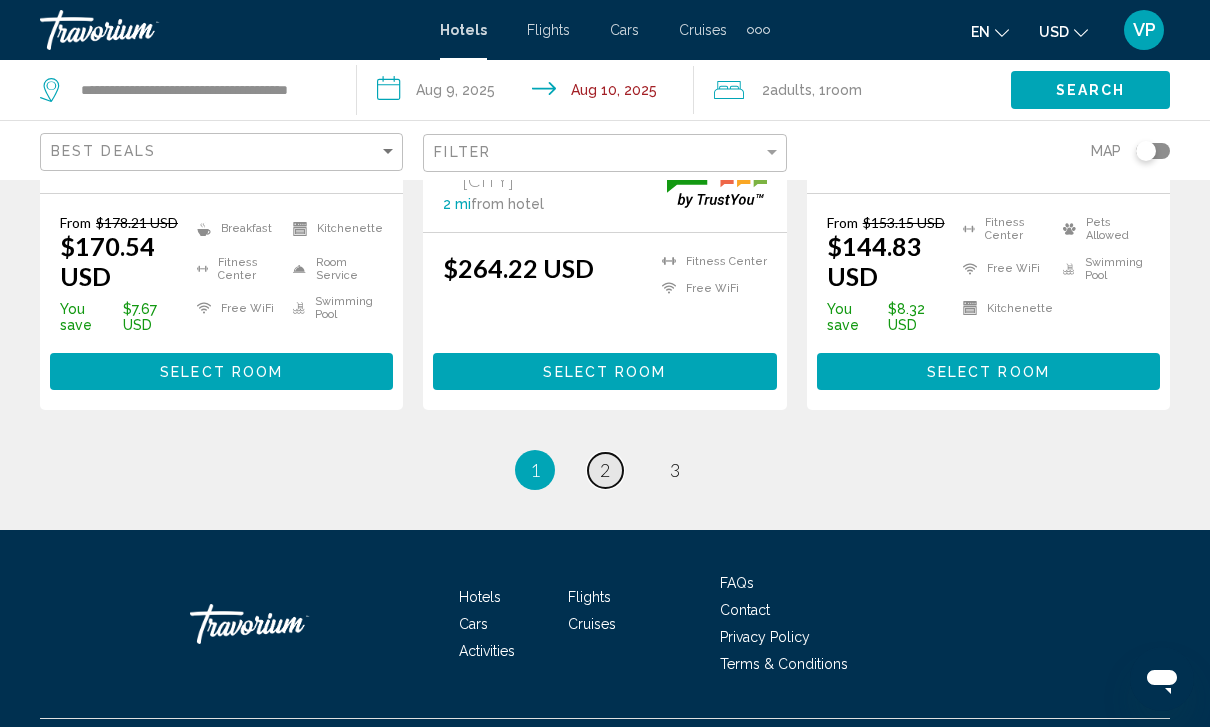 click on "2" at bounding box center [605, 470] 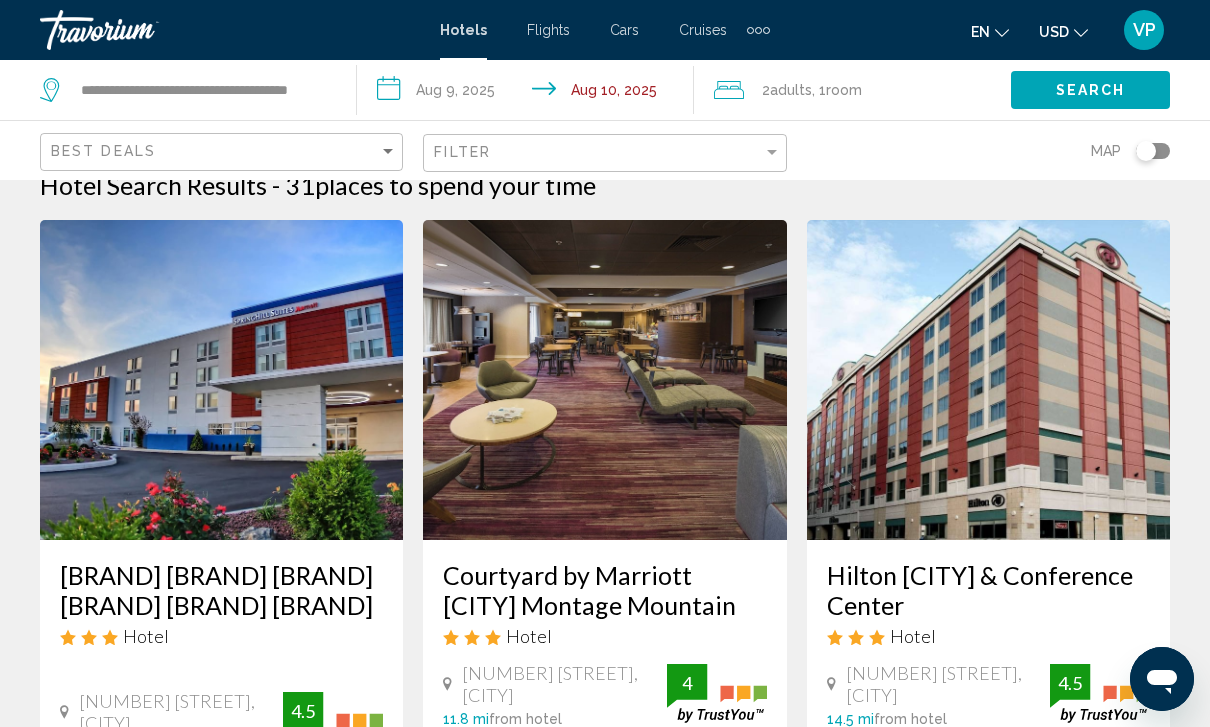 scroll, scrollTop: 0, scrollLeft: 0, axis: both 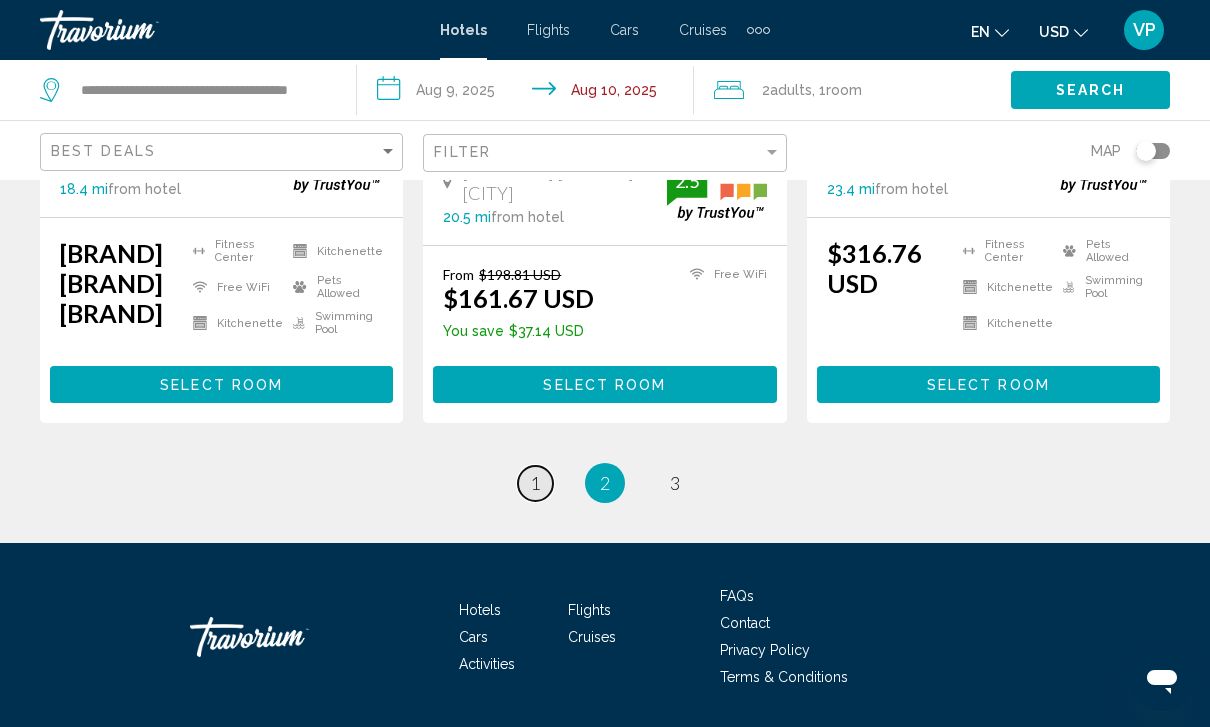 click on "1" at bounding box center (535, 483) 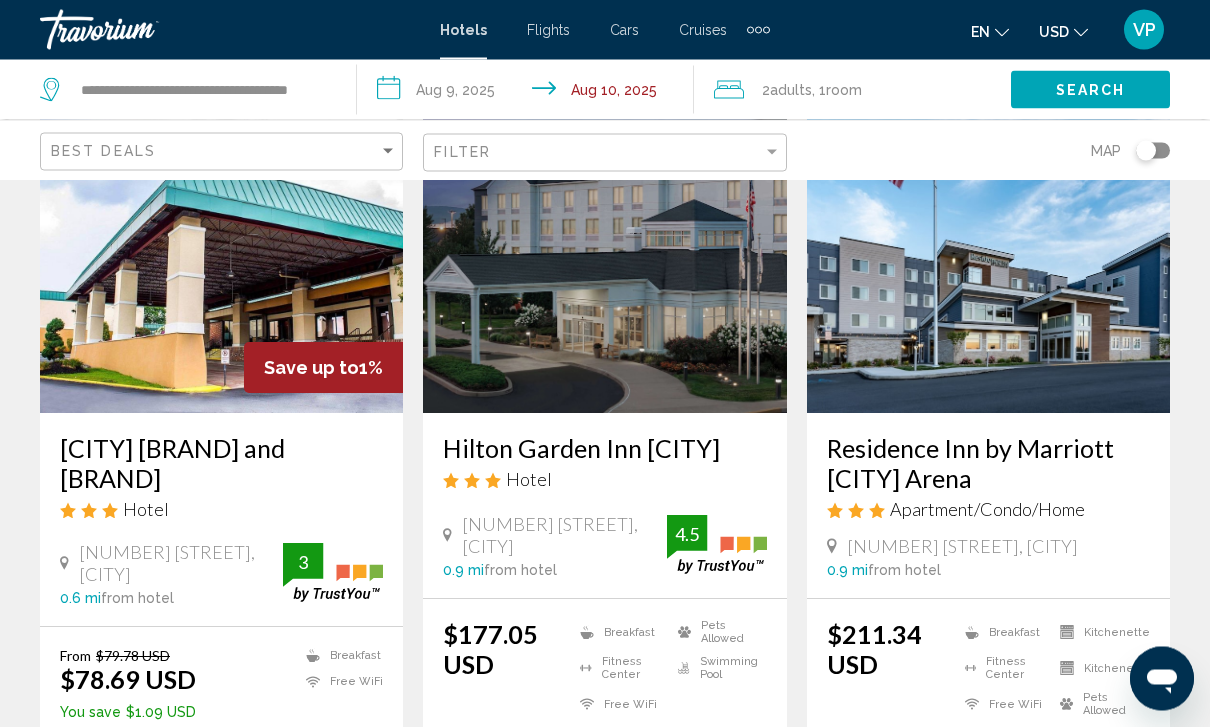 scroll, scrollTop: 160, scrollLeft: 0, axis: vertical 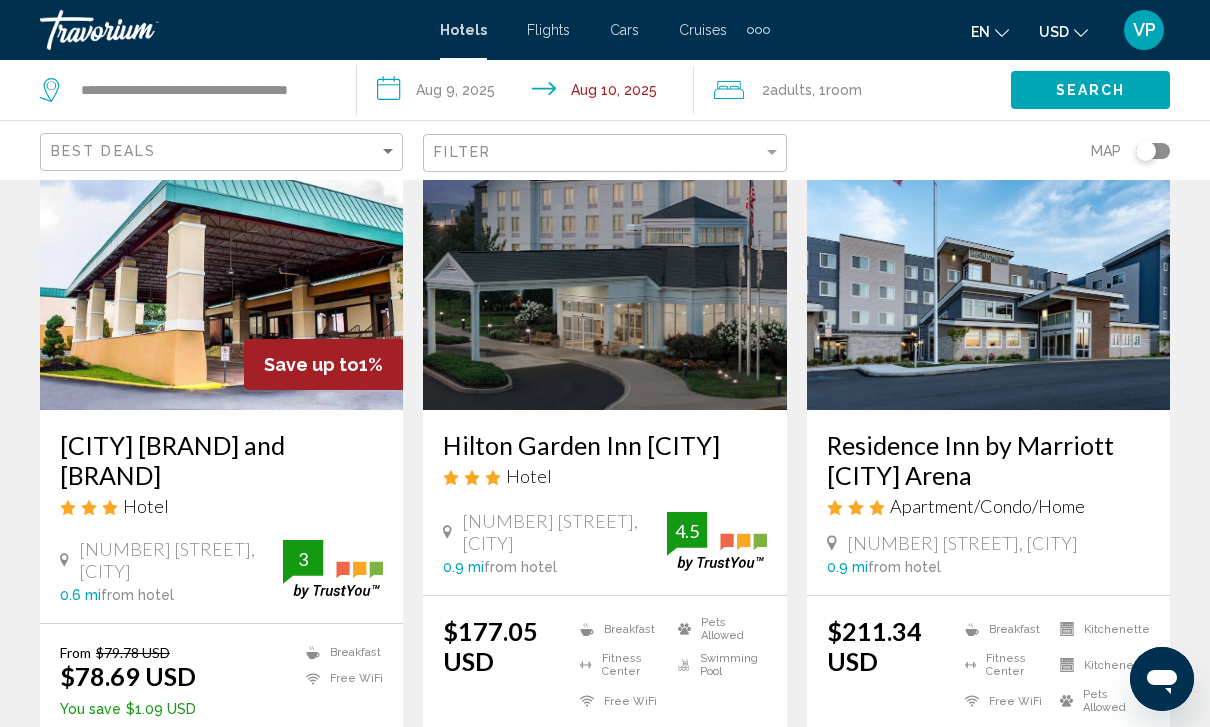 click at bounding box center (604, 250) 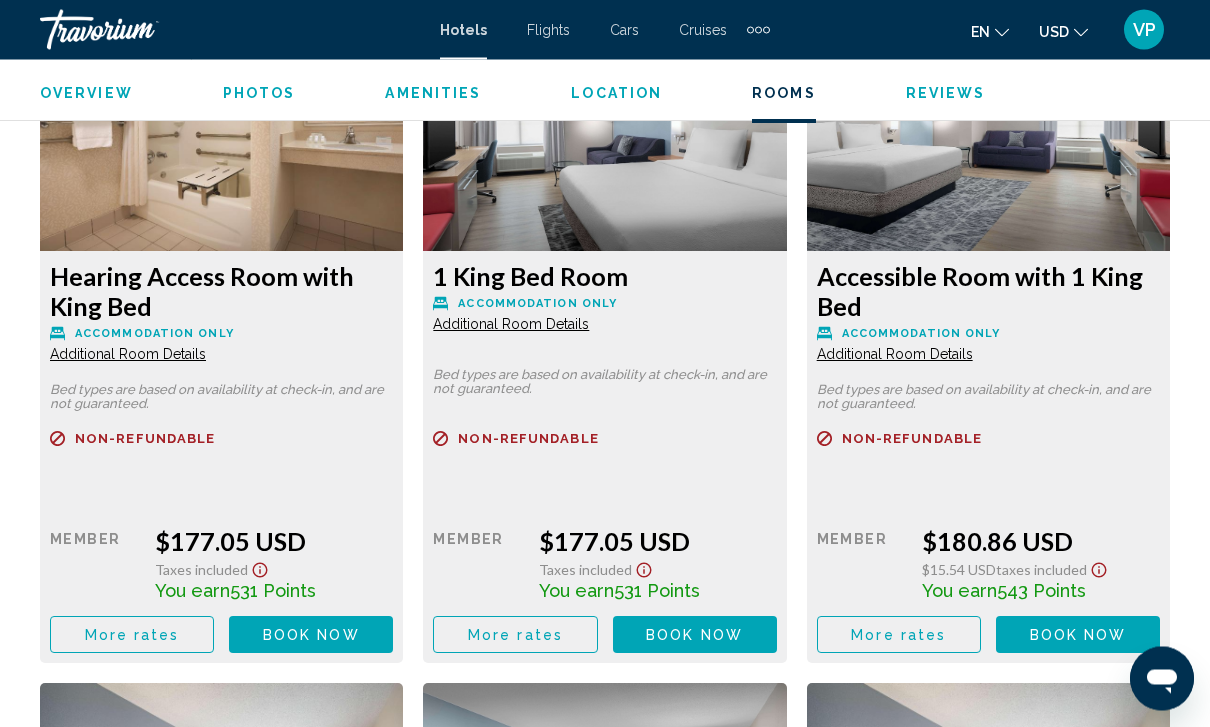 scroll, scrollTop: 3186, scrollLeft: 0, axis: vertical 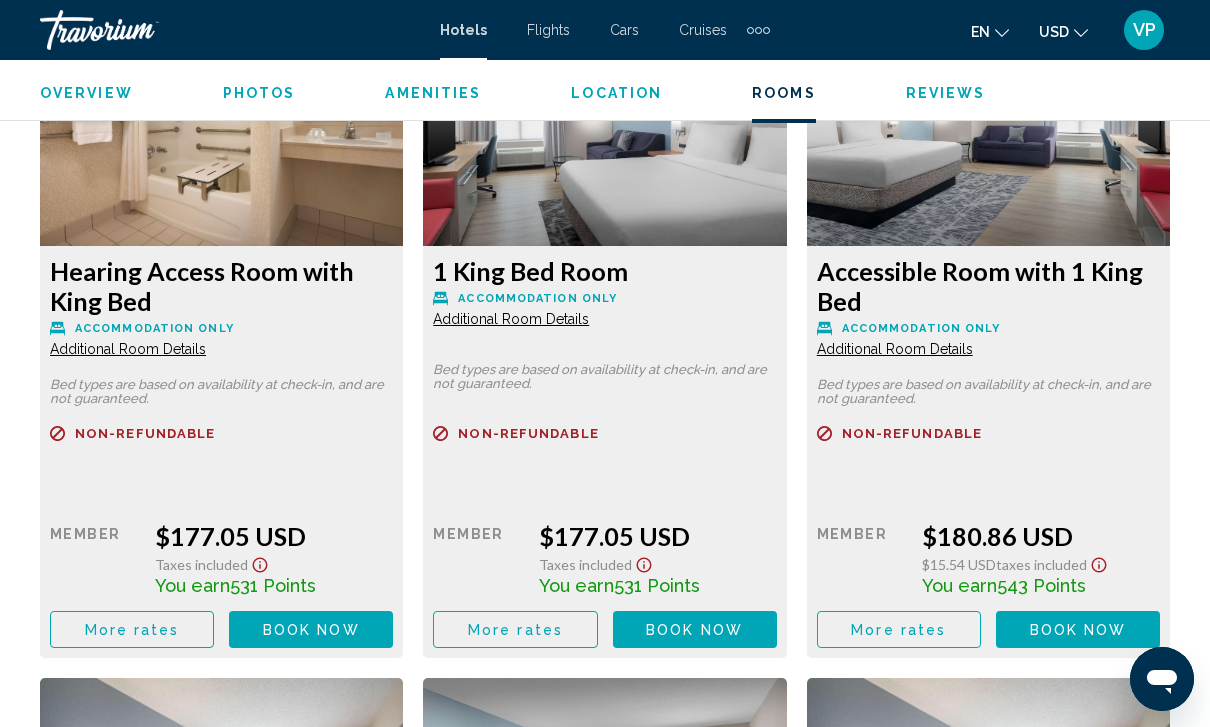 click on "Book now No longer available" at bounding box center (311, 629) 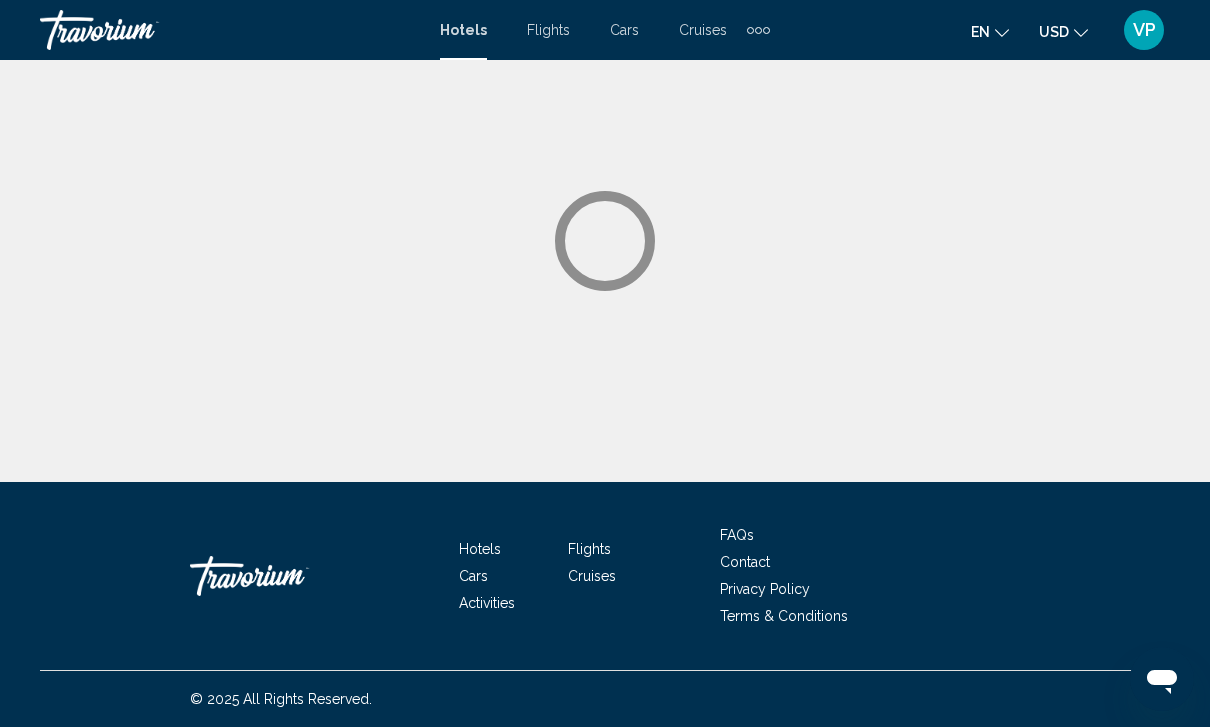 scroll, scrollTop: 0, scrollLeft: 0, axis: both 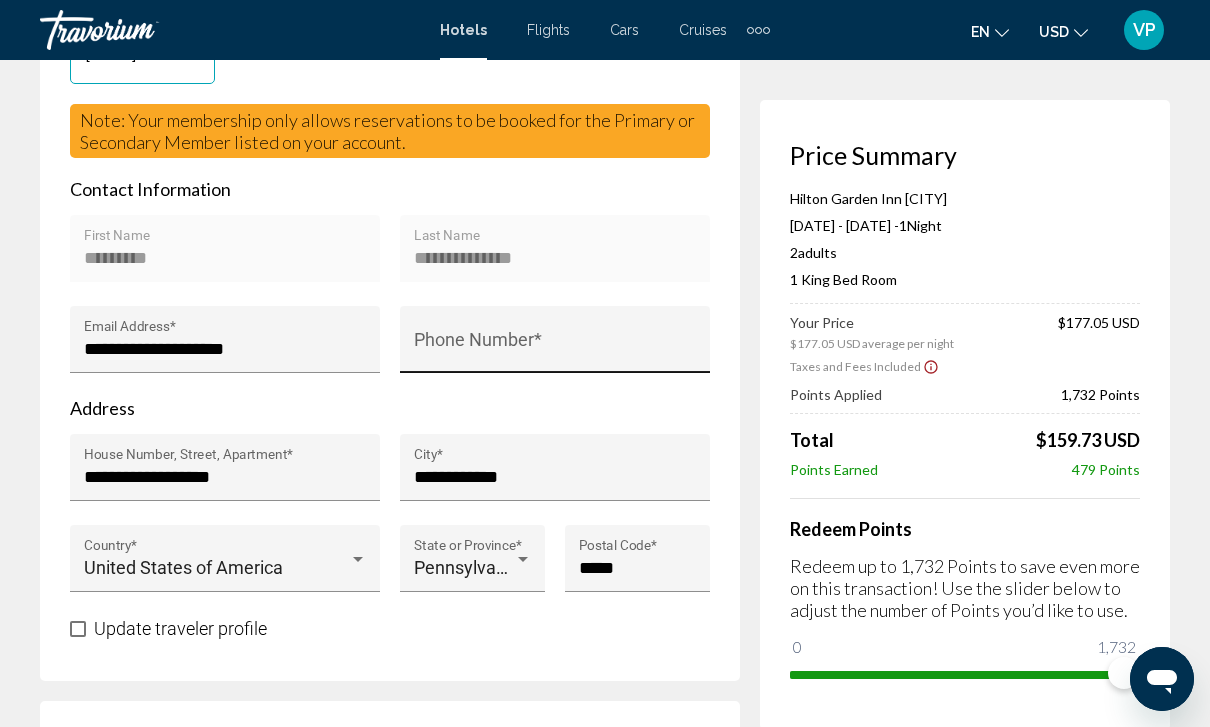 click on "Phone Number  *" at bounding box center [555, 345] 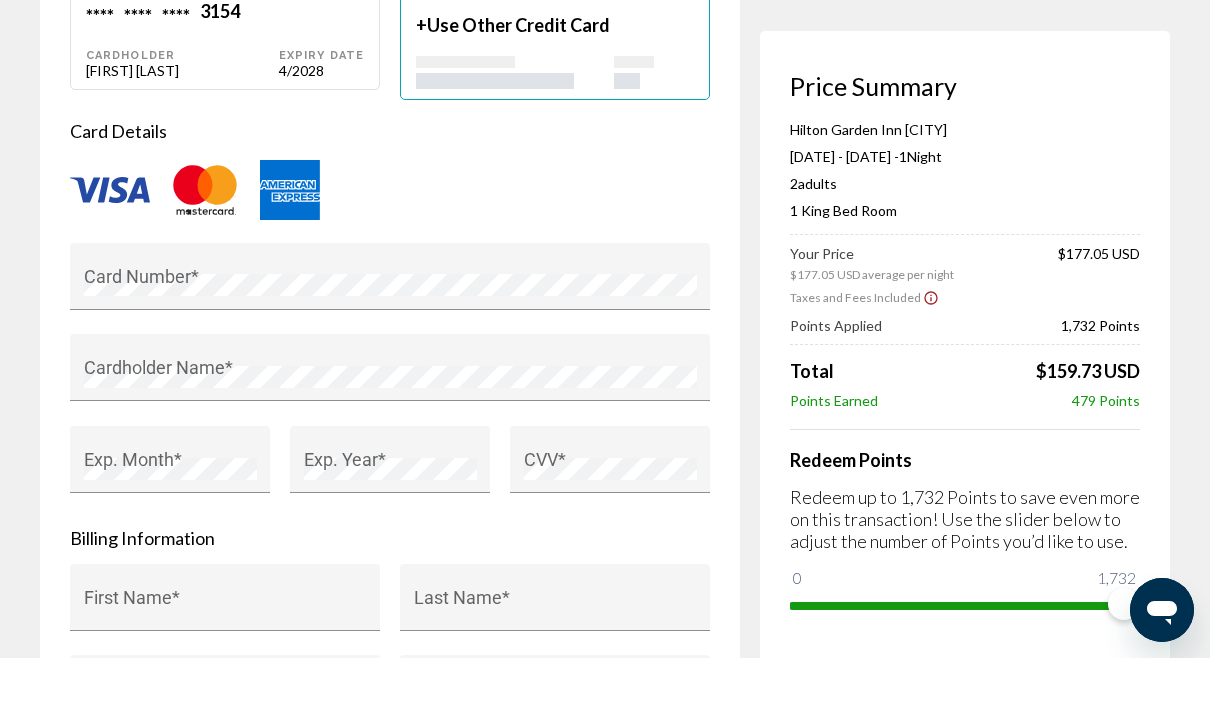 scroll, scrollTop: 1704, scrollLeft: 0, axis: vertical 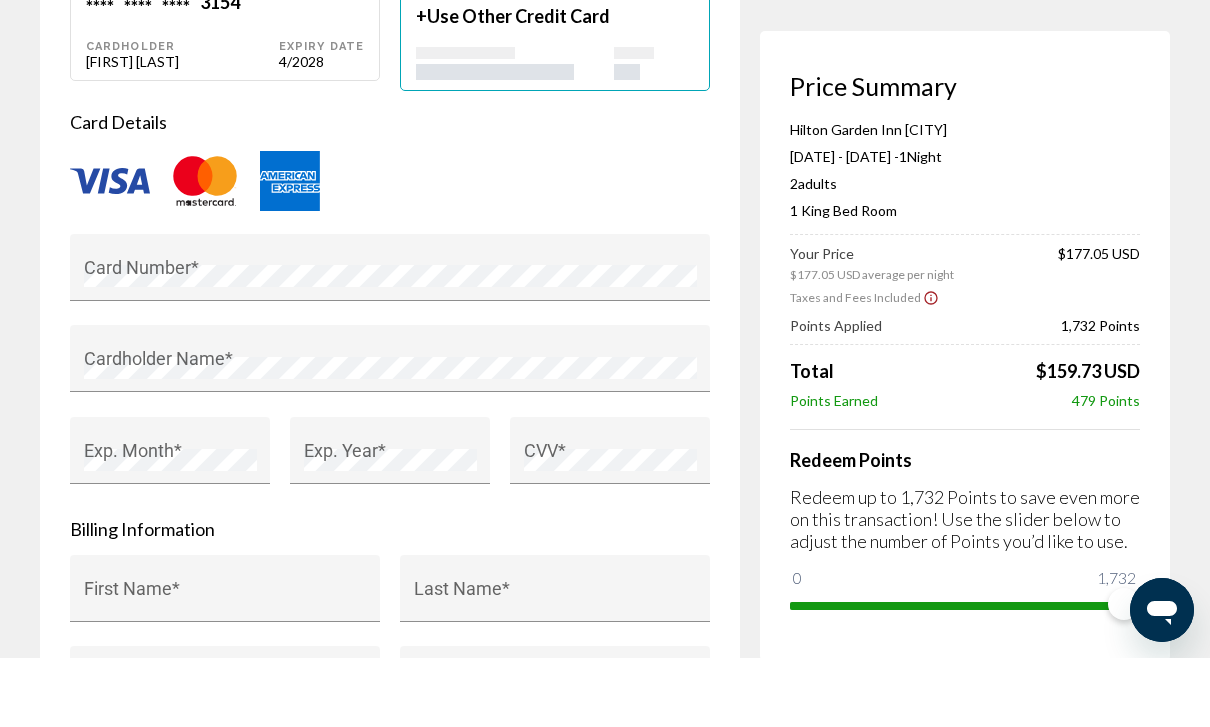 type on "**********" 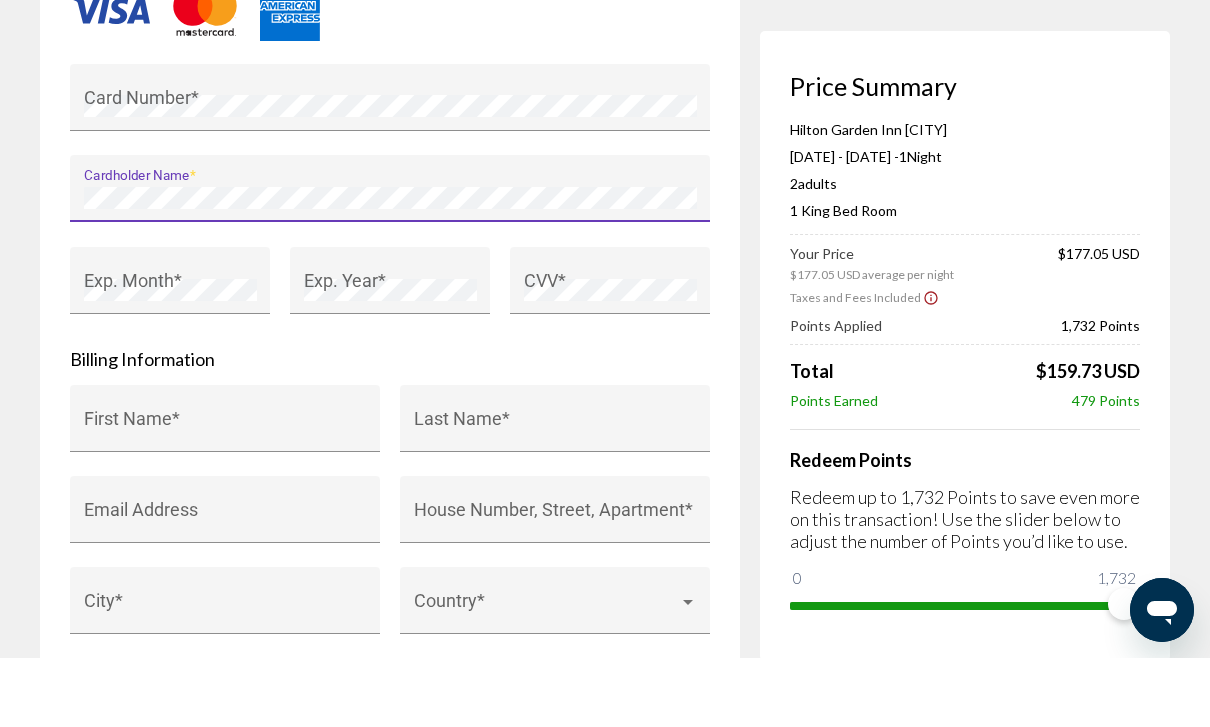 scroll, scrollTop: 1874, scrollLeft: 0, axis: vertical 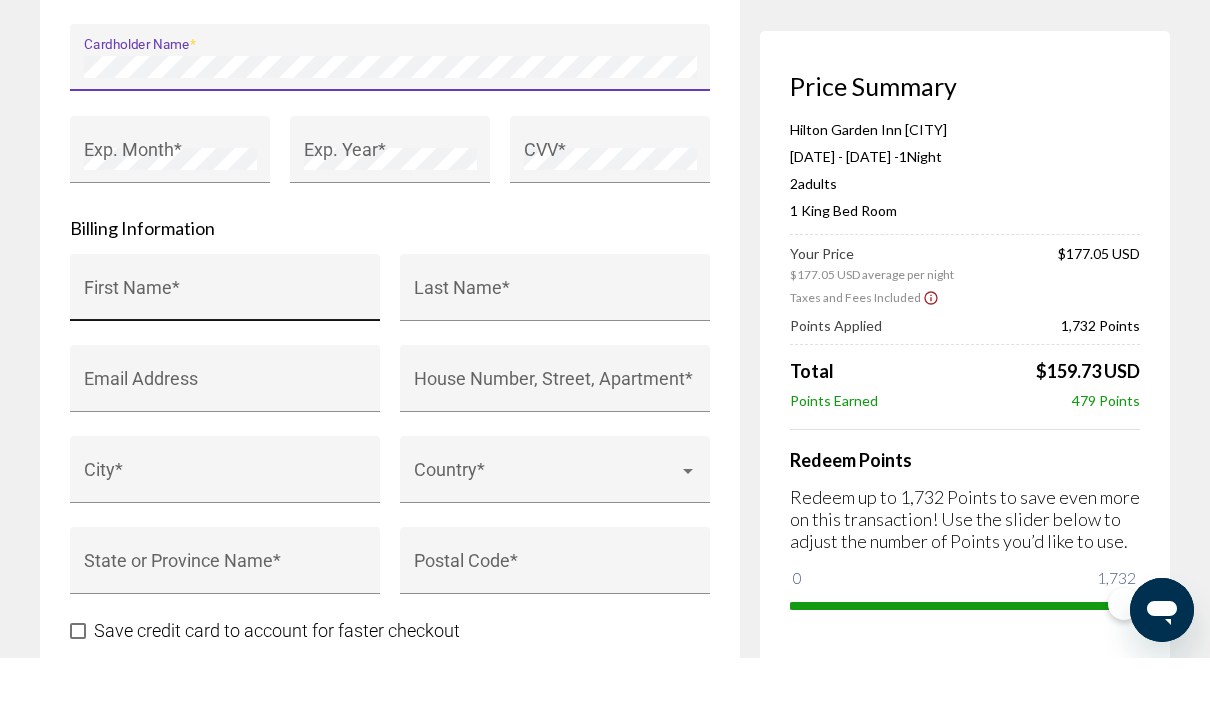 click on "First Name  *" at bounding box center [225, 366] 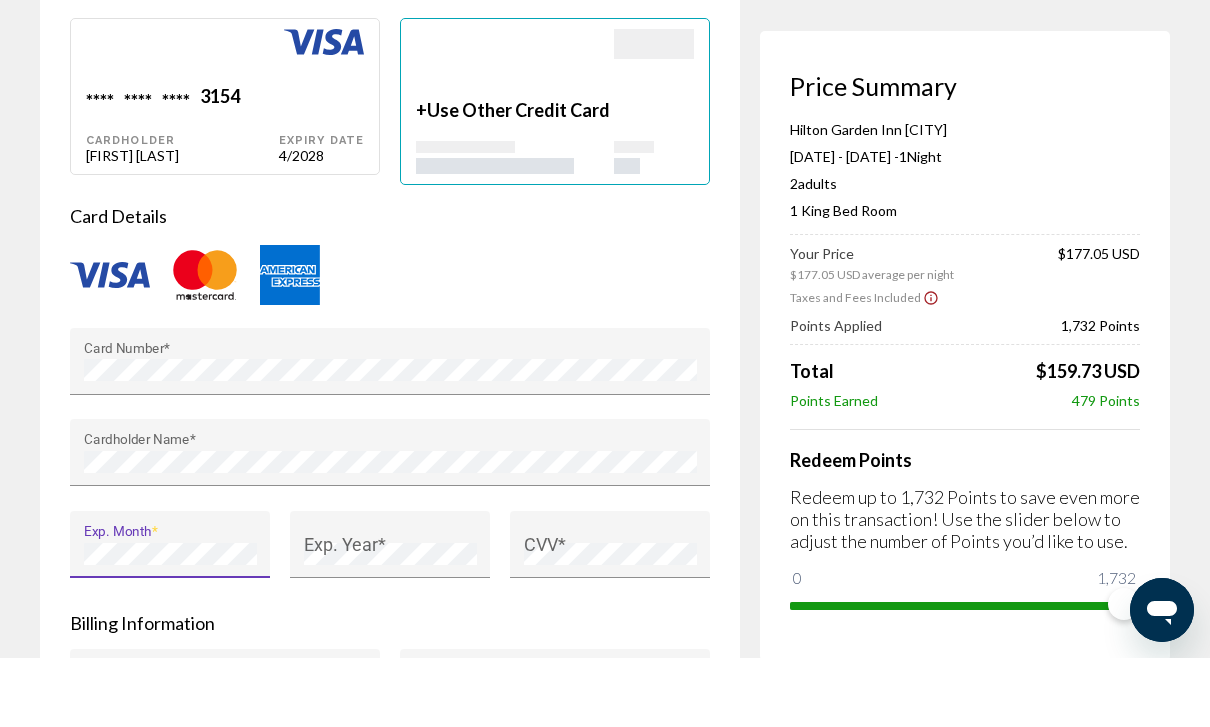 scroll, scrollTop: 1629, scrollLeft: 0, axis: vertical 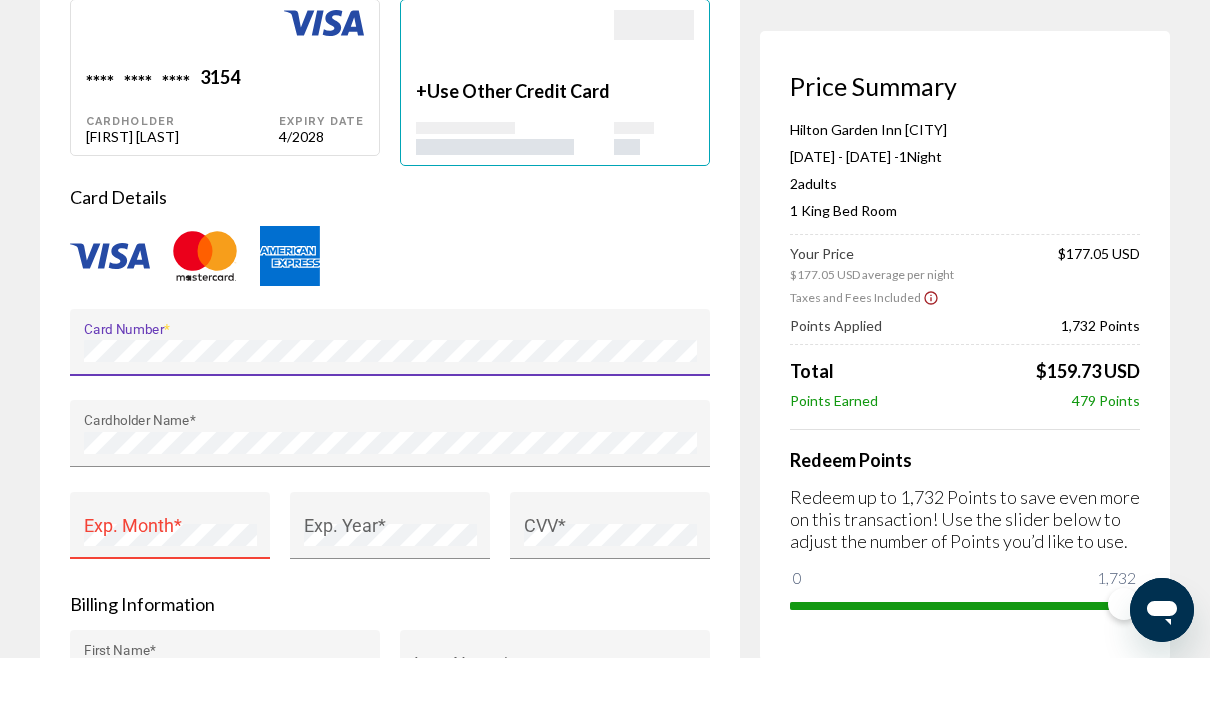 click on "Exp. Month  *" at bounding box center [170, 601] 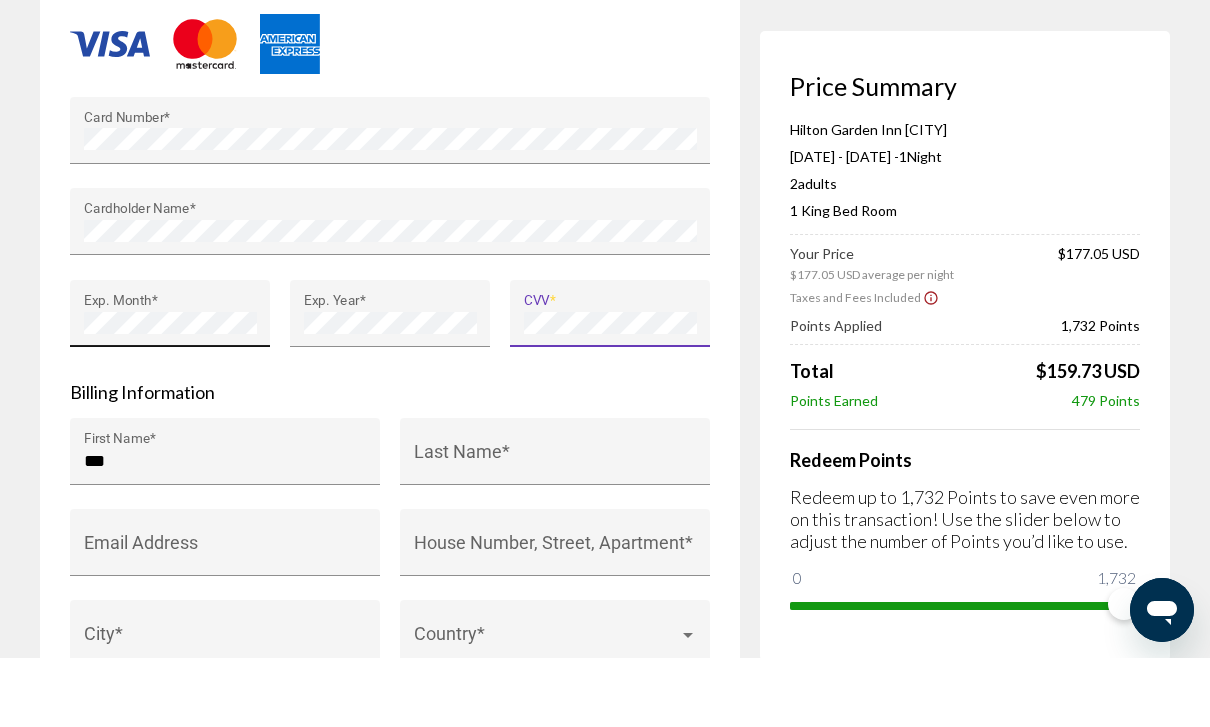 scroll, scrollTop: 1854, scrollLeft: 0, axis: vertical 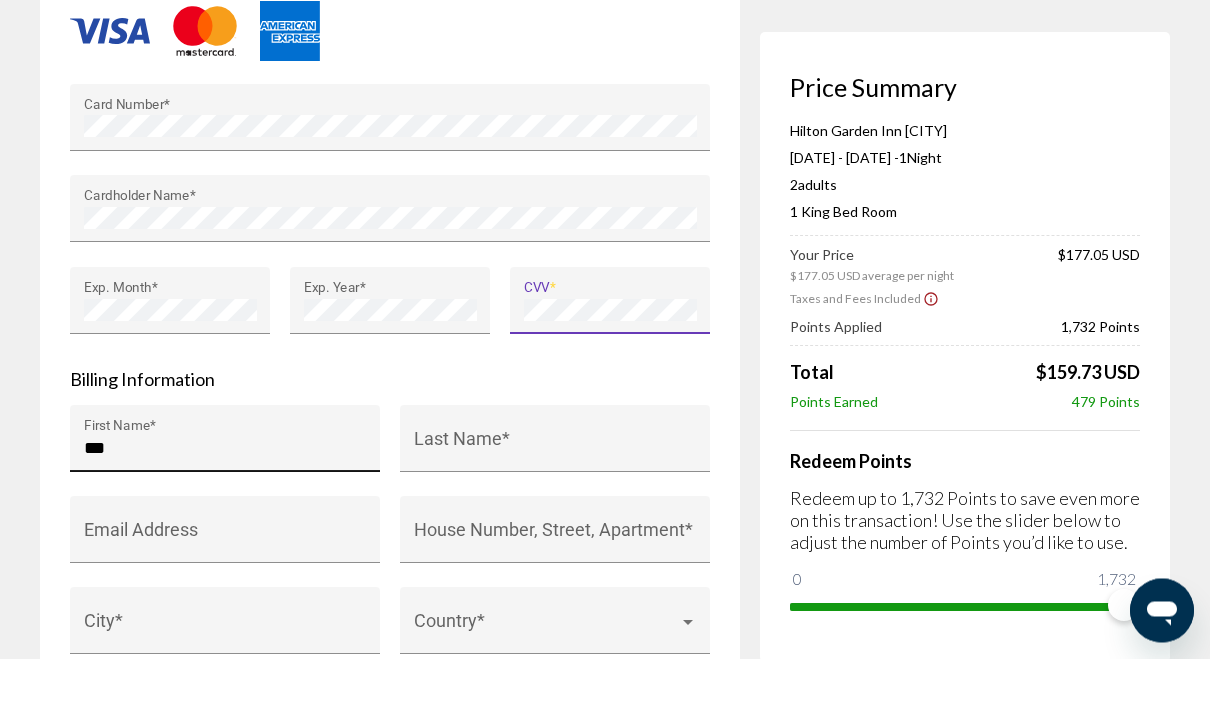 click on "***" at bounding box center (225, 517) 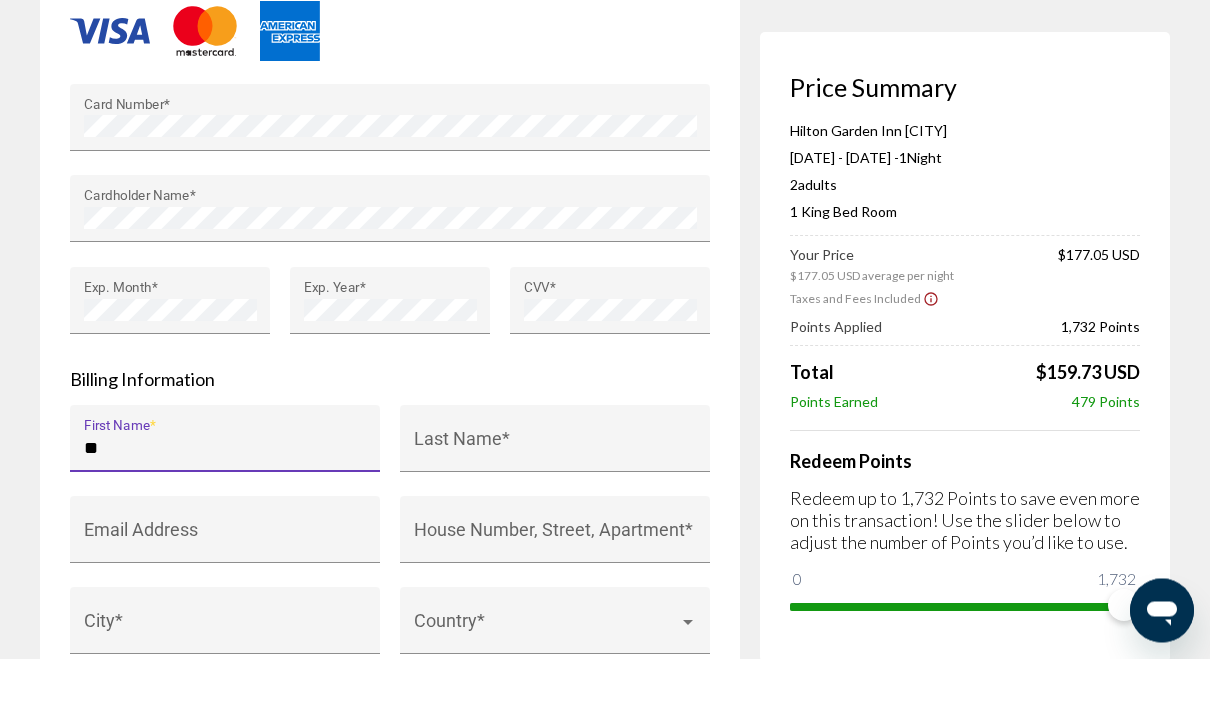 type on "*" 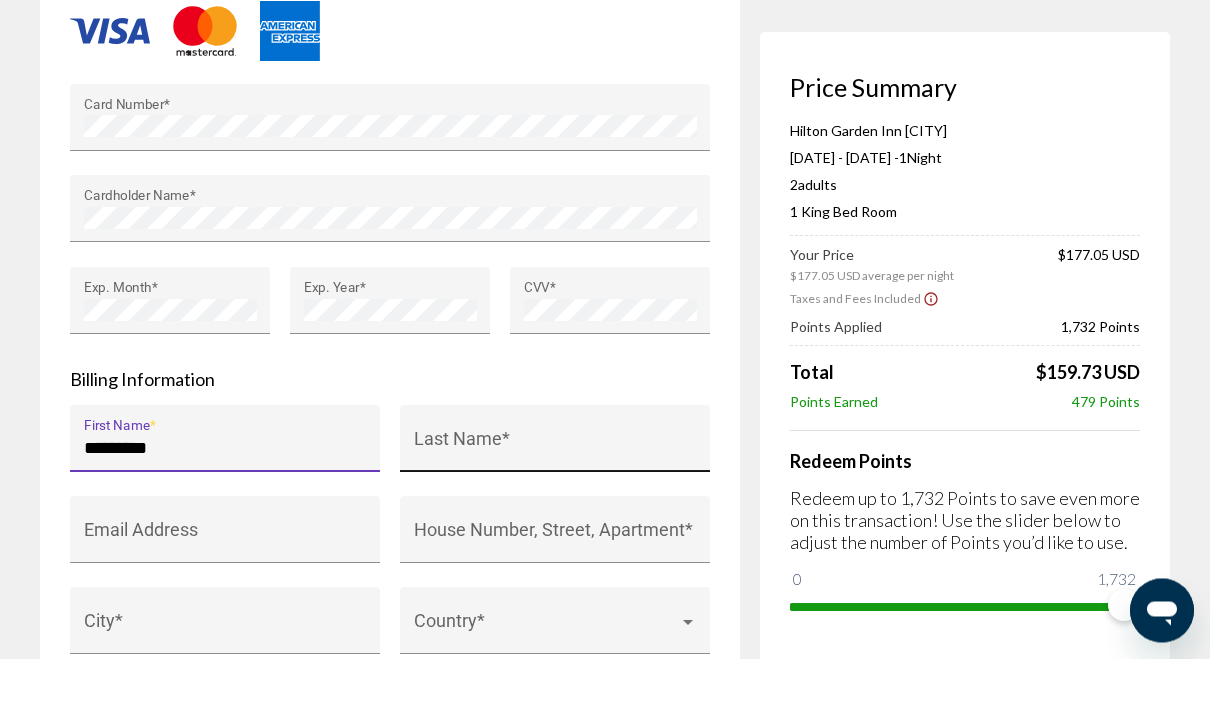 type on "*********" 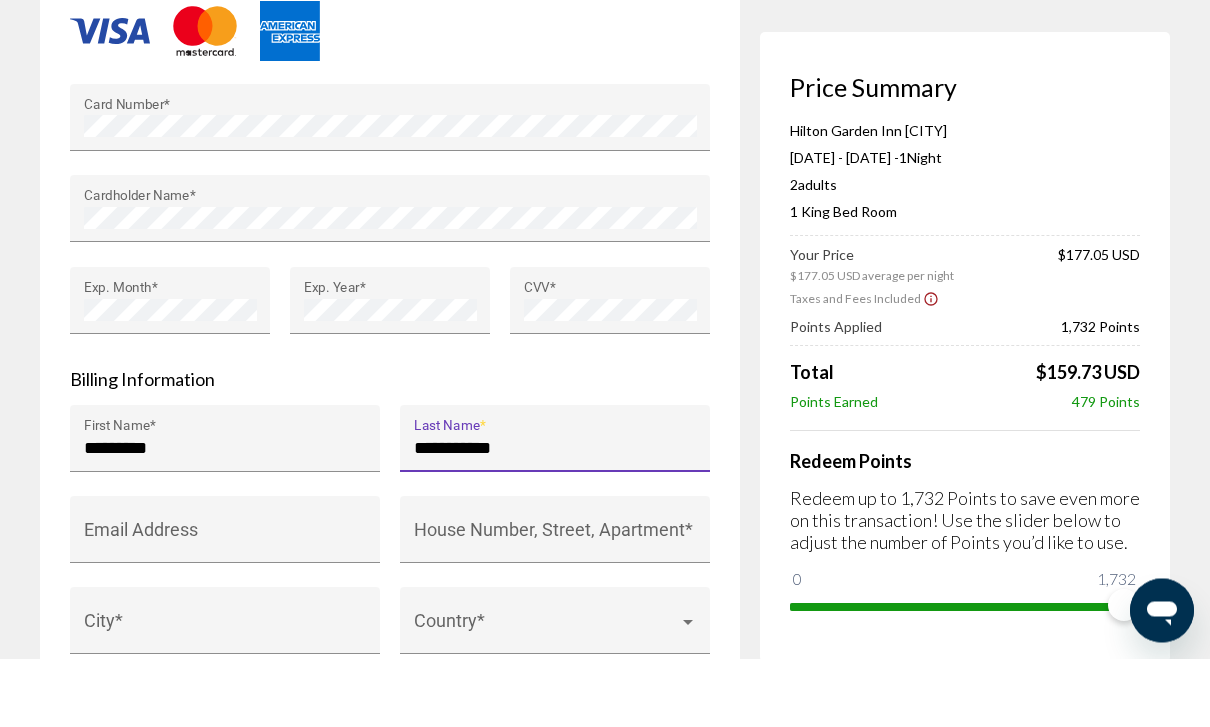 type on "**********" 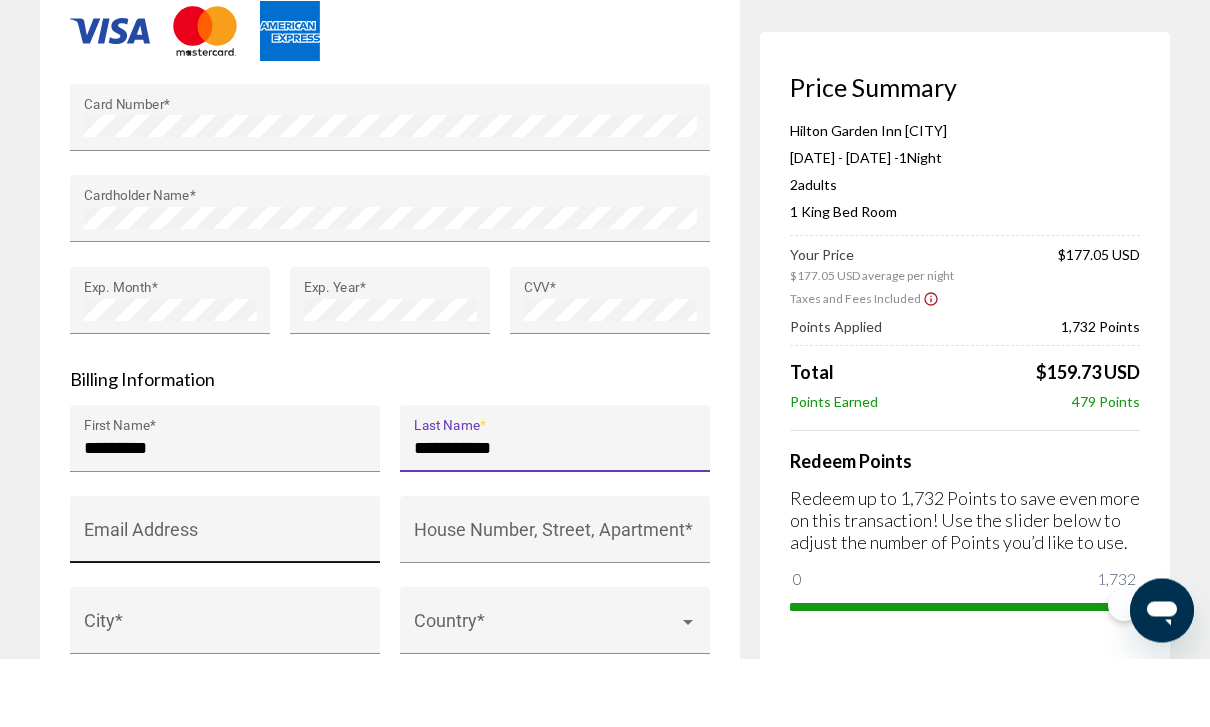 click on "Email Address" at bounding box center (225, 608) 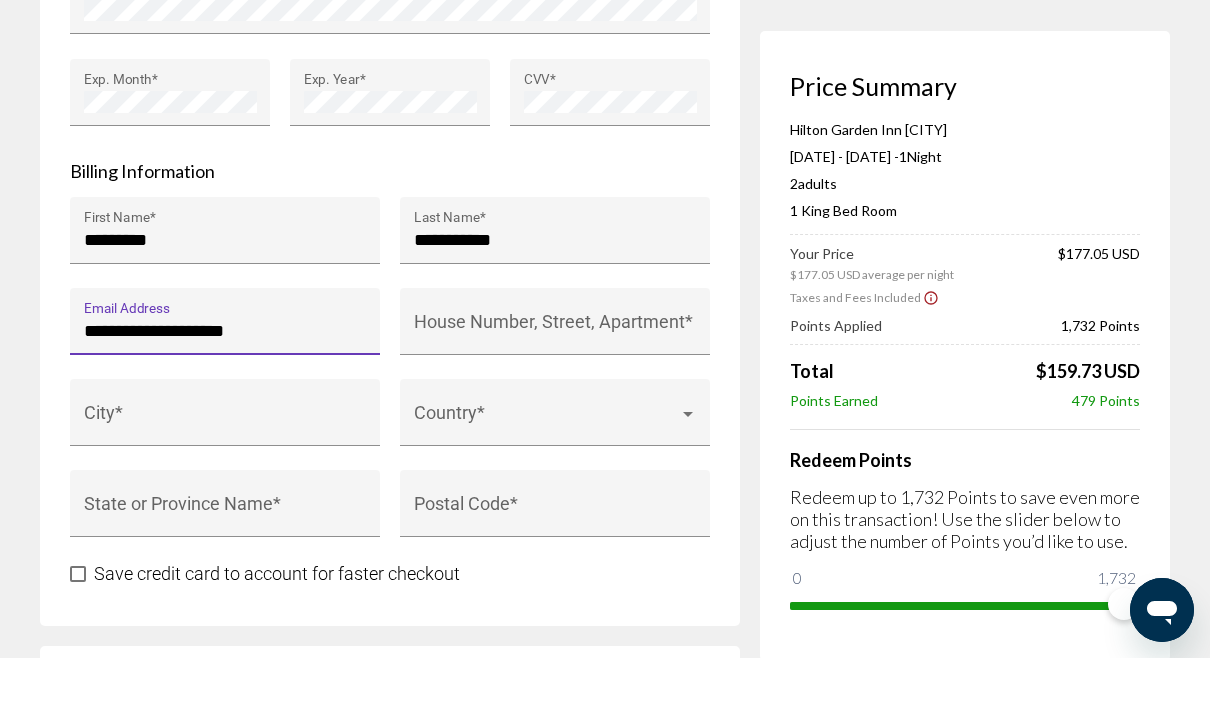 scroll, scrollTop: 2066, scrollLeft: 0, axis: vertical 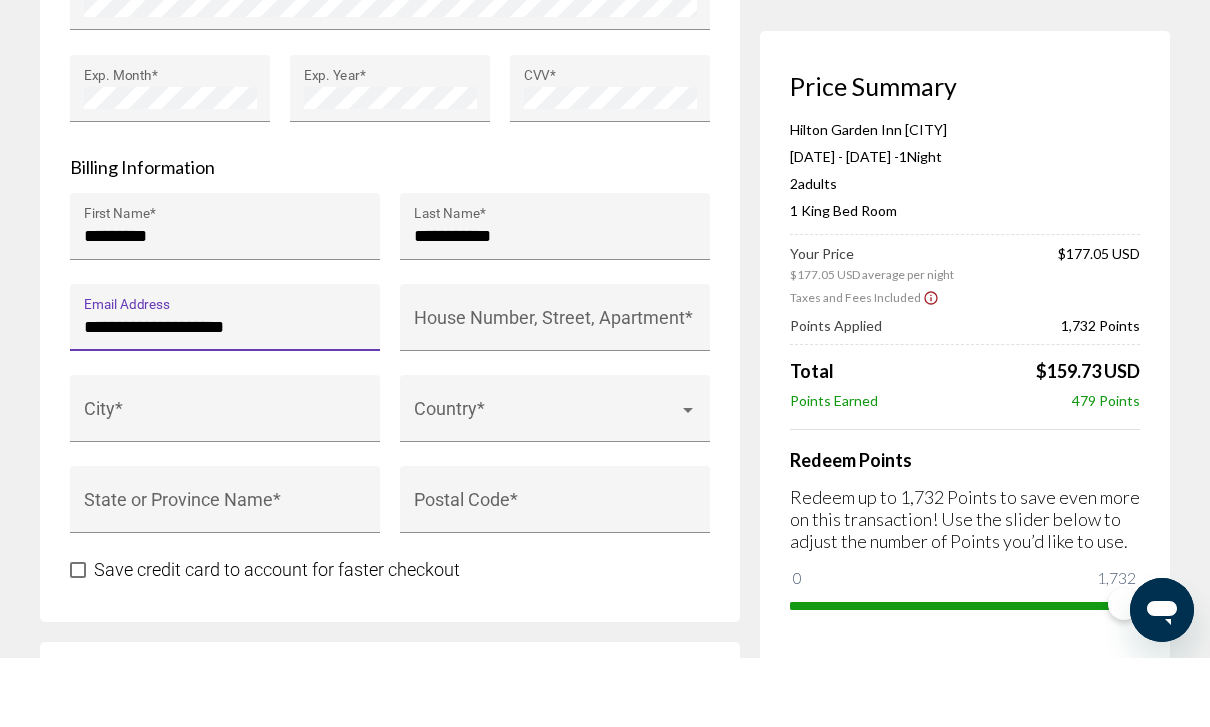 click on "**********" at bounding box center [225, 396] 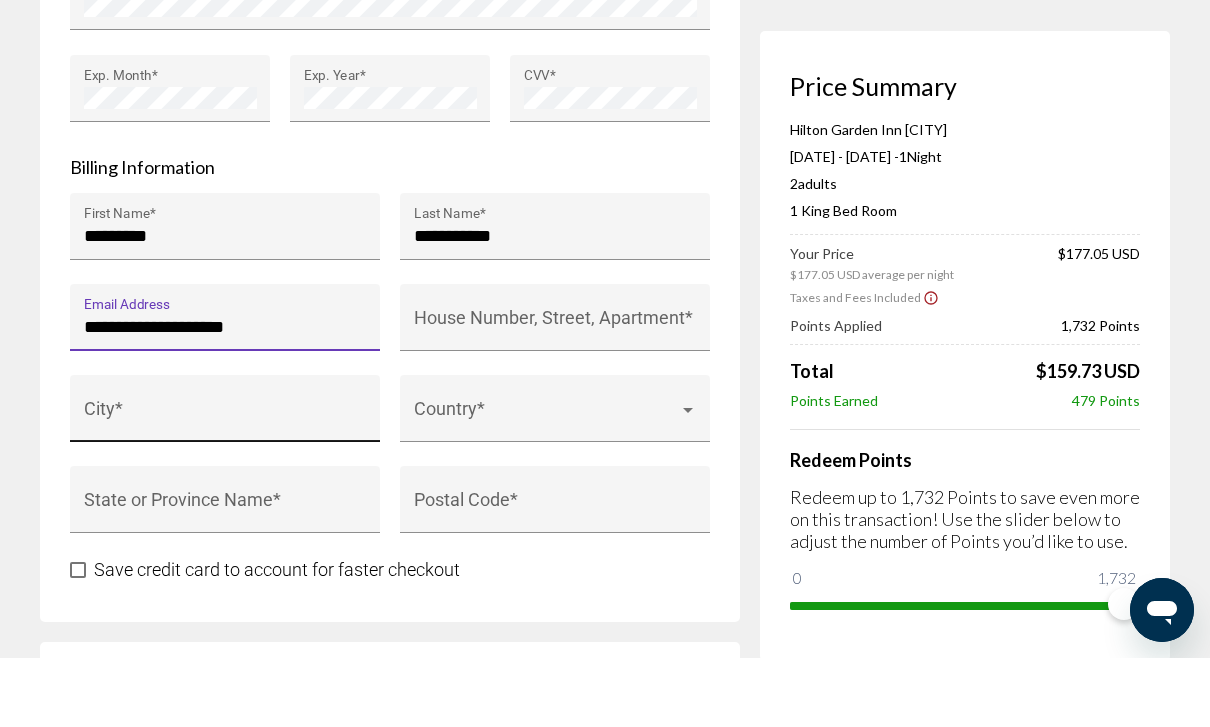 type on "**********" 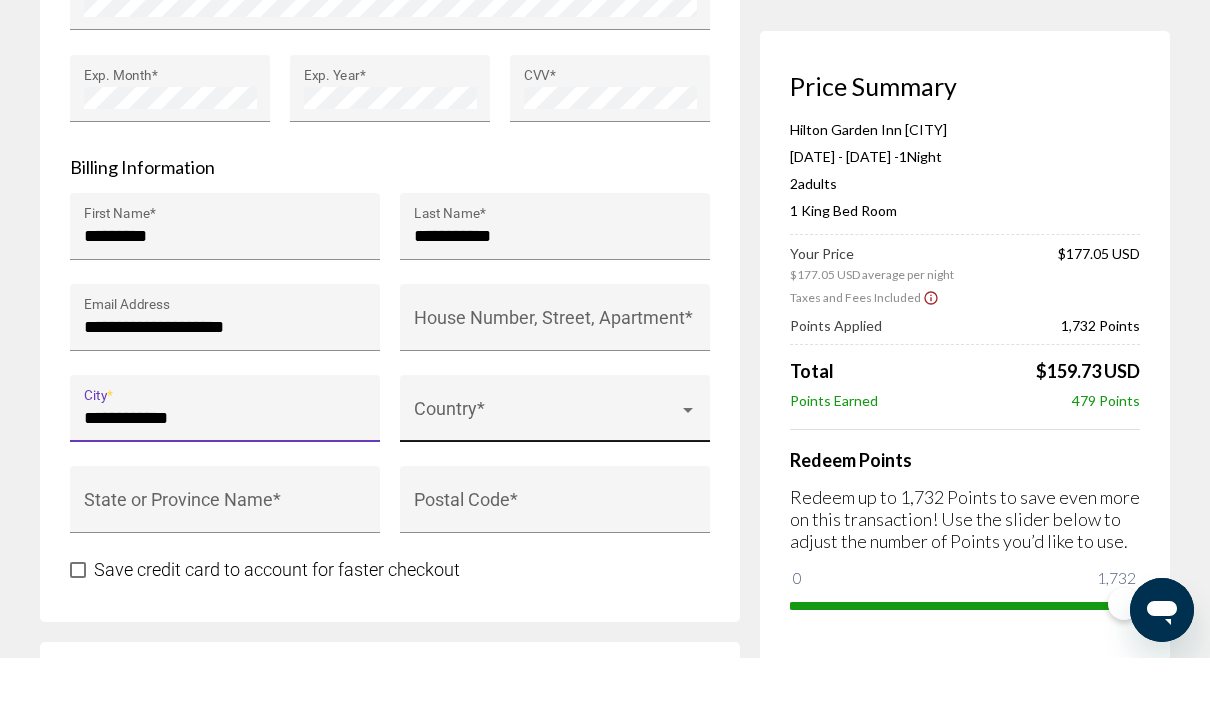 type on "**********" 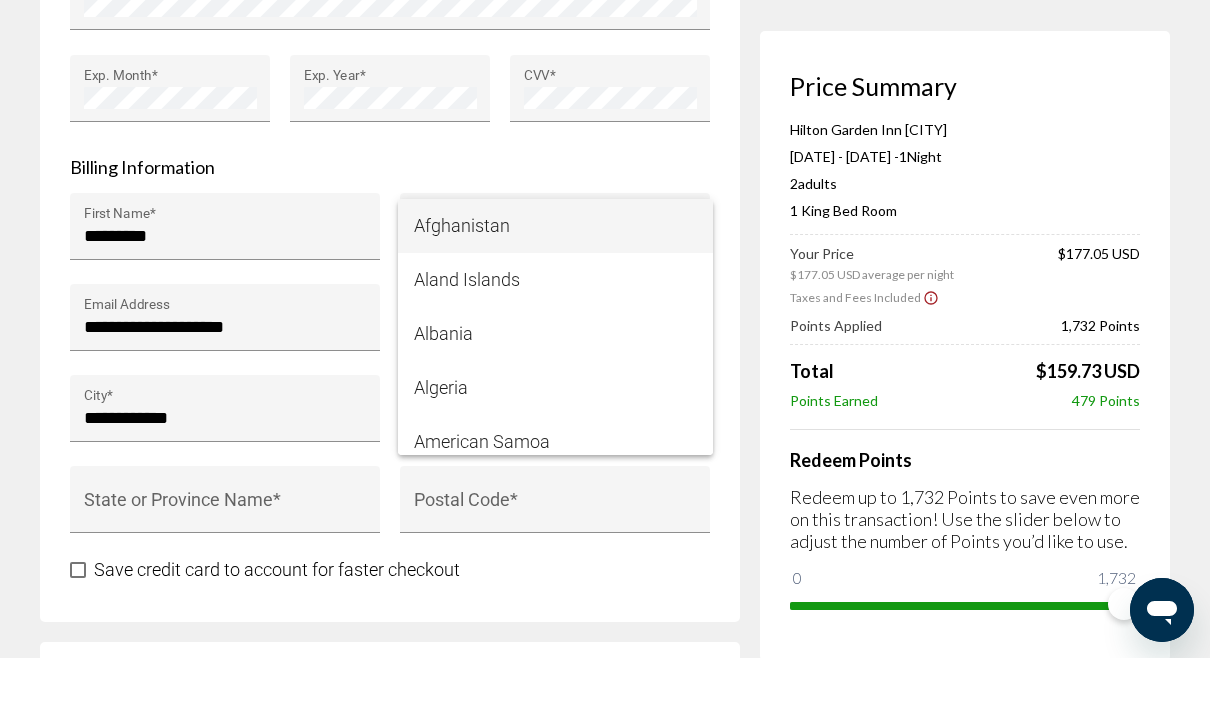 scroll, scrollTop: 2136, scrollLeft: 0, axis: vertical 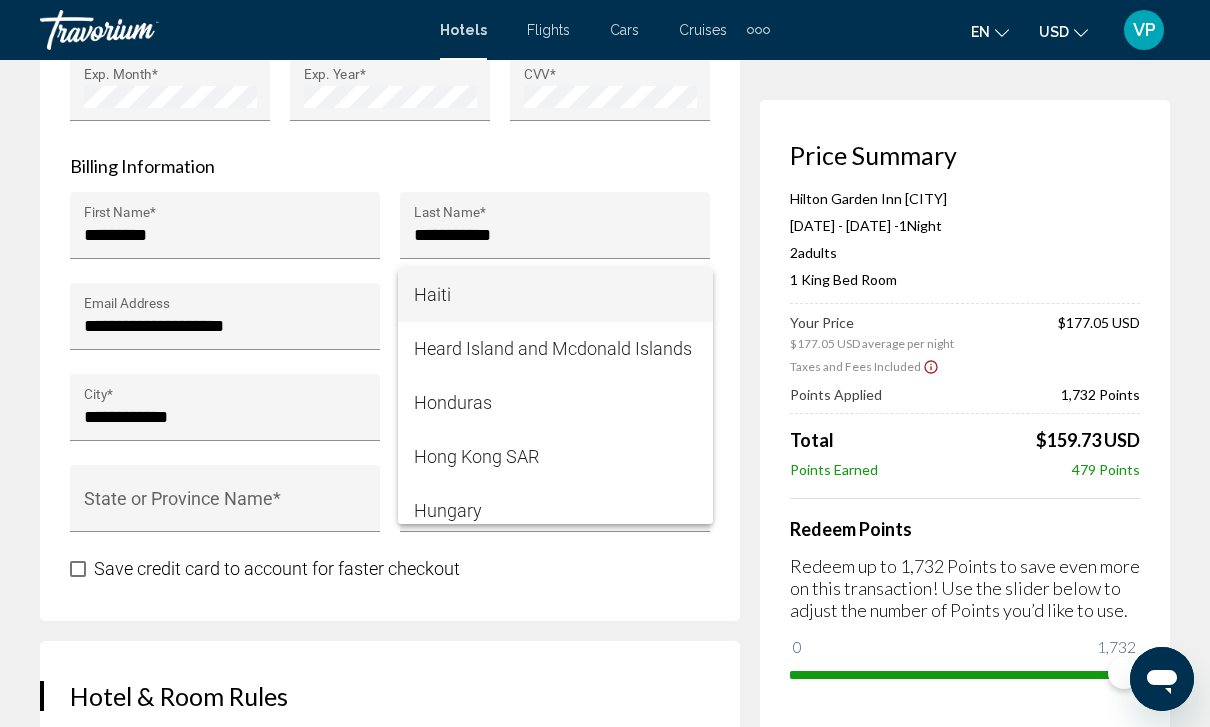 click at bounding box center (605, 363) 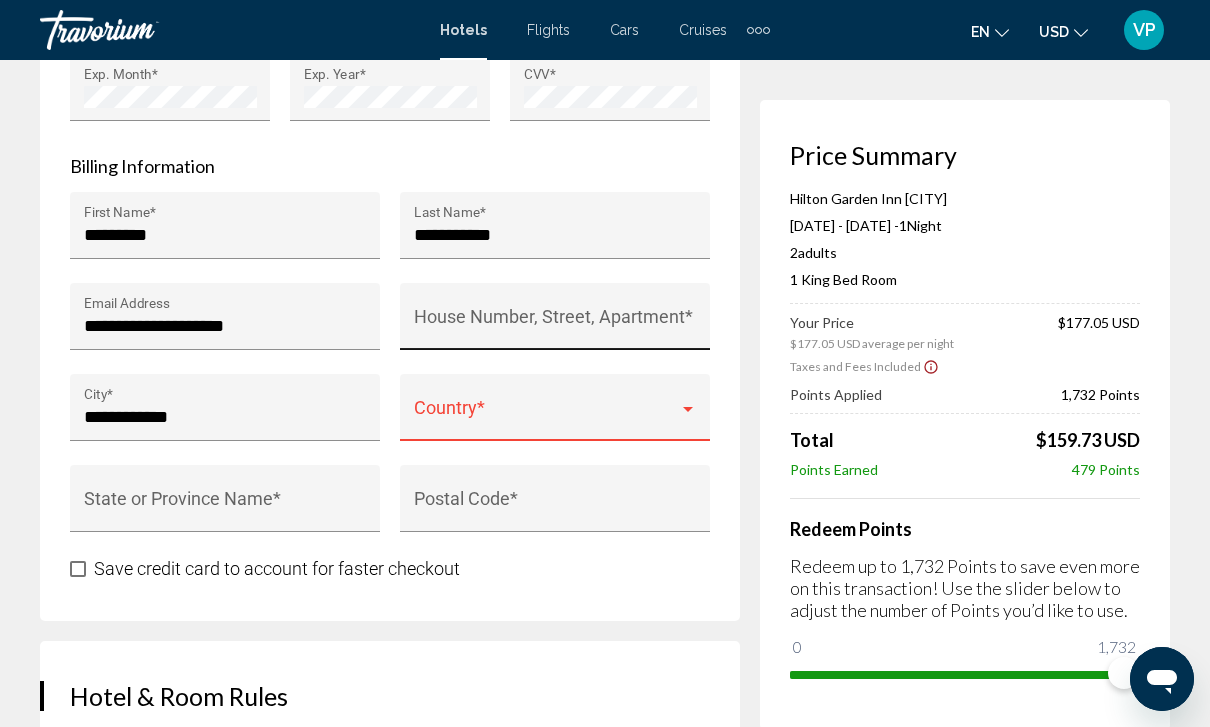 click on "House Number, Street, Apartment  *" at bounding box center (555, 323) 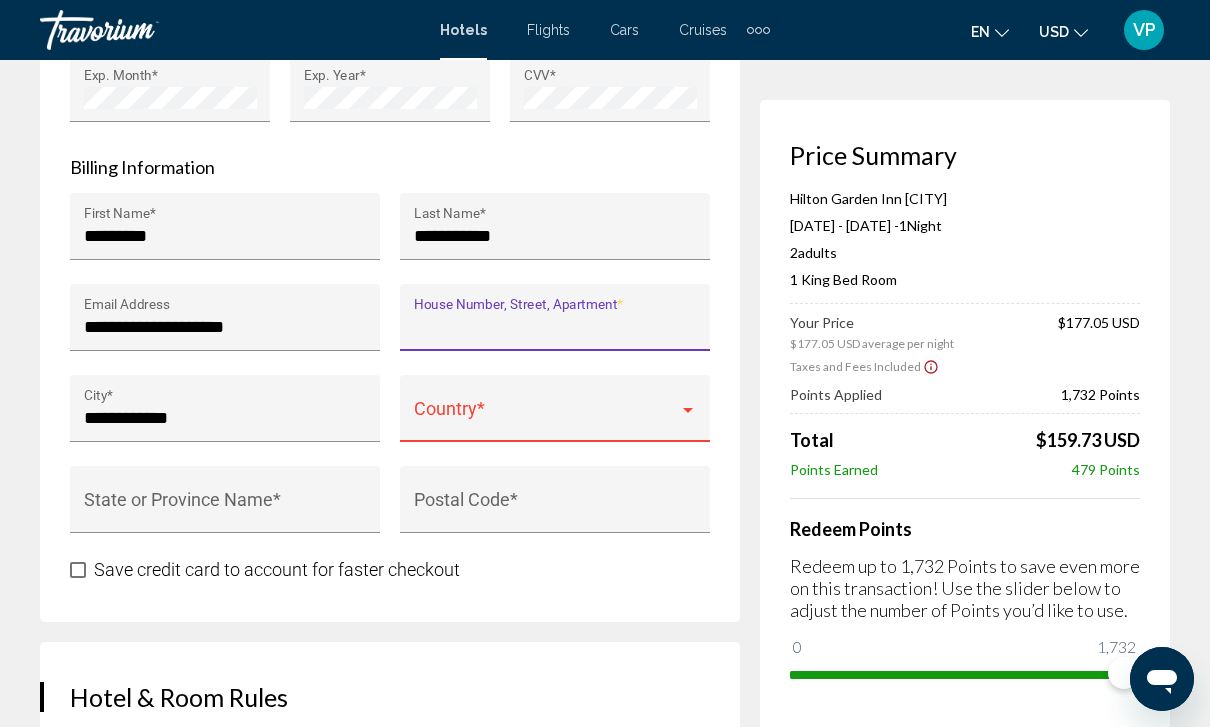 click at bounding box center [546, 418] 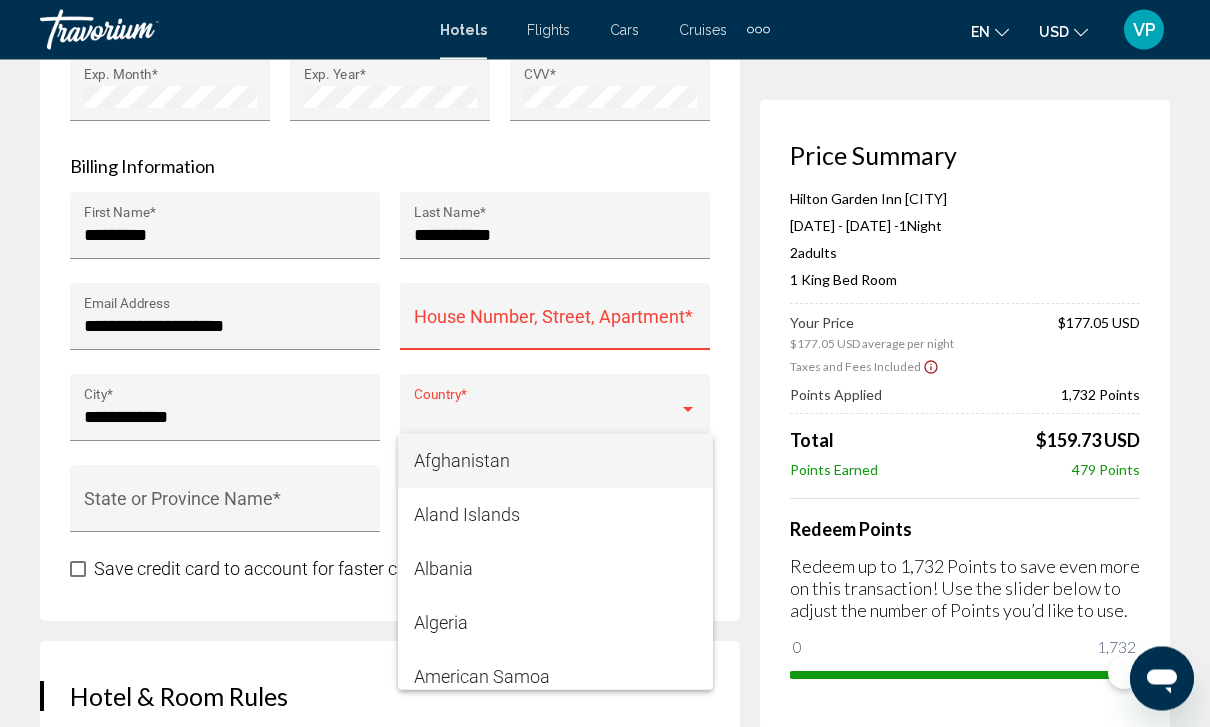 click at bounding box center (605, 363) 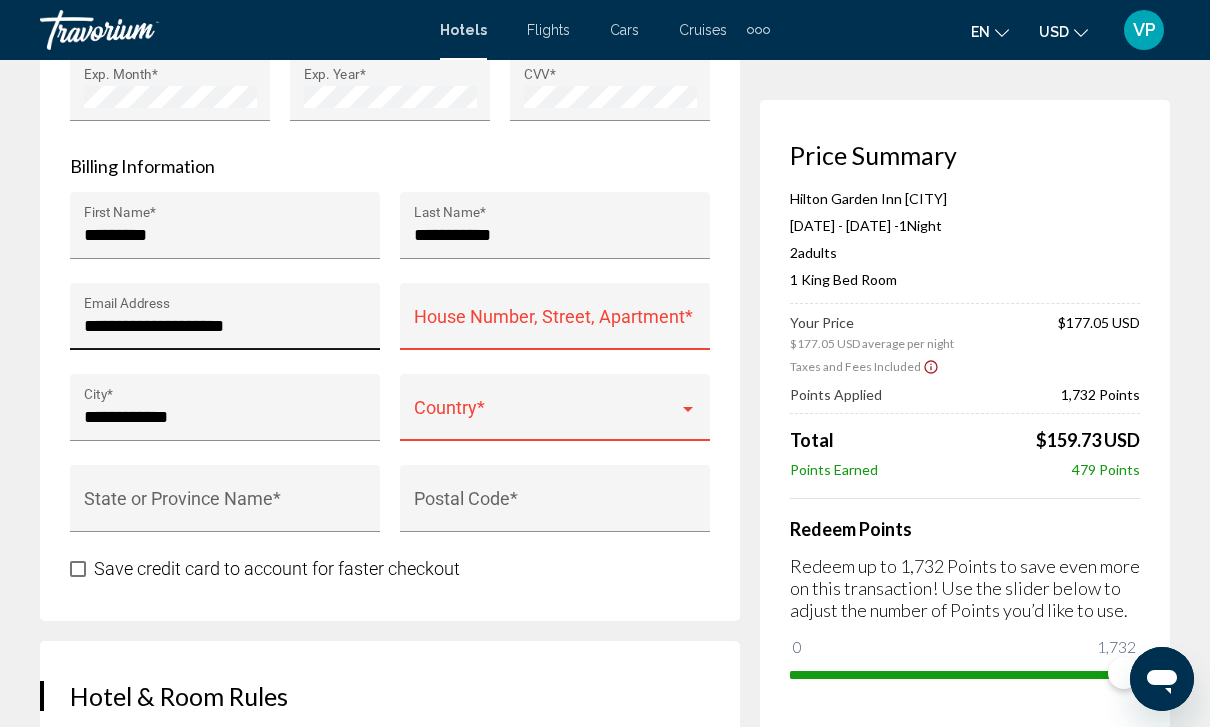 click on "**********" at bounding box center (225, 326) 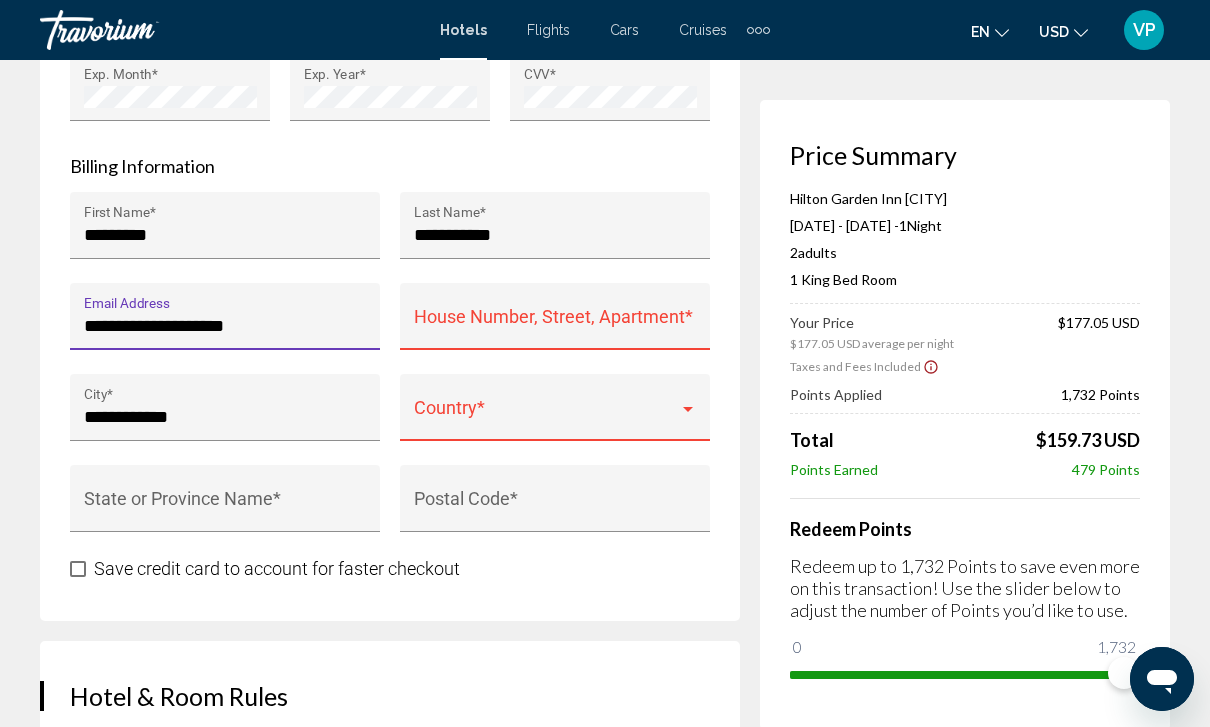 scroll, scrollTop: 2135, scrollLeft: 0, axis: vertical 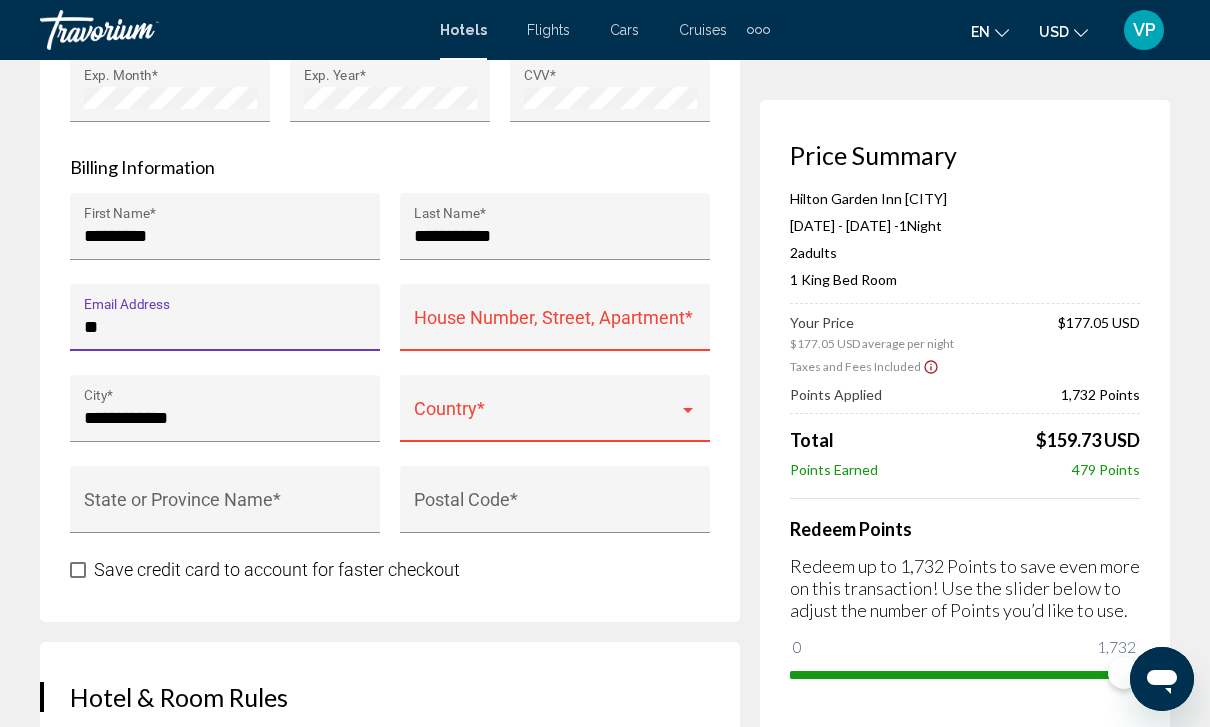 type on "*" 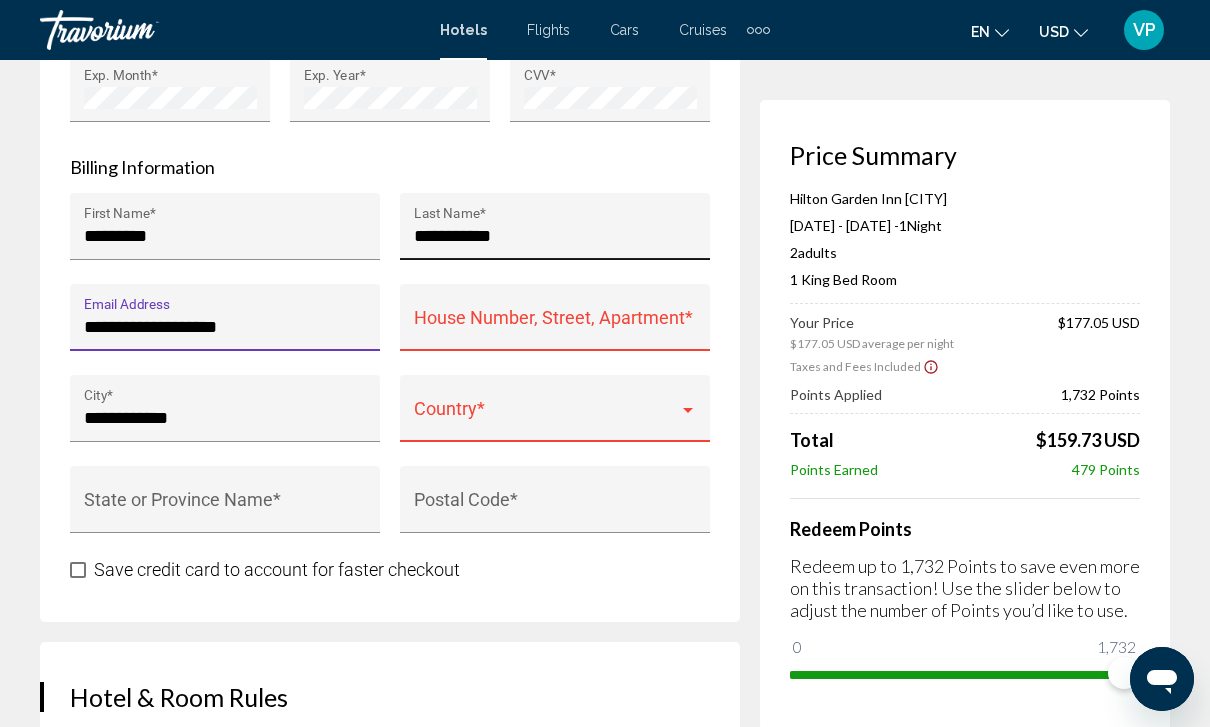 type on "**********" 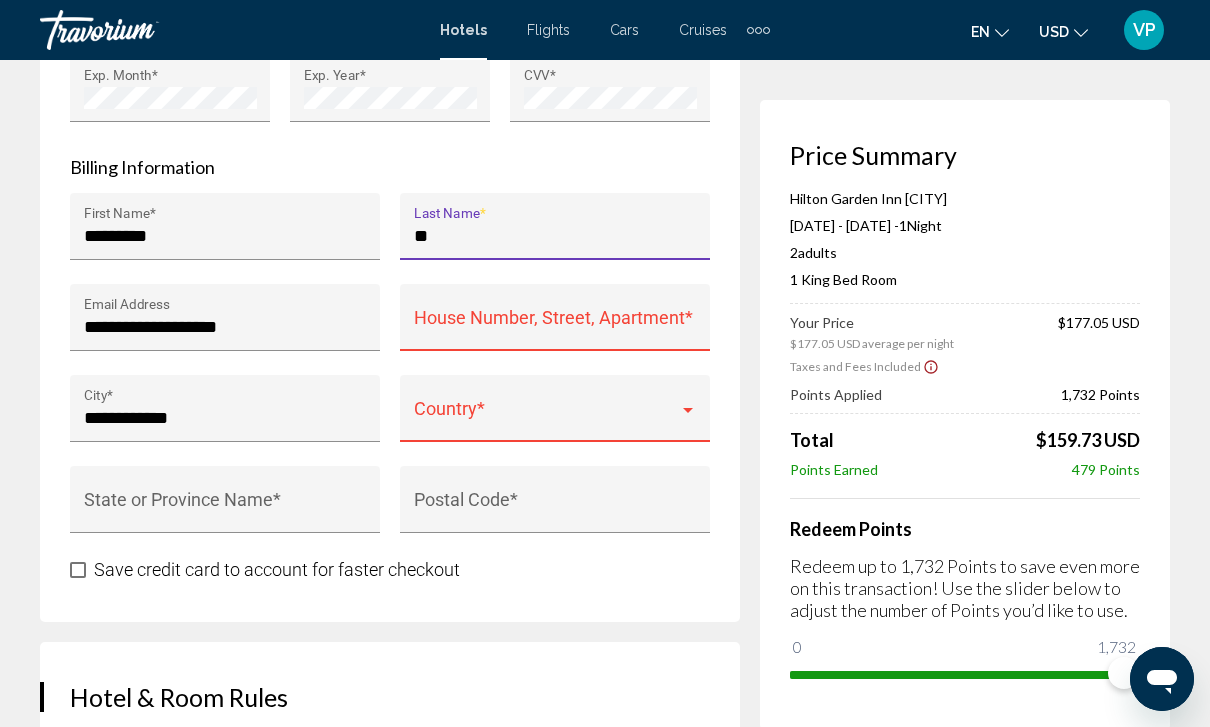 type on "*" 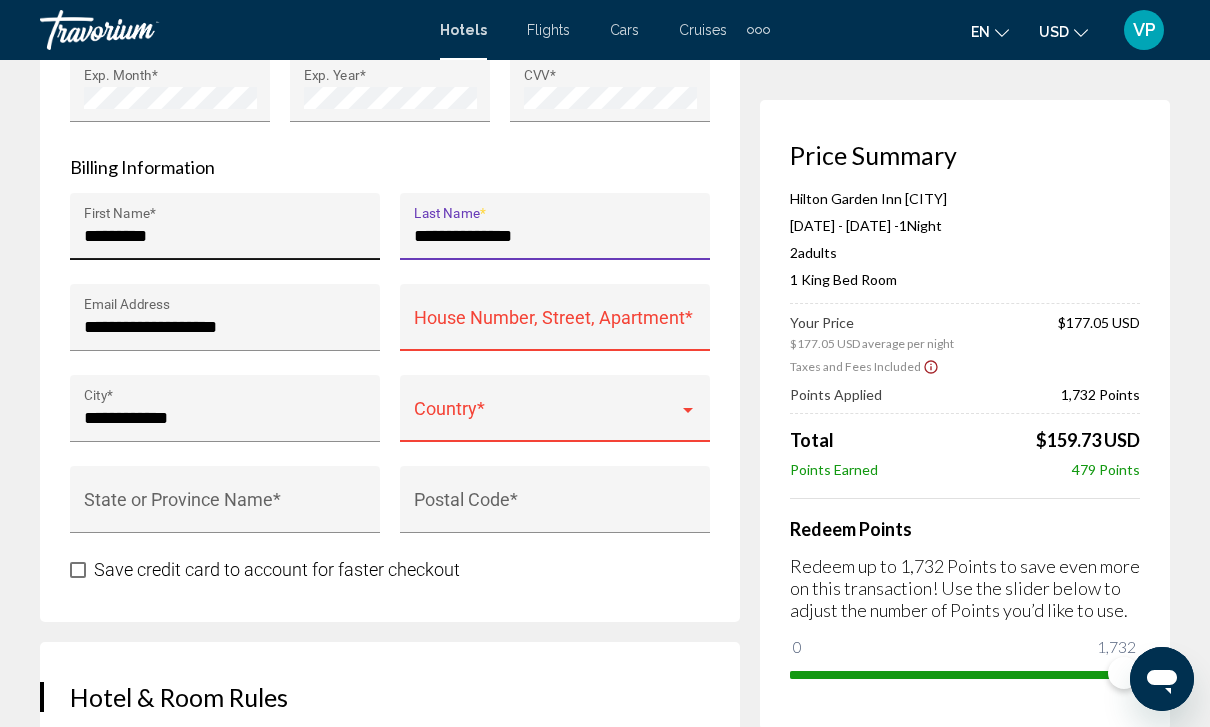 type on "**********" 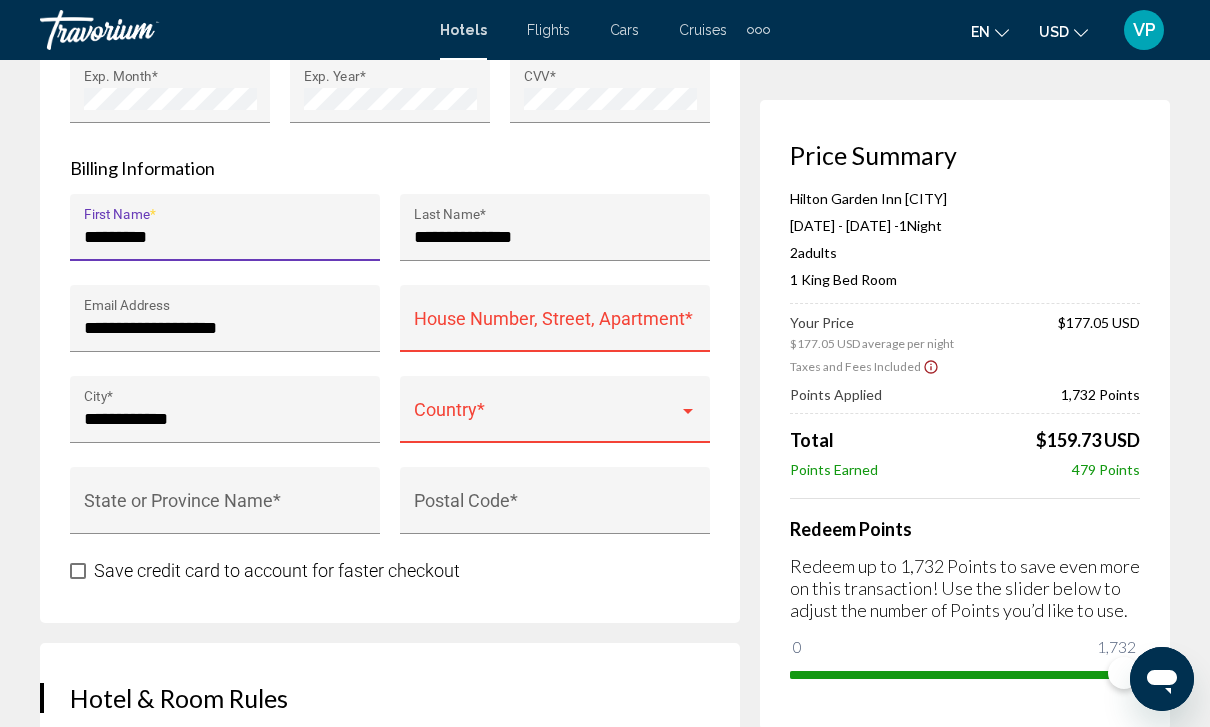 scroll, scrollTop: 2132, scrollLeft: 0, axis: vertical 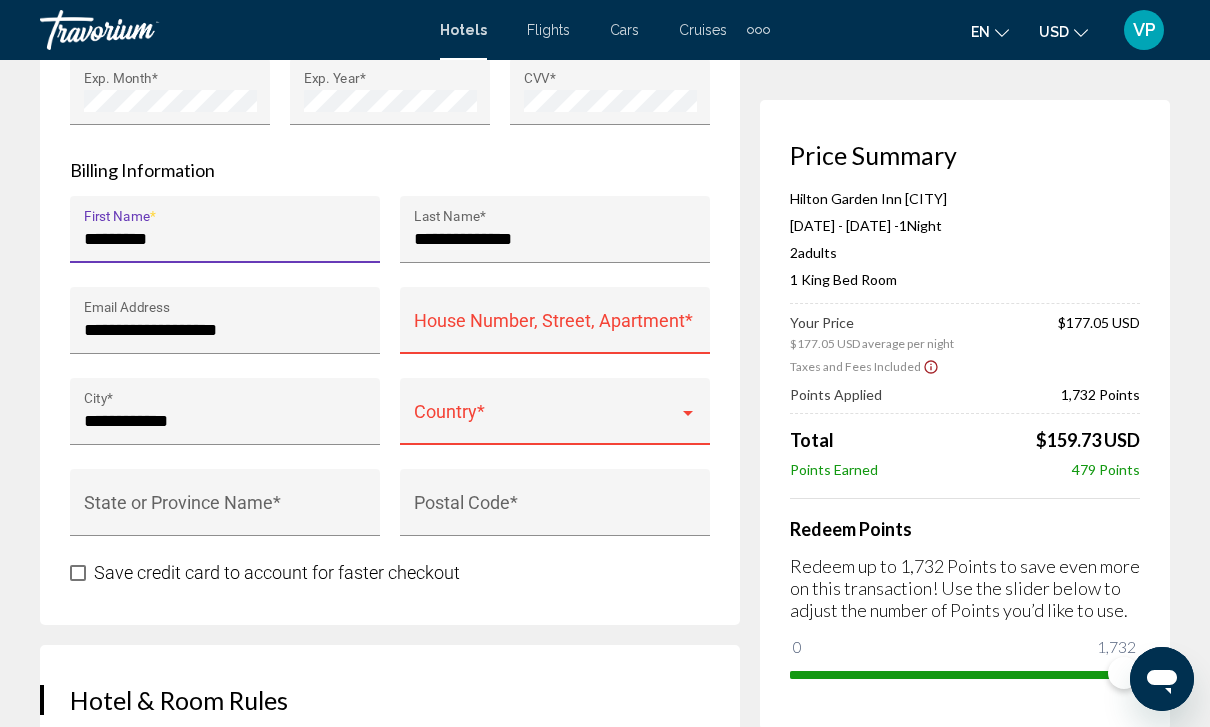 type on "*********" 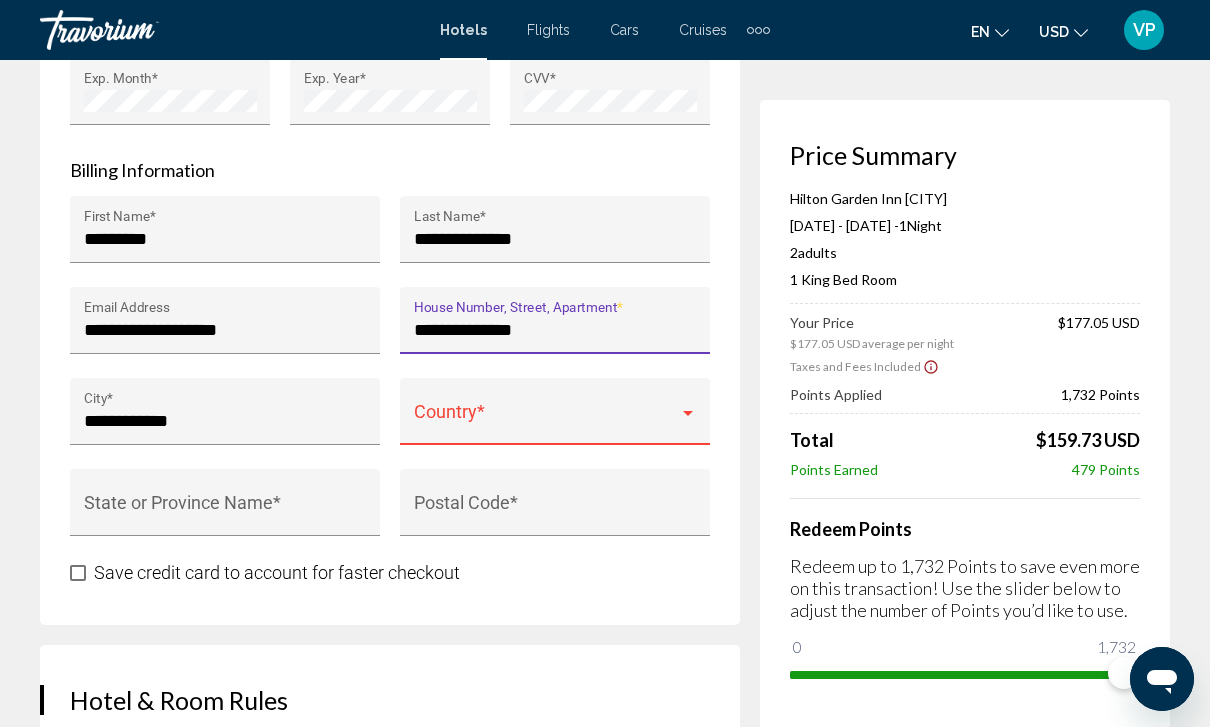 type on "**********" 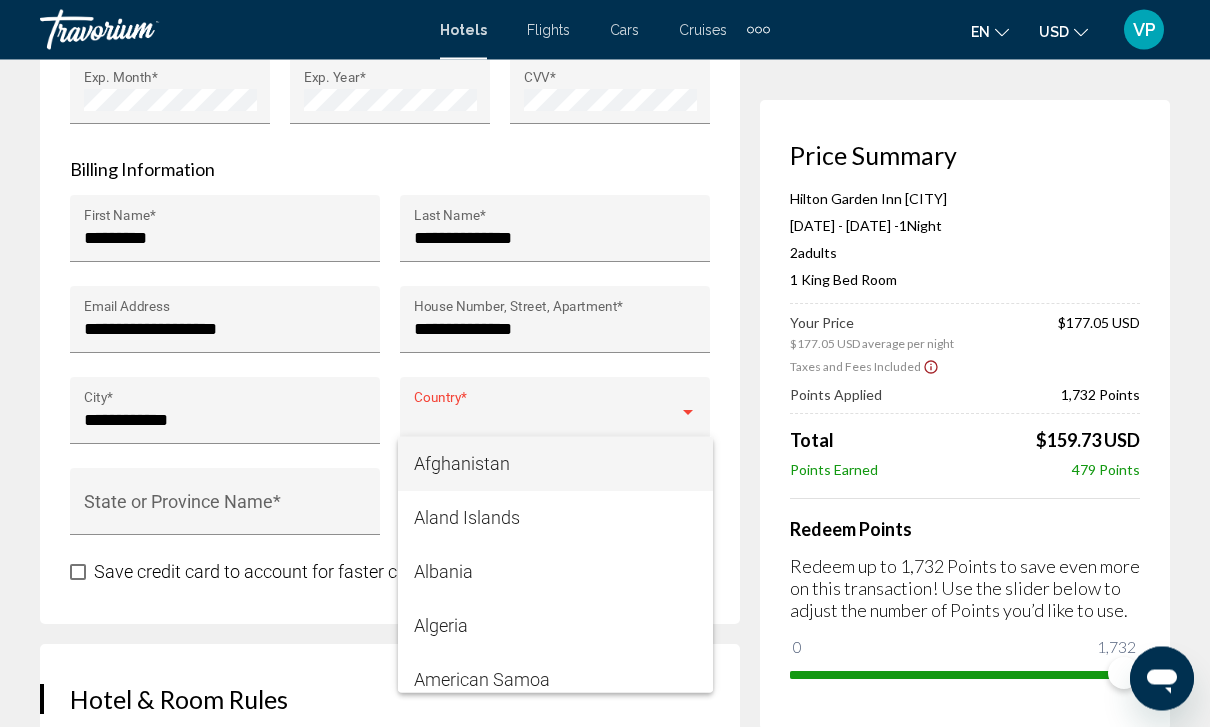 scroll, scrollTop: 2133, scrollLeft: 0, axis: vertical 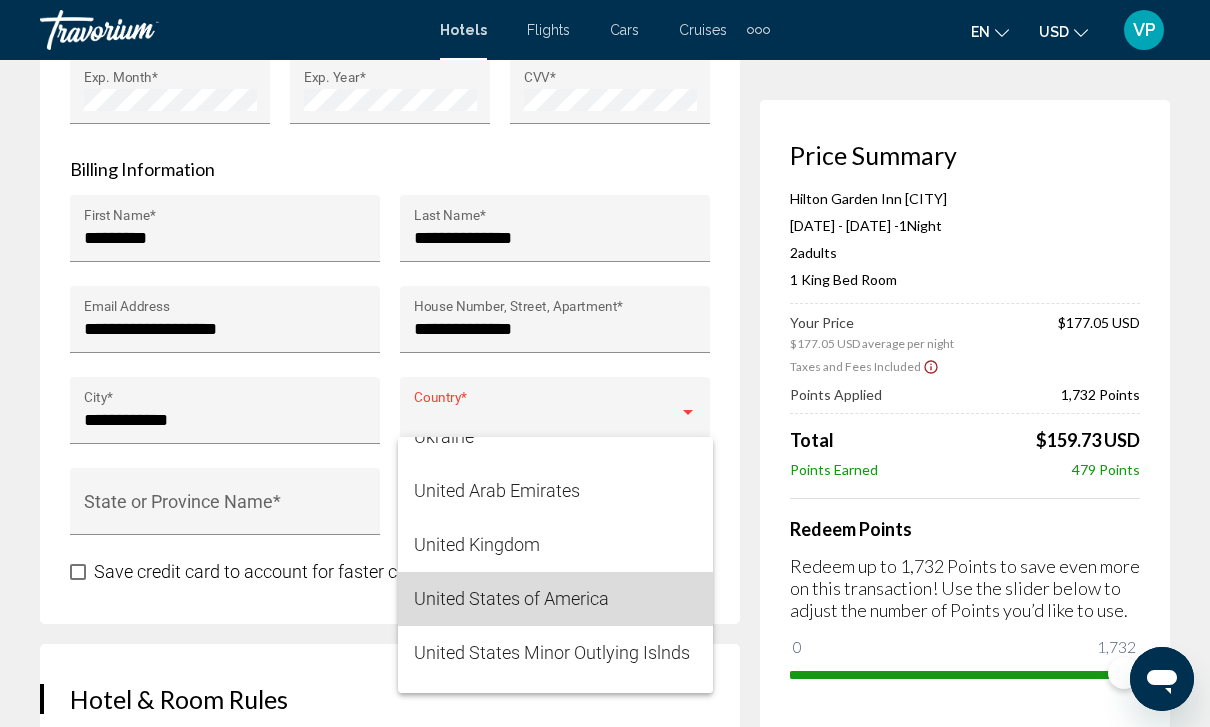 click on "United States of America" at bounding box center (555, 599) 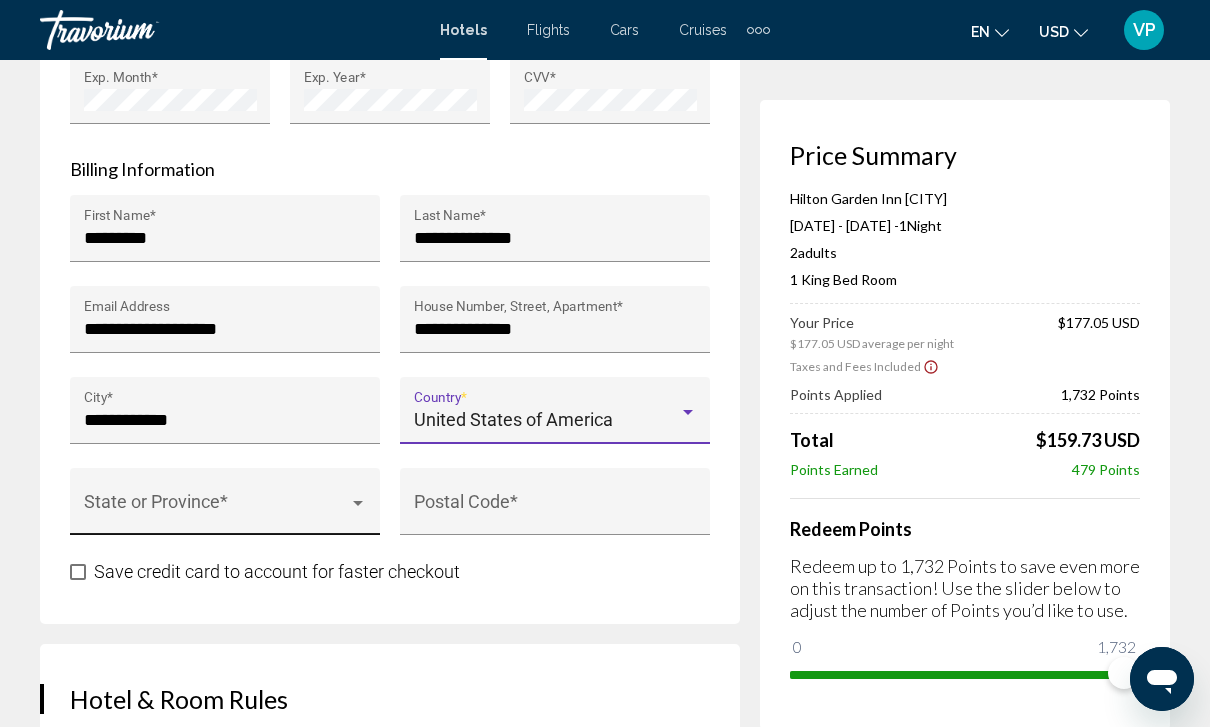 click at bounding box center (216, 511) 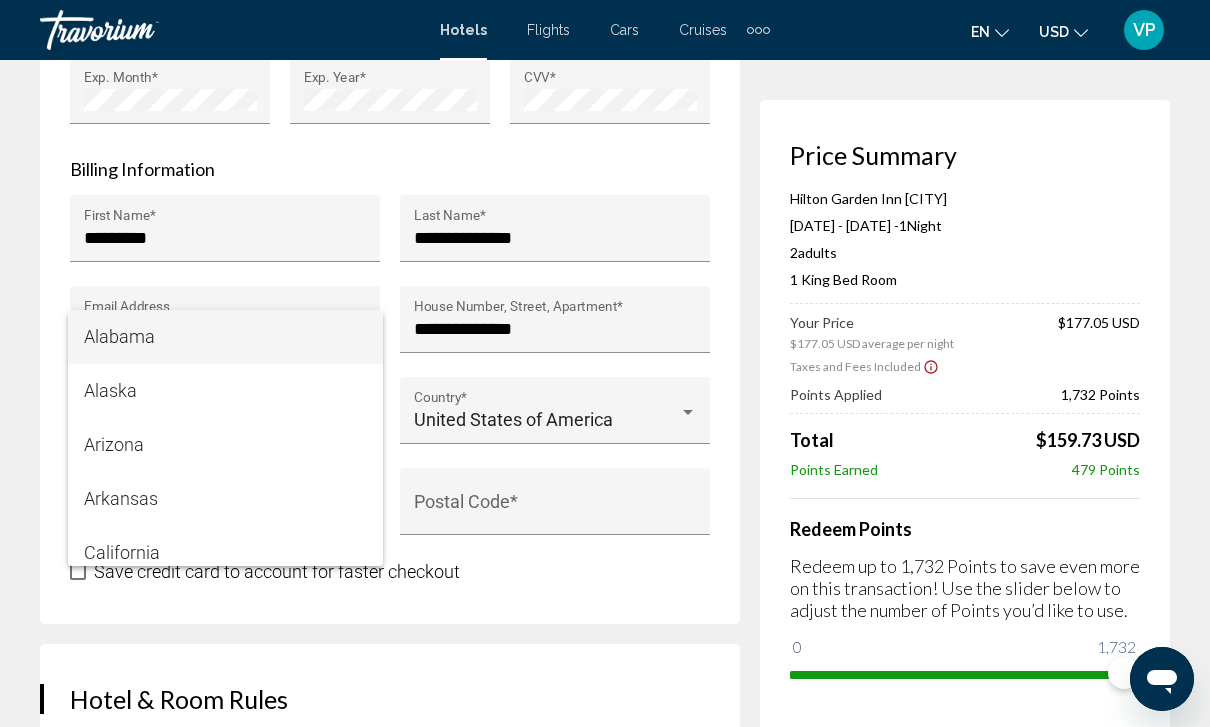 scroll, scrollTop: 1850, scrollLeft: 0, axis: vertical 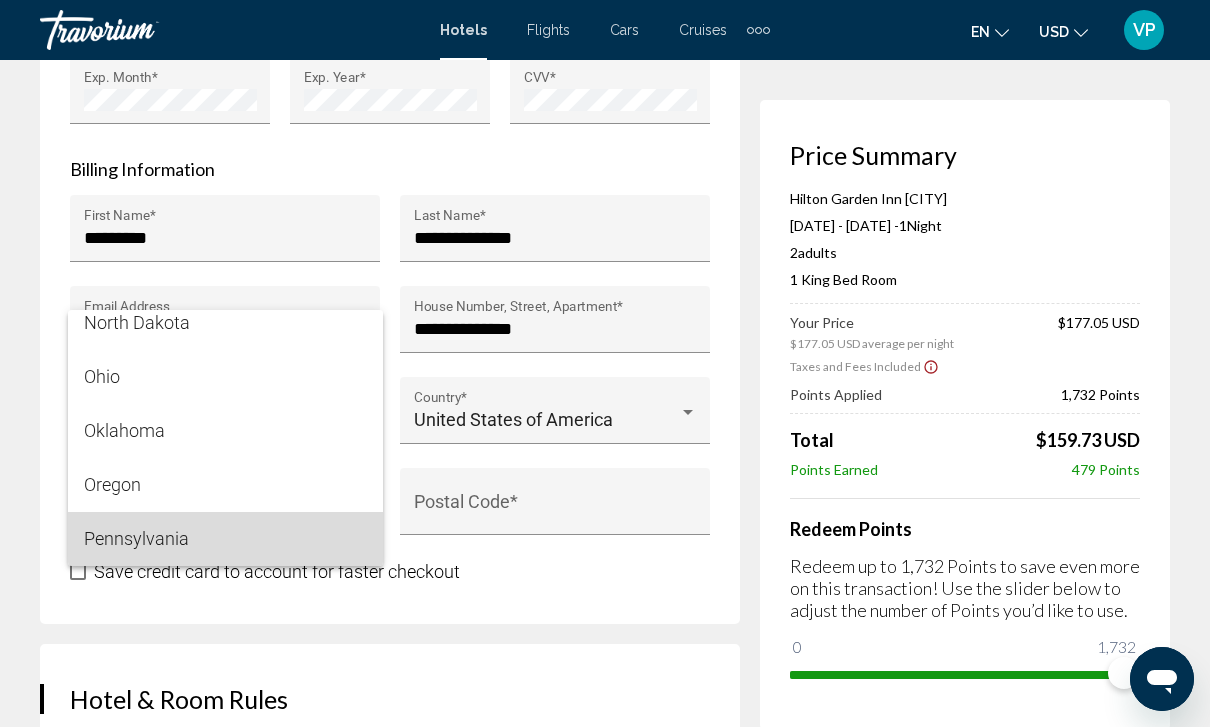 click on "Pennsylvania" at bounding box center [225, 539] 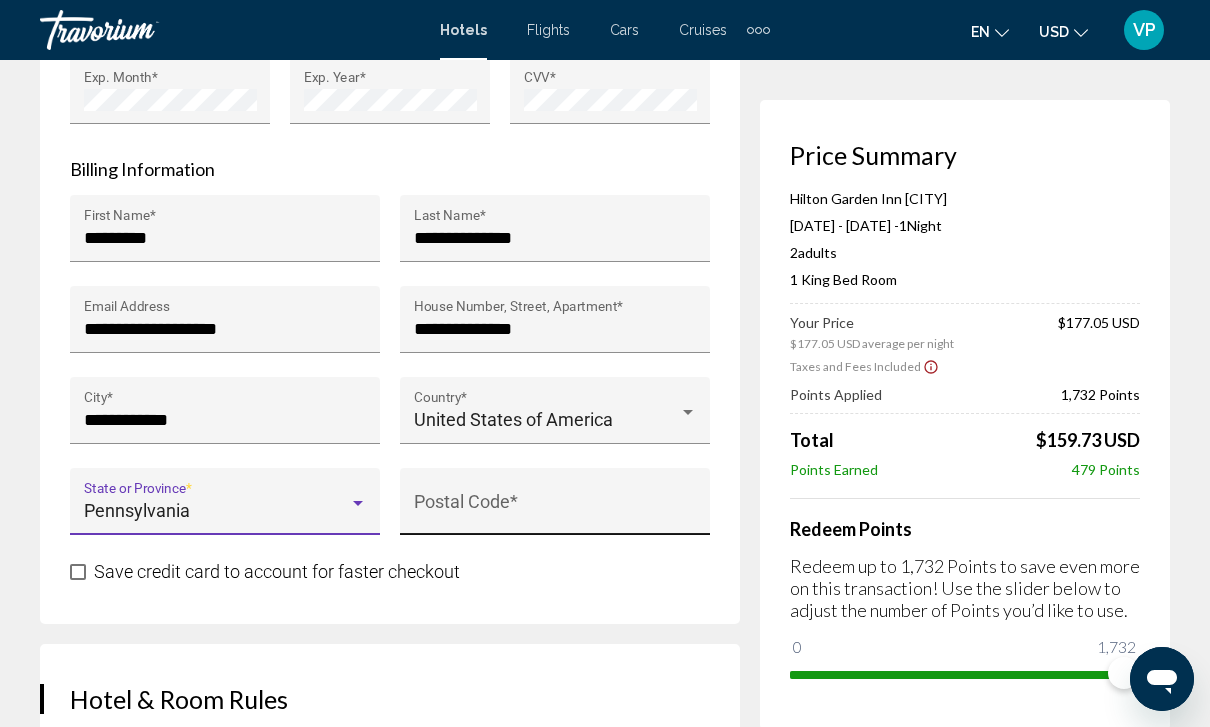 click on "Postal Code  *" at bounding box center [555, 511] 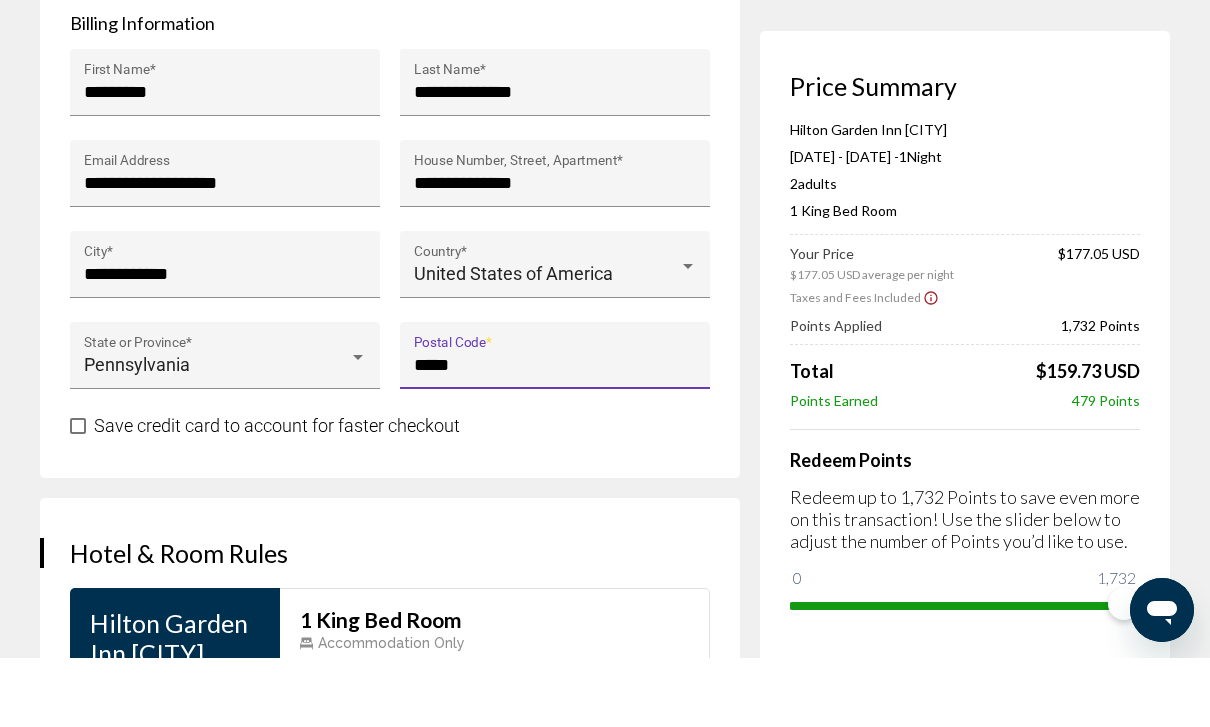 scroll, scrollTop: 2241, scrollLeft: 0, axis: vertical 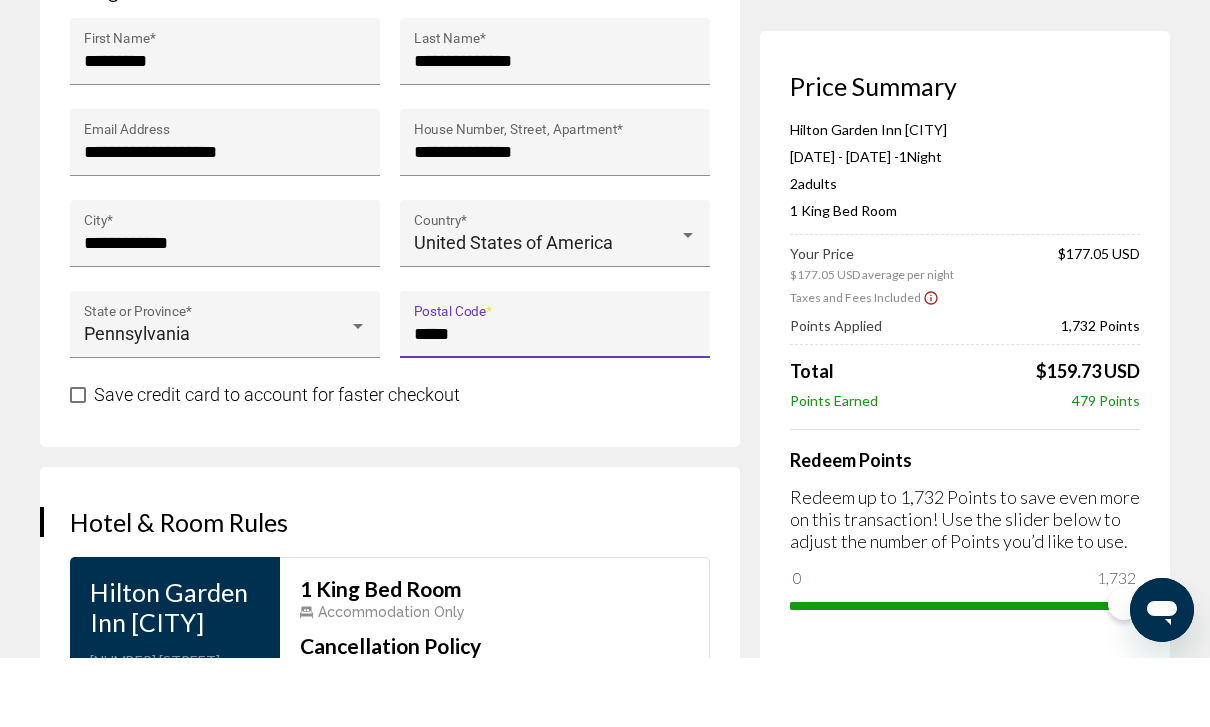 type on "*****" 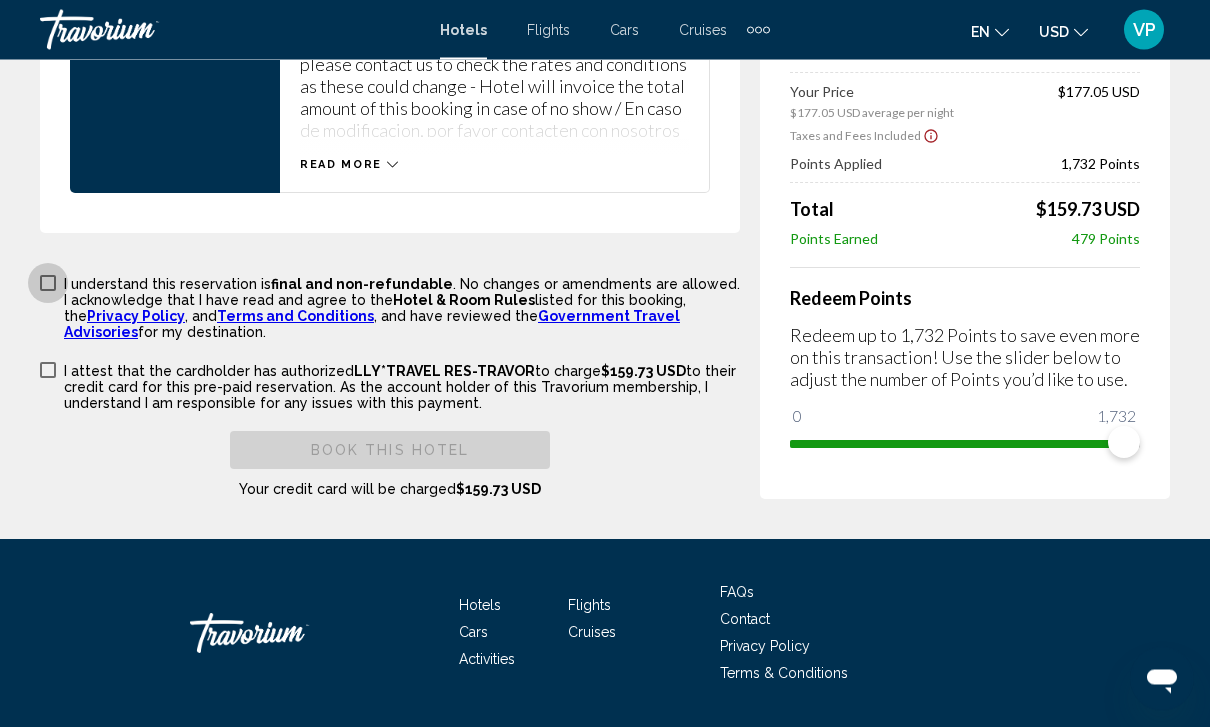scroll, scrollTop: 3078, scrollLeft: 0, axis: vertical 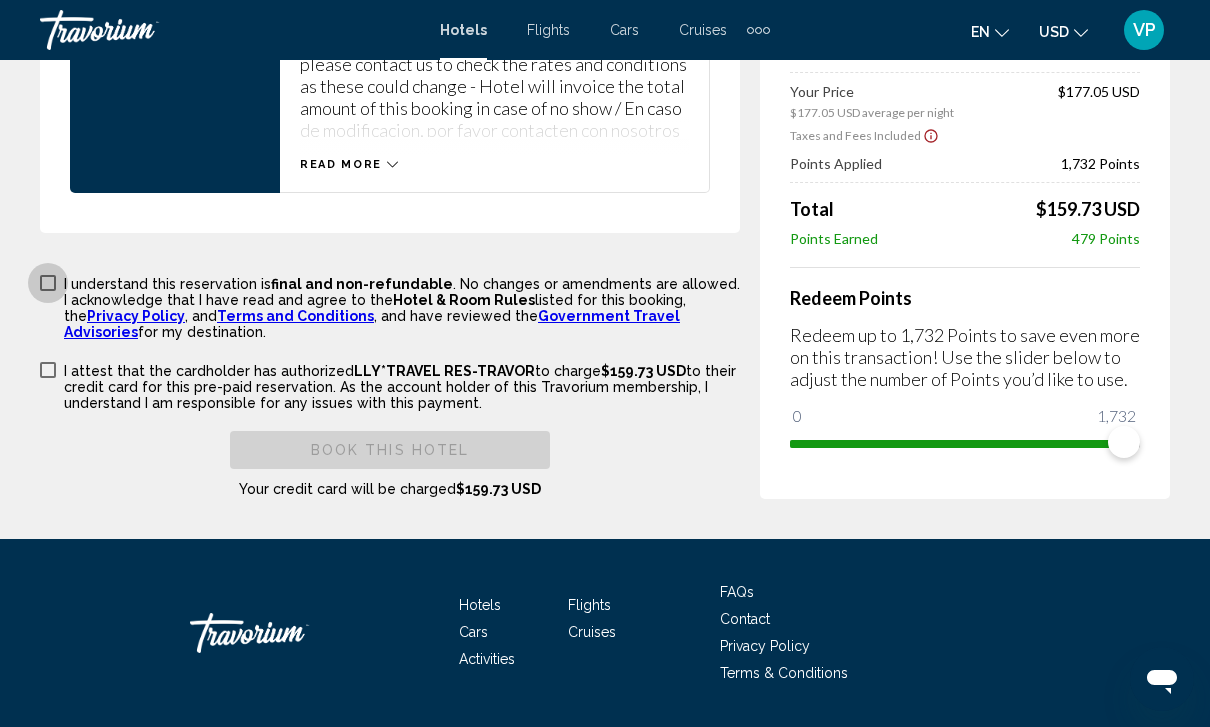 click on "I understand this reservation is  final and non-refundable . No changes or amendments are allowed. I acknowledge that I have read and agree to the  Hotel & Room Rules  listed for this booking, the  Privacy Policy , and  Terms and Conditions , and have reviewed the  Government Travel Advisories  for my destination." at bounding box center (390, 306) 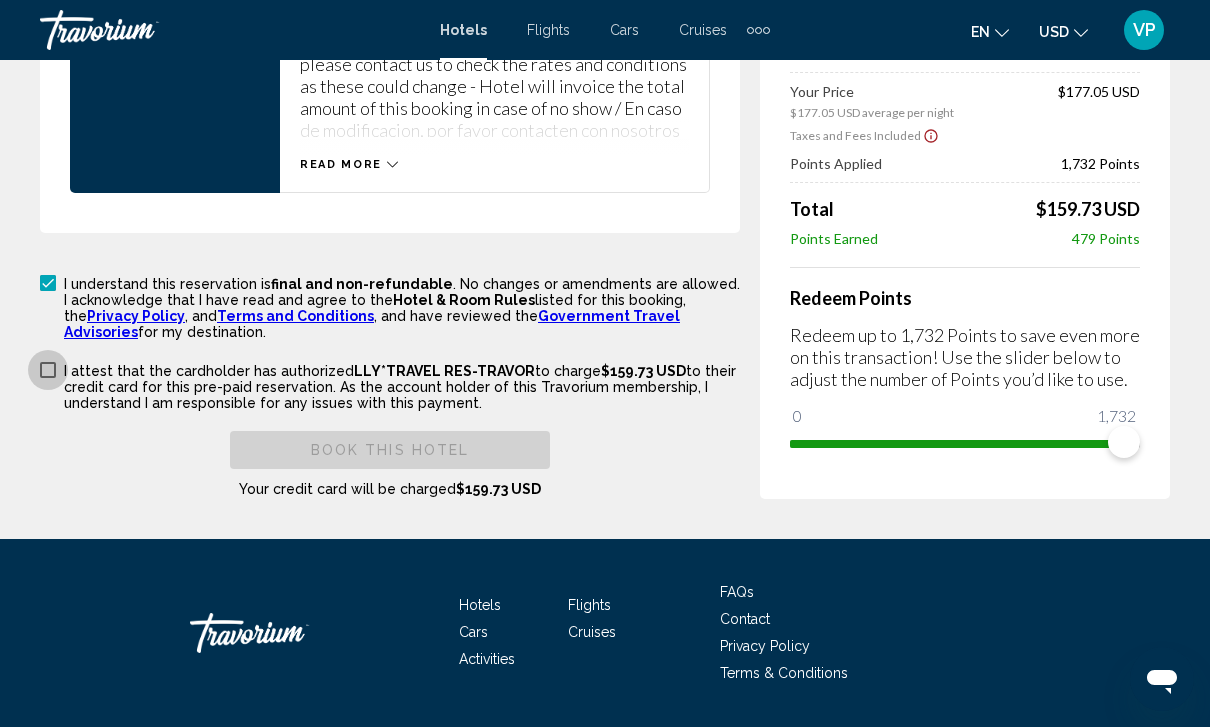 click at bounding box center [48, 370] 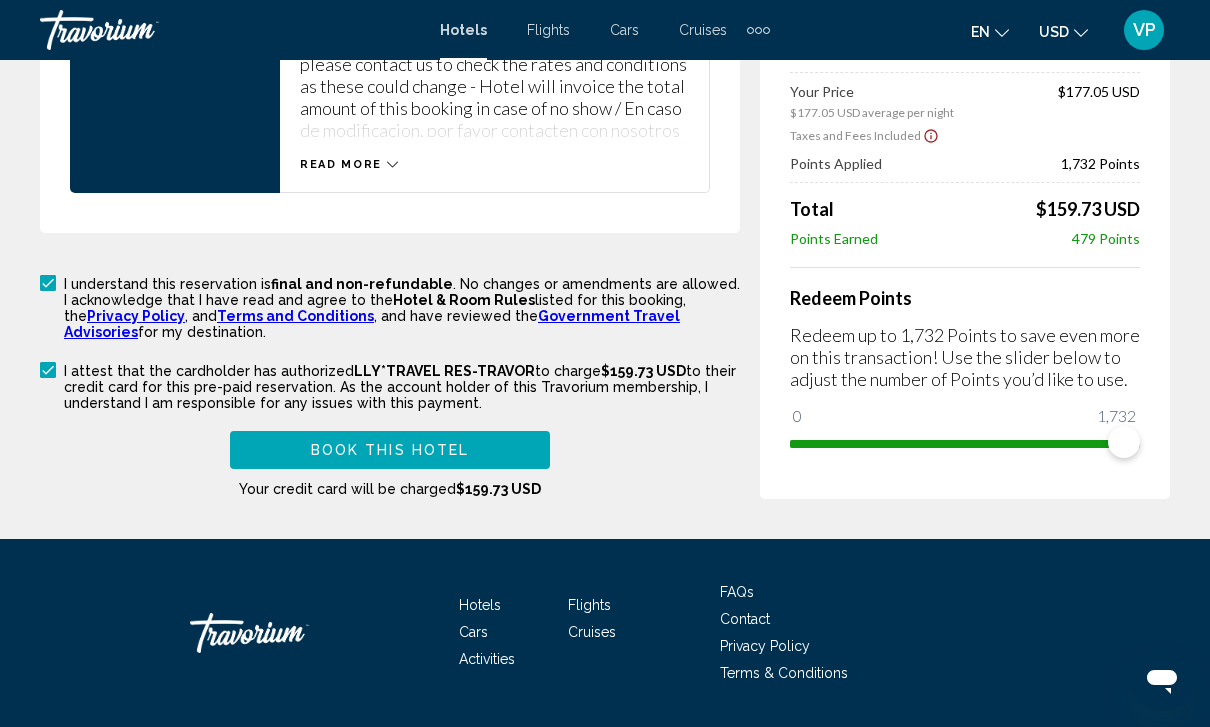 click on "Book this hotel" at bounding box center (390, 451) 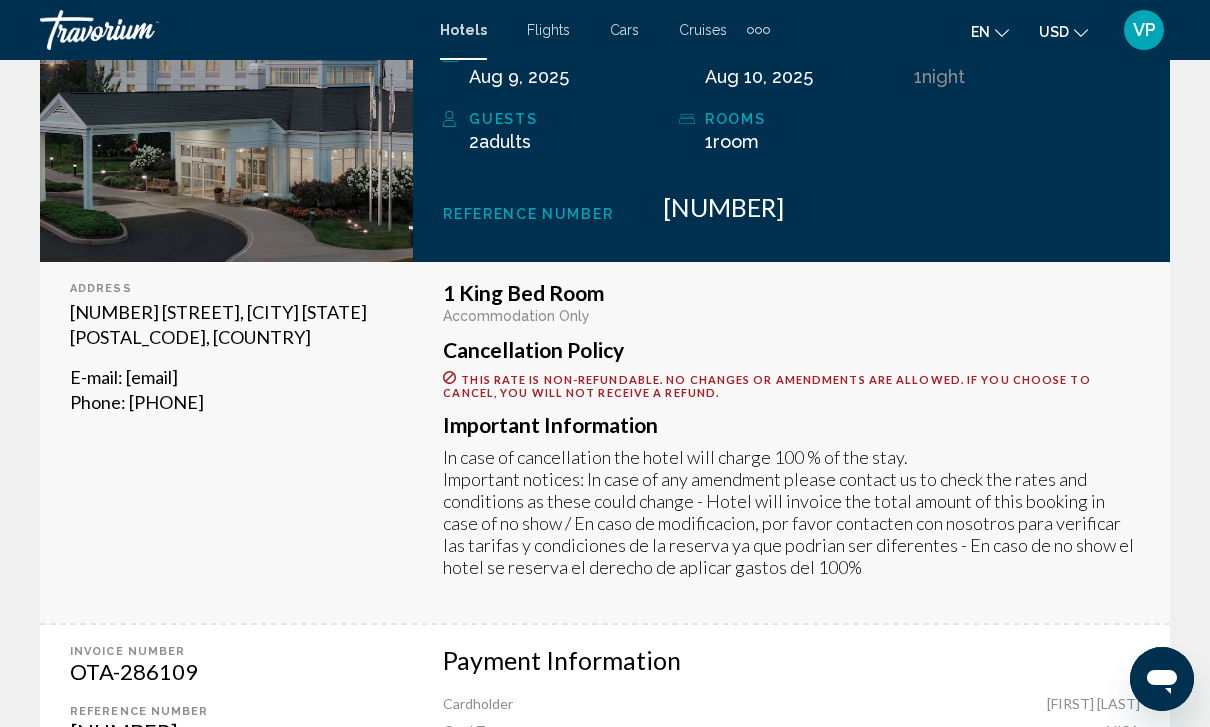 scroll, scrollTop: 396, scrollLeft: 0, axis: vertical 